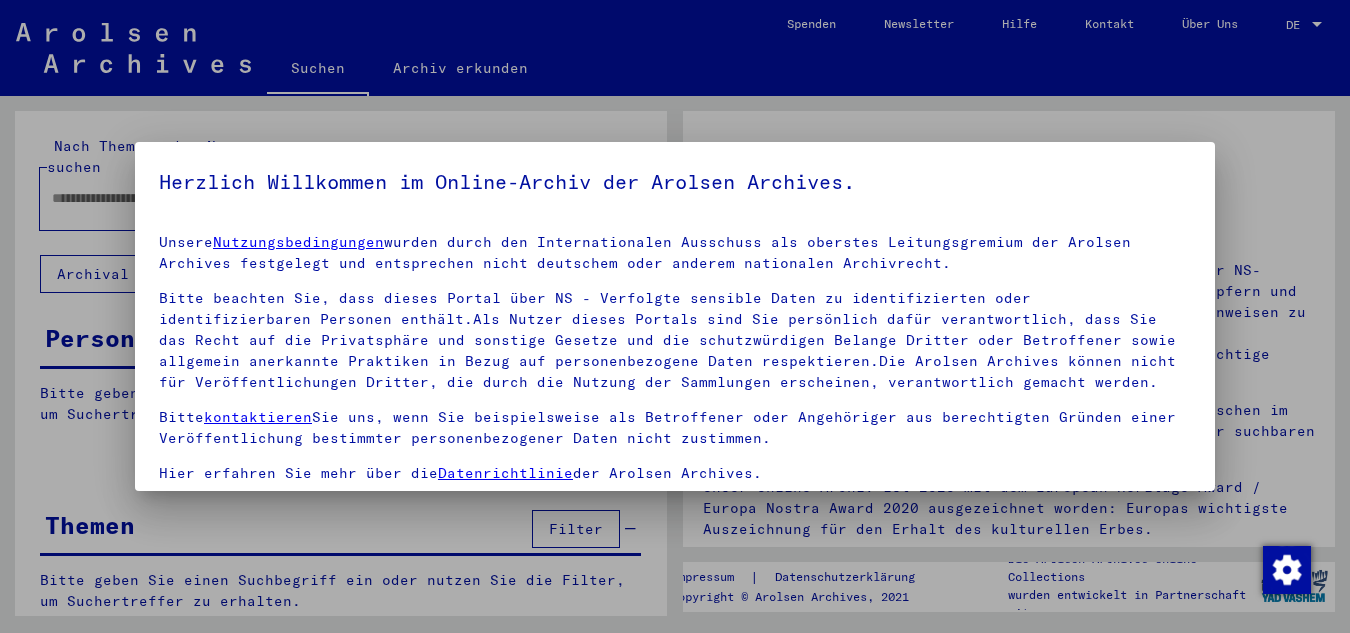 scroll, scrollTop: 0, scrollLeft: 0, axis: both 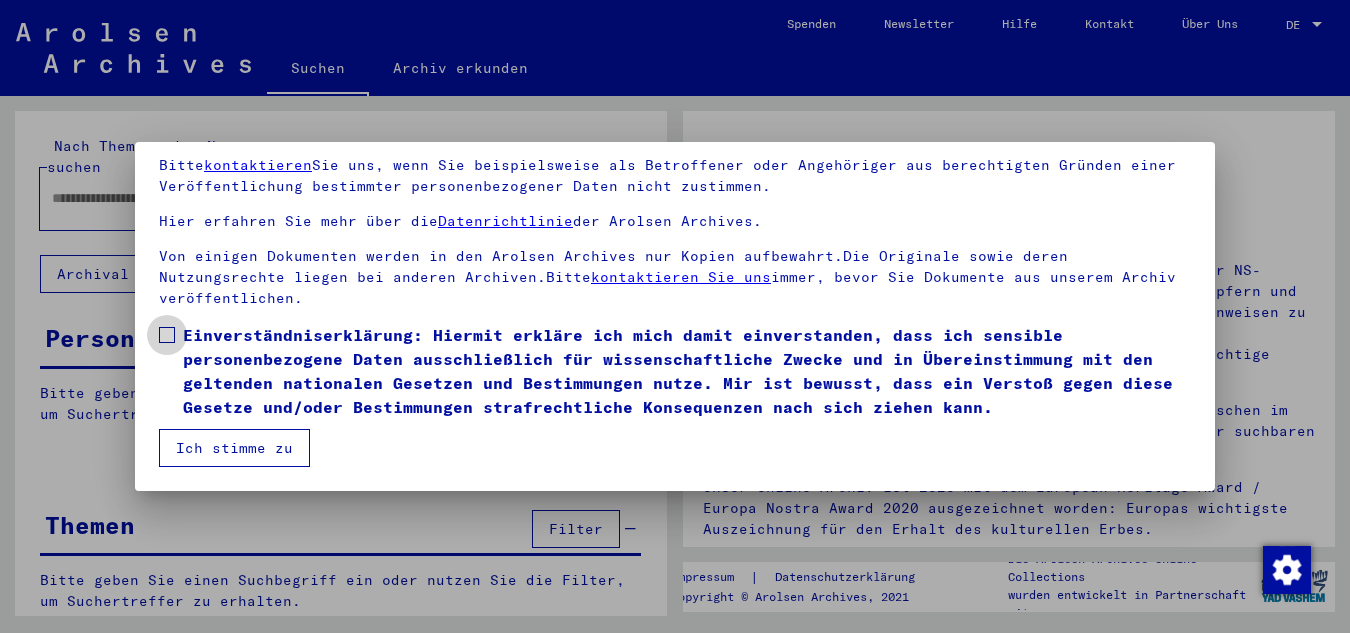 click on "Einverständniserklärung: Hiermit erkläre ich mich damit einverstanden, dass ich sensible personenbezogene Daten ausschließlich für wissenschaftliche Zwecke und in Übereinstimmung mit den geltenden nationalen Gesetzen und Bestimmungen nutze. Mir ist bewusst, dass ein Verstoß gegen diese Gesetze und/oder Bestimmungen strafrechtliche Konsequenzen nach sich ziehen kann." at bounding box center (675, 371) 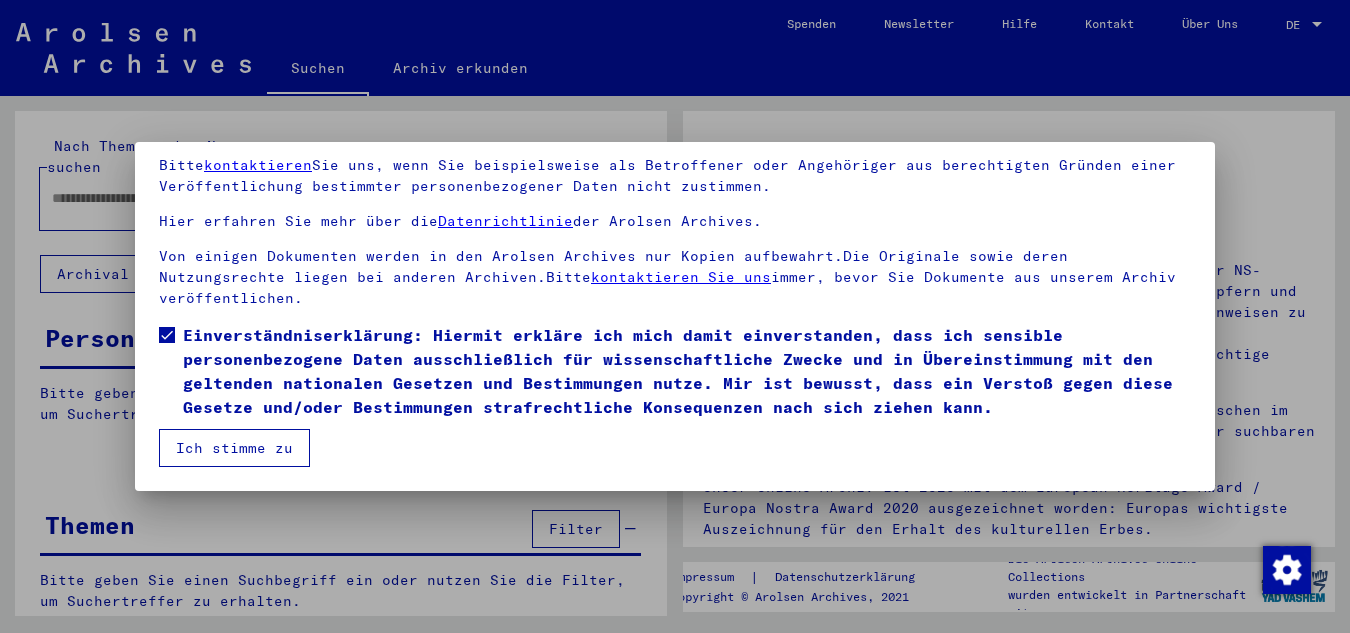 click on "Ich stimme zu" at bounding box center [234, 448] 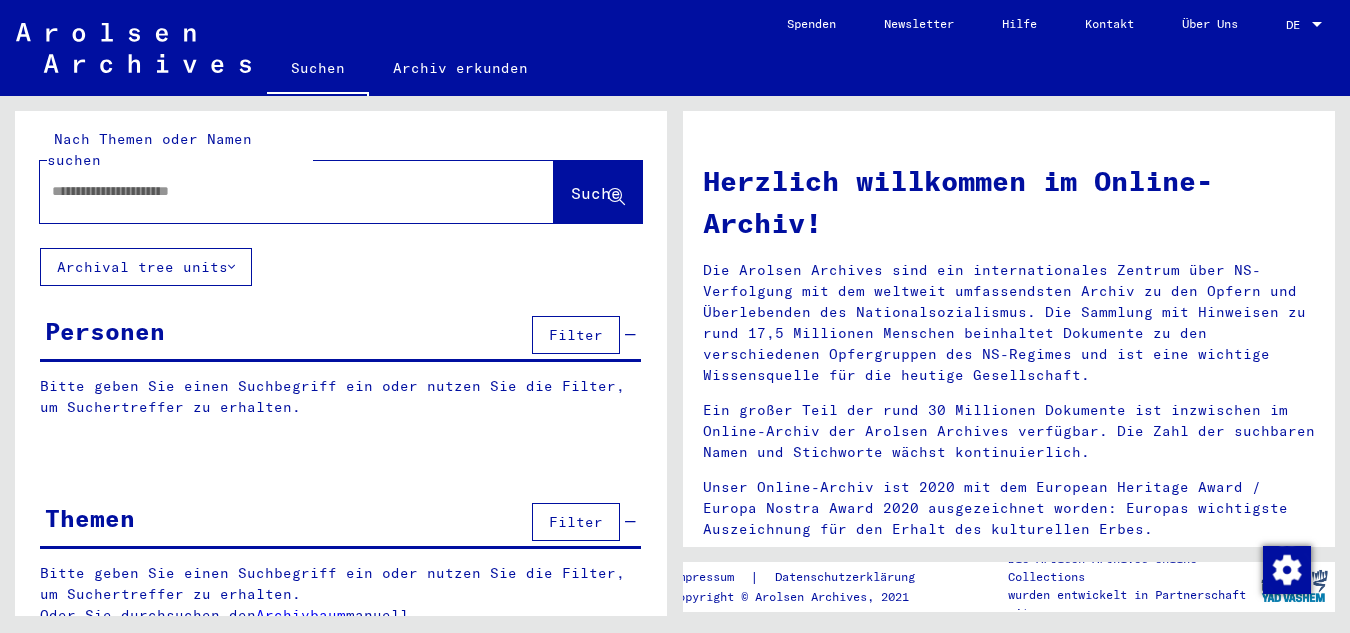 scroll, scrollTop: 11, scrollLeft: 0, axis: vertical 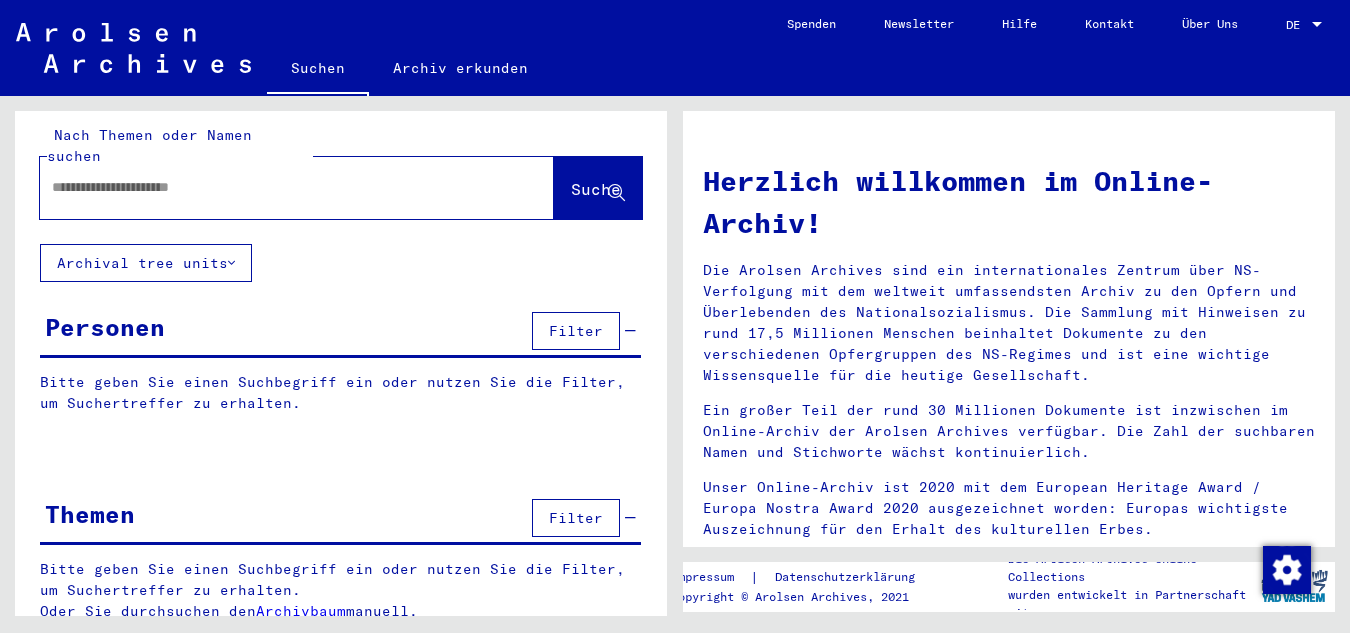 click on "Filter" at bounding box center (576, 331) 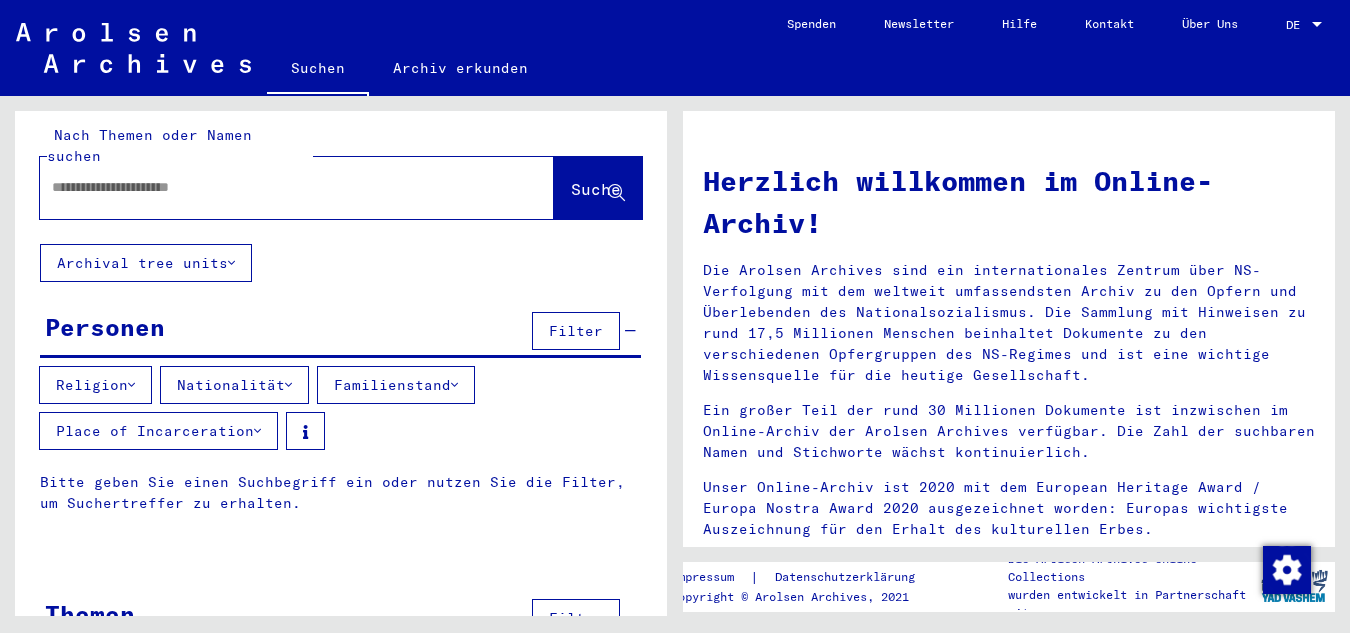 click on "Religion" at bounding box center [95, 385] 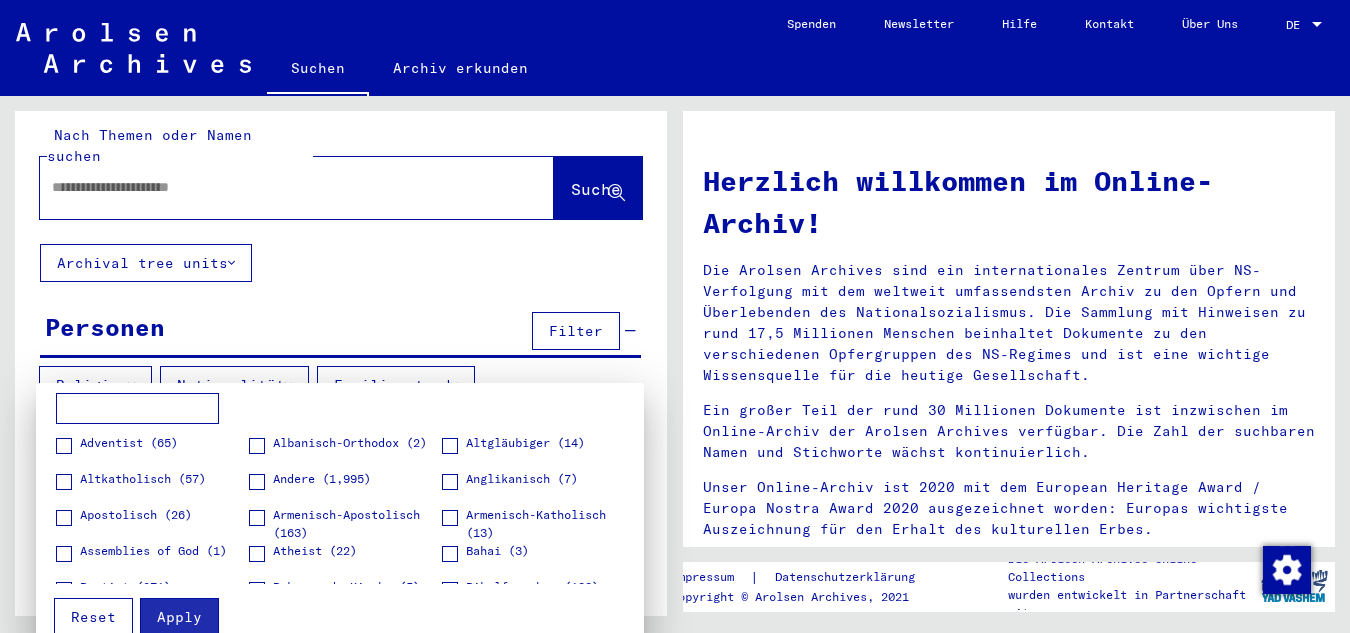 click at bounding box center [675, 316] 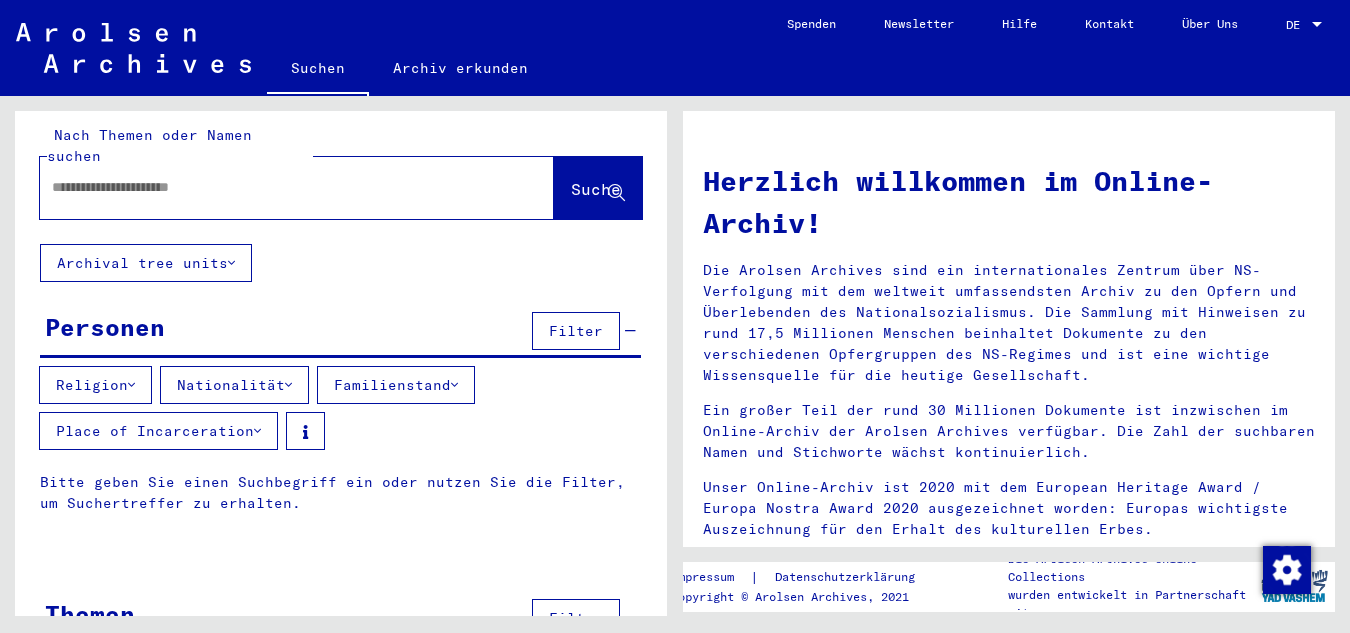 click on "Place of Incarceration" at bounding box center (158, 431) 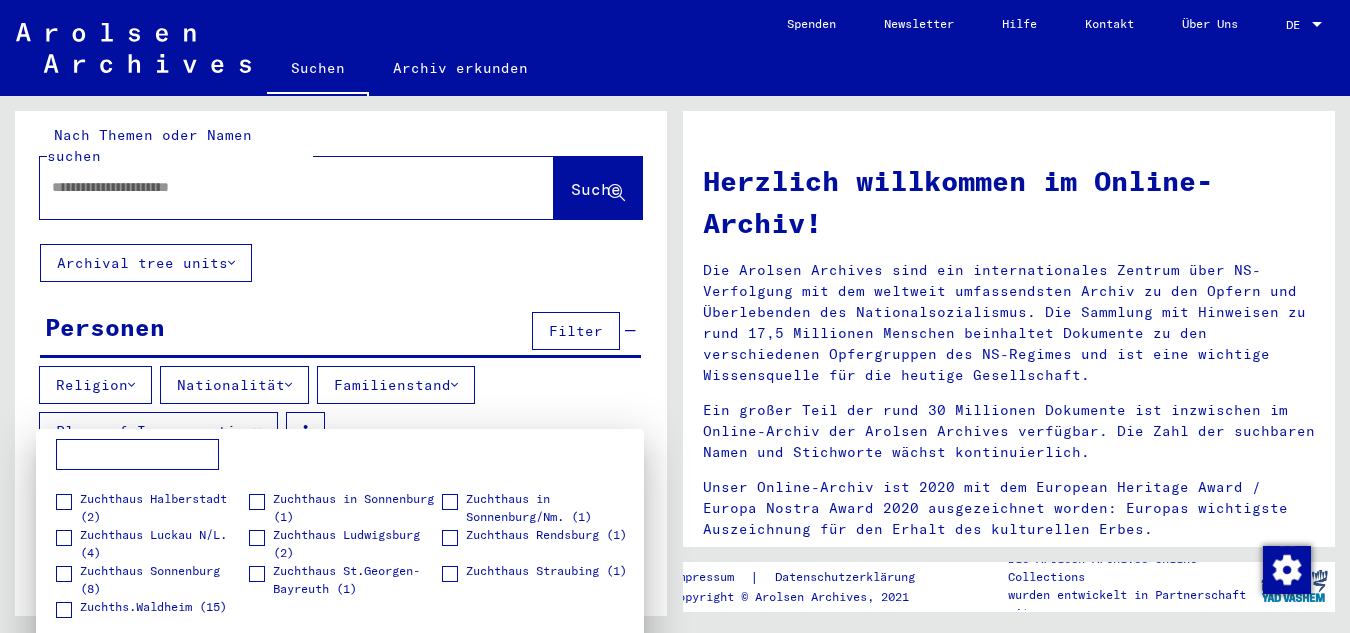 scroll, scrollTop: 6149, scrollLeft: 0, axis: vertical 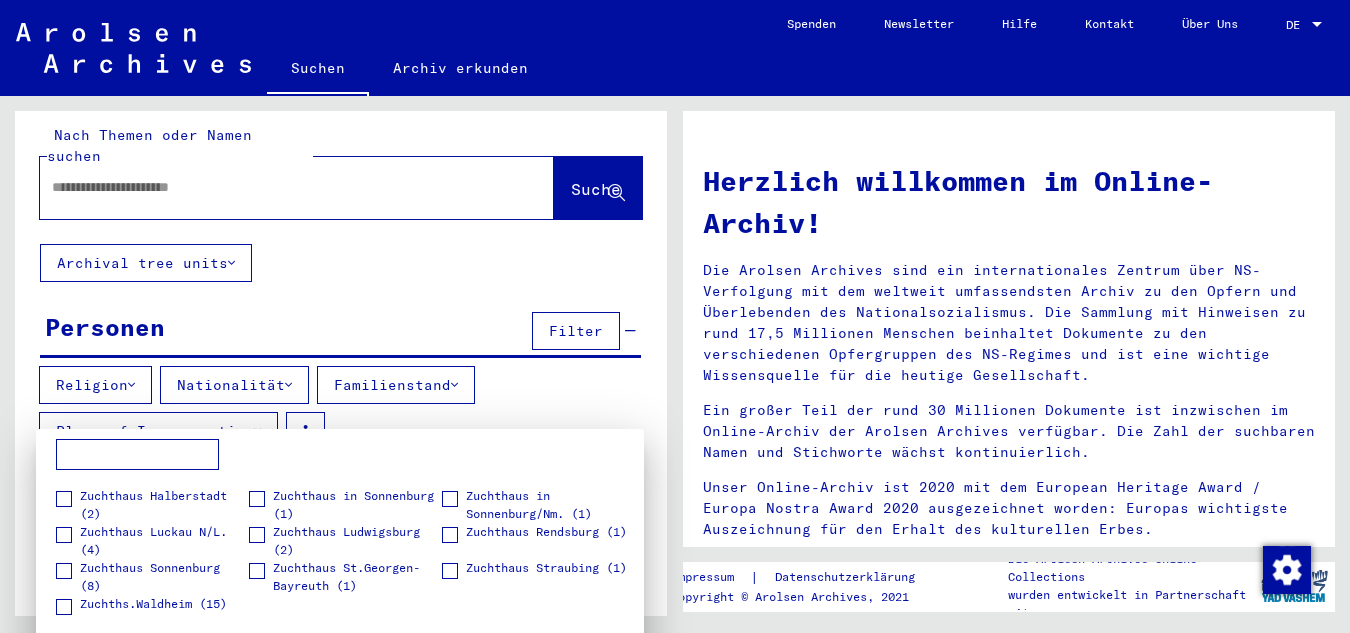 click at bounding box center (137, 455) 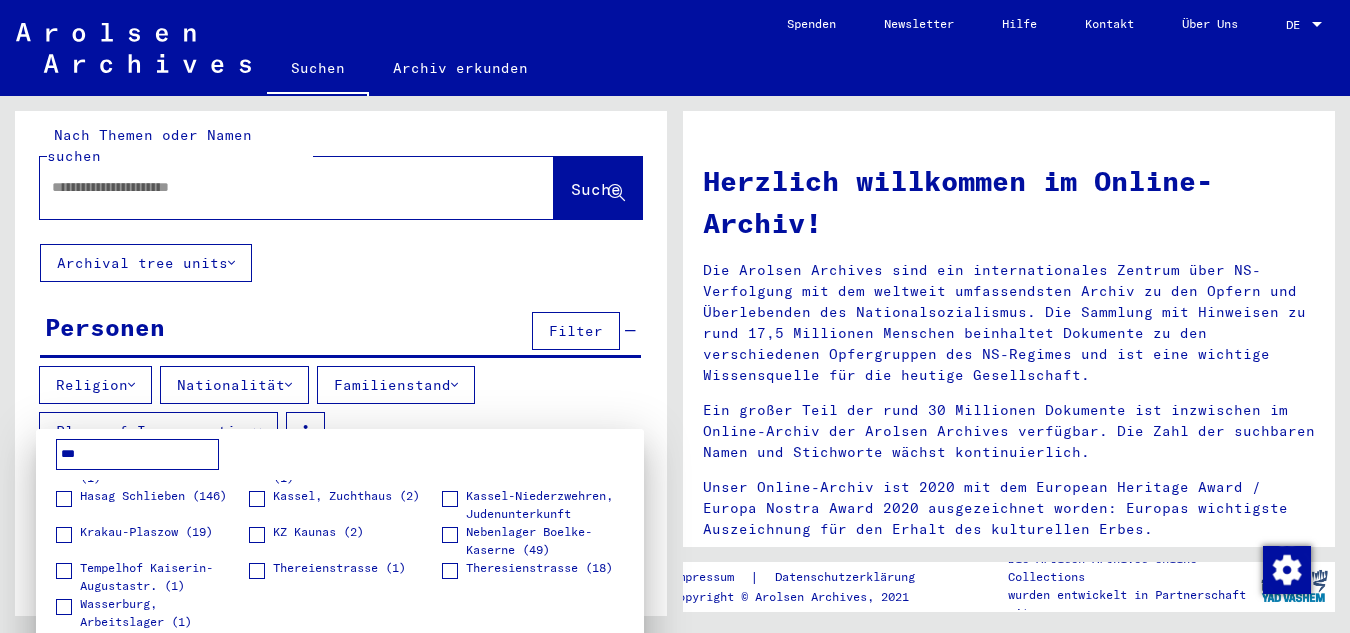 scroll, scrollTop: 0, scrollLeft: 0, axis: both 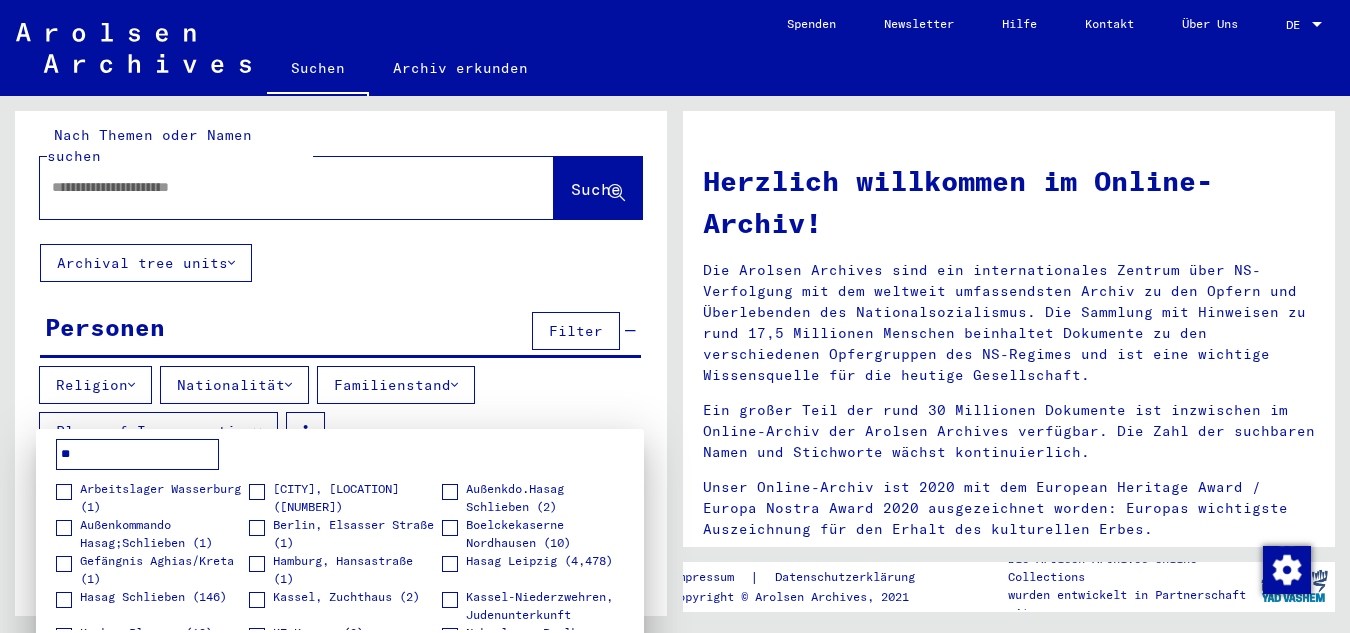 type on "*" 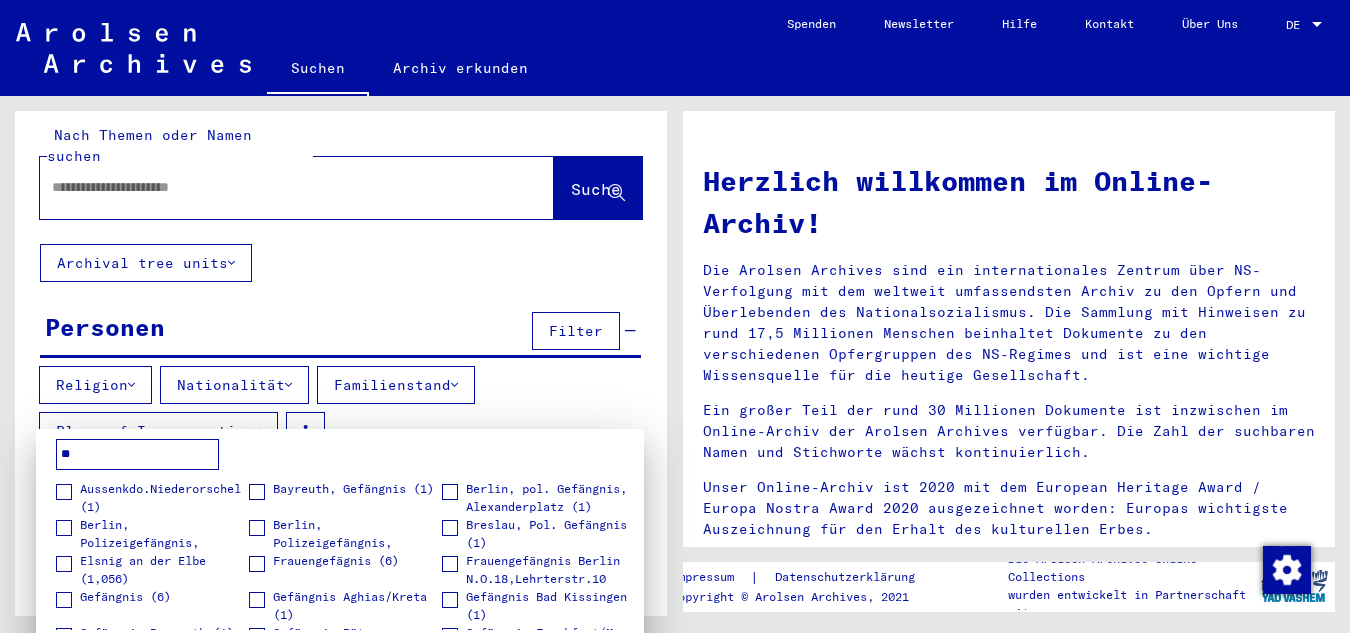 type on "*" 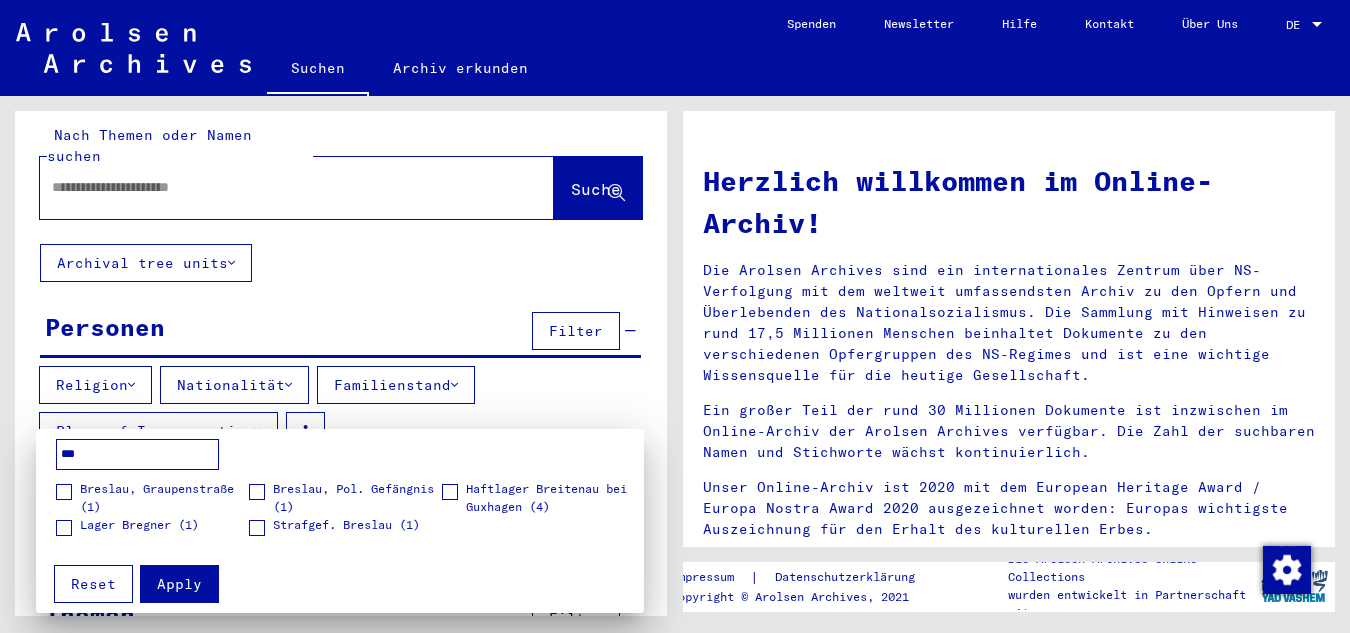 type on "***" 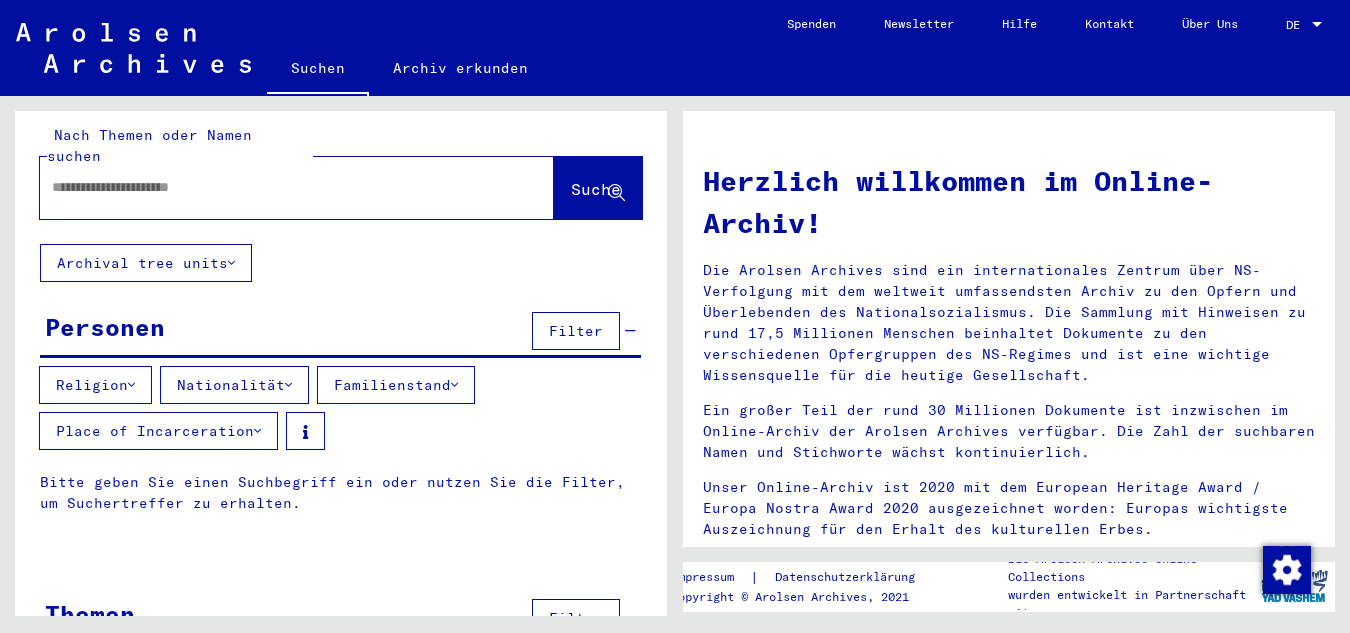 click on "Filter" at bounding box center (576, 331) 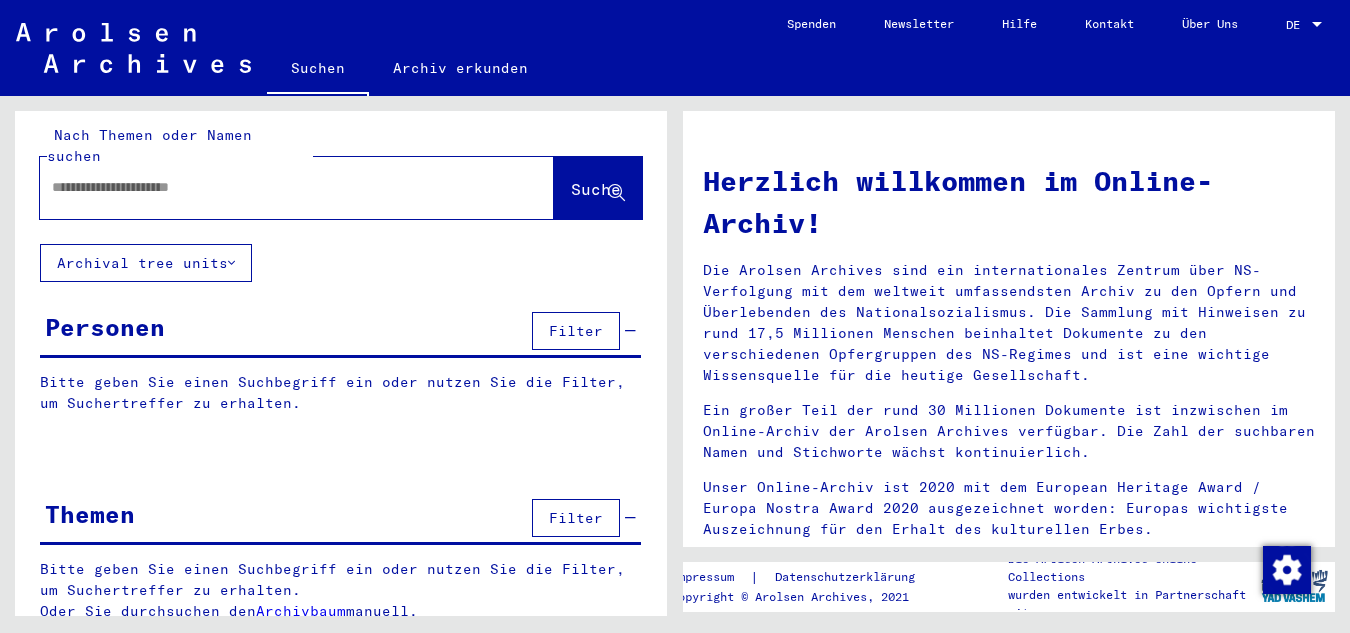 click on "Filter" at bounding box center [576, 331] 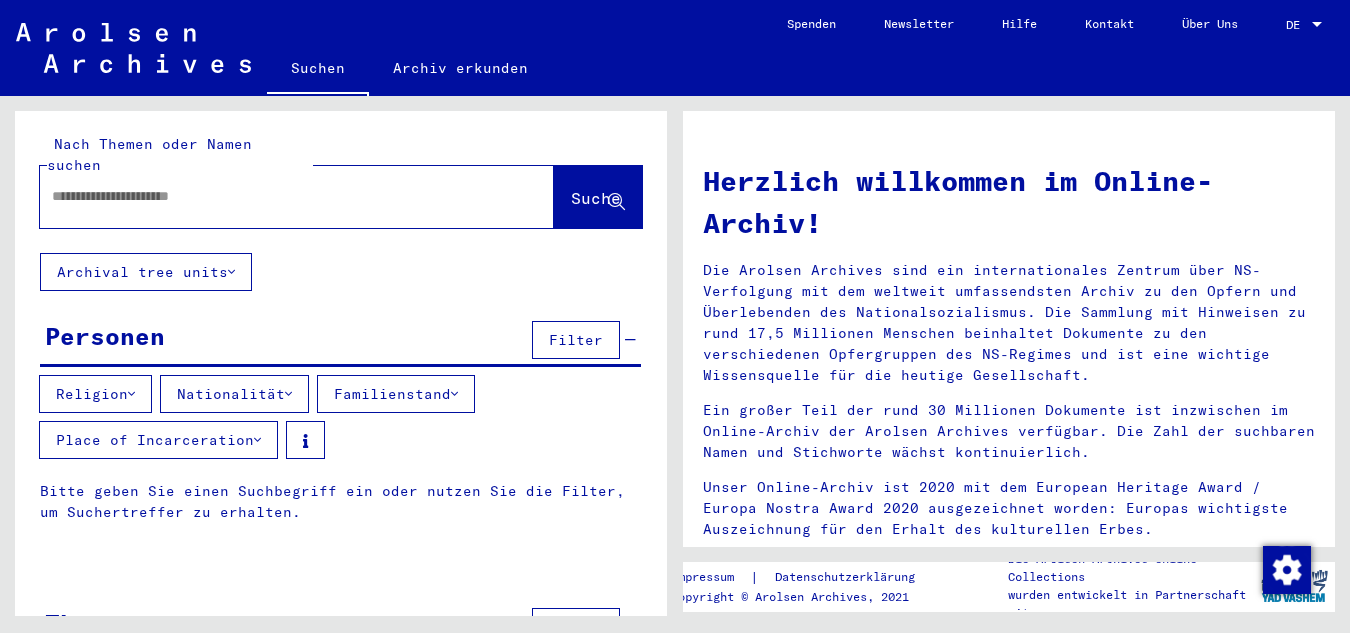 scroll, scrollTop: 0, scrollLeft: 0, axis: both 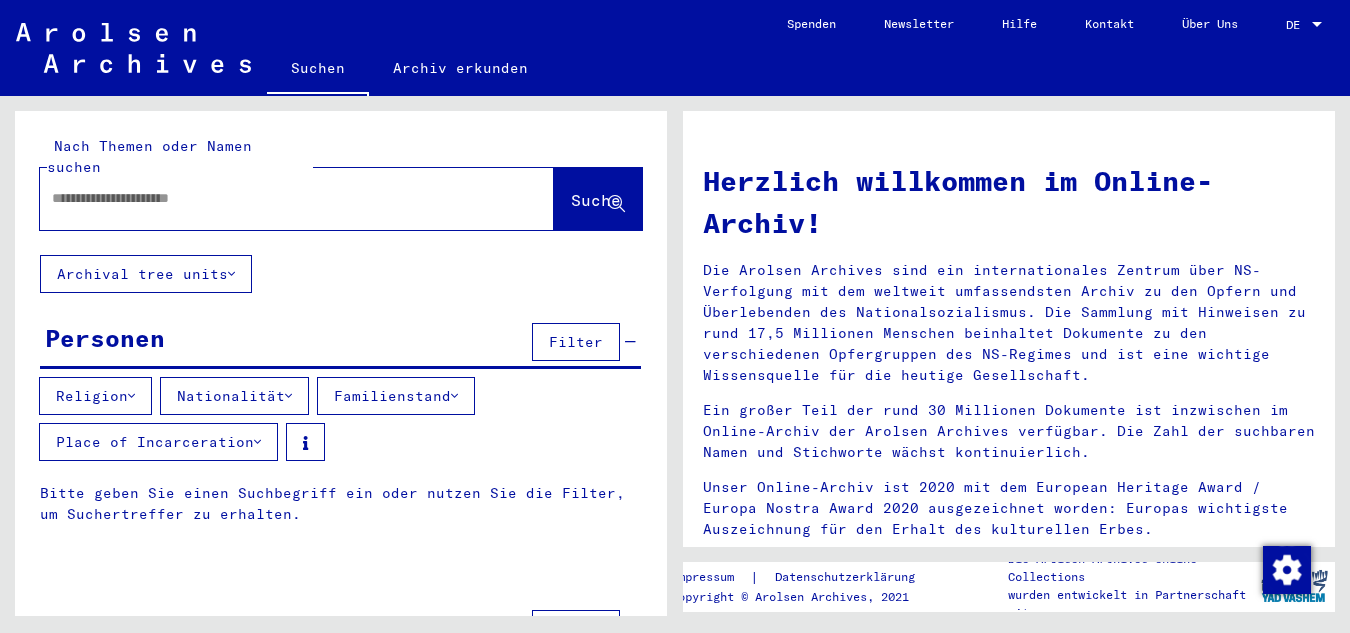 click 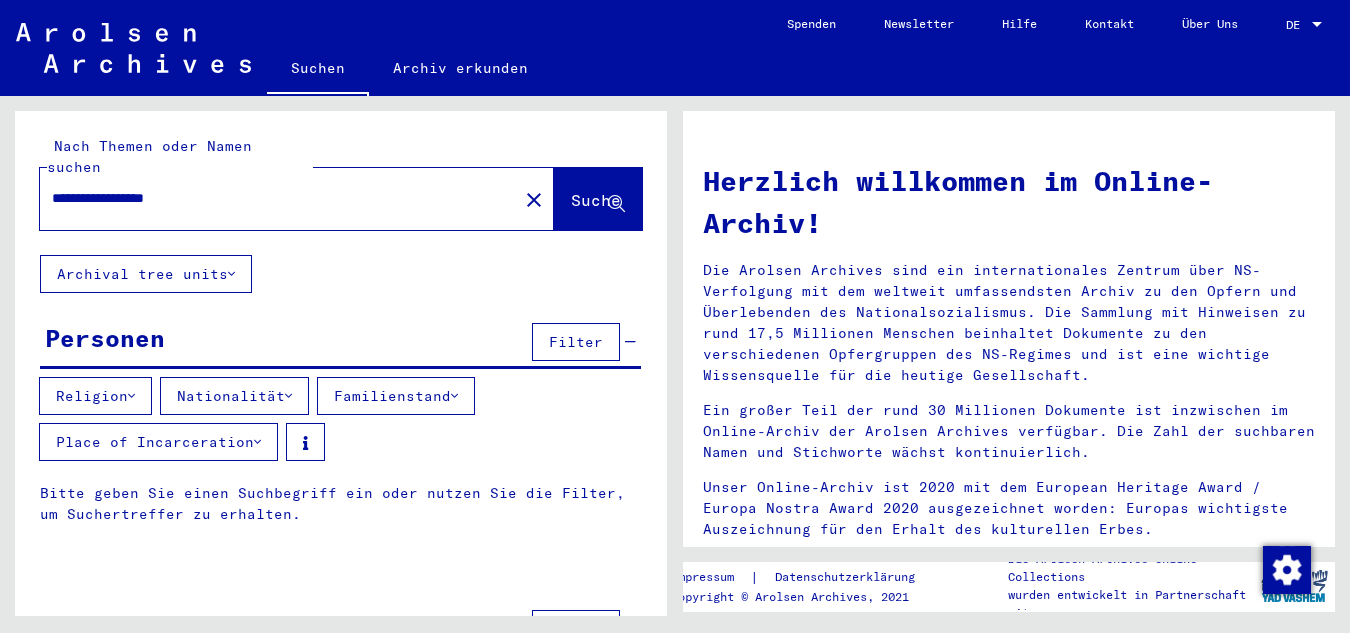 type on "**********" 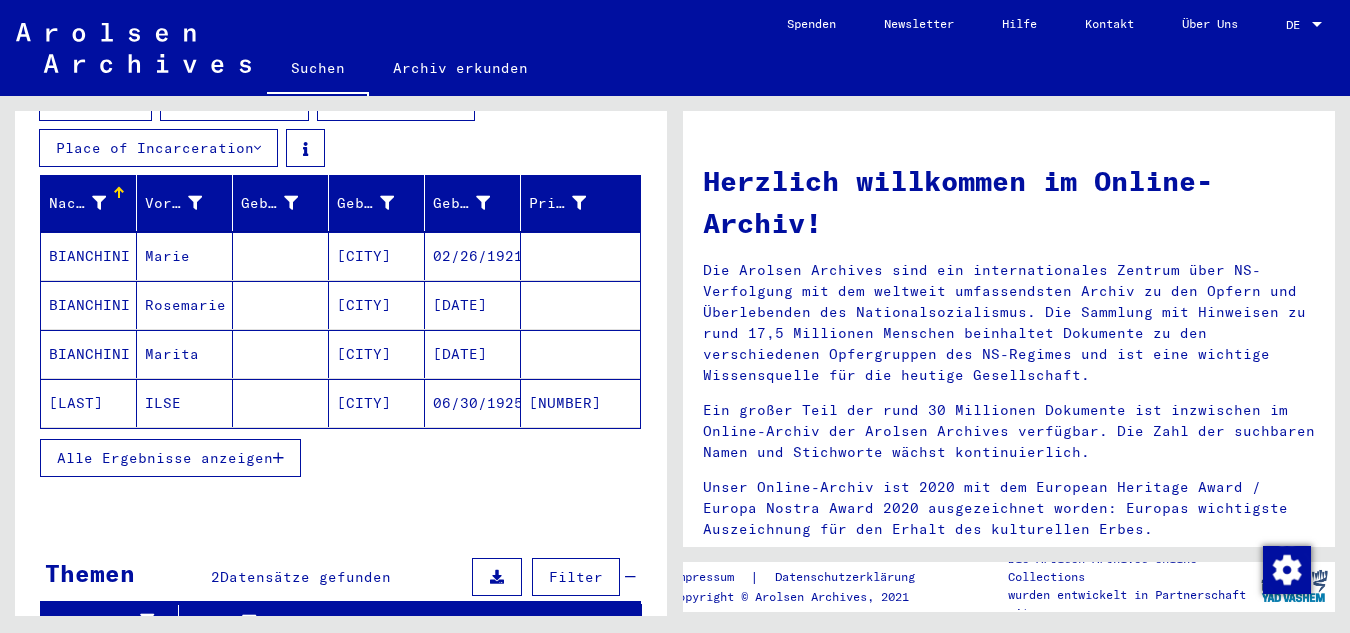 scroll, scrollTop: 300, scrollLeft: 0, axis: vertical 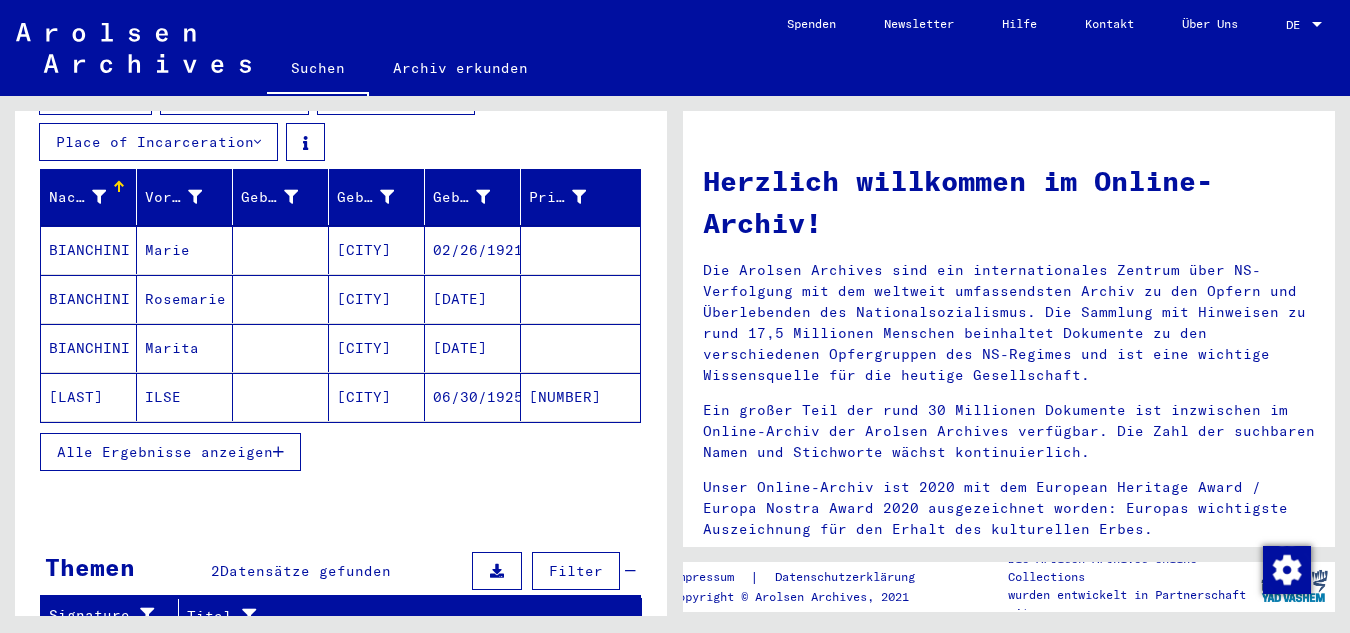 click on "Alle Ergebnisse anzeigen" at bounding box center [165, 452] 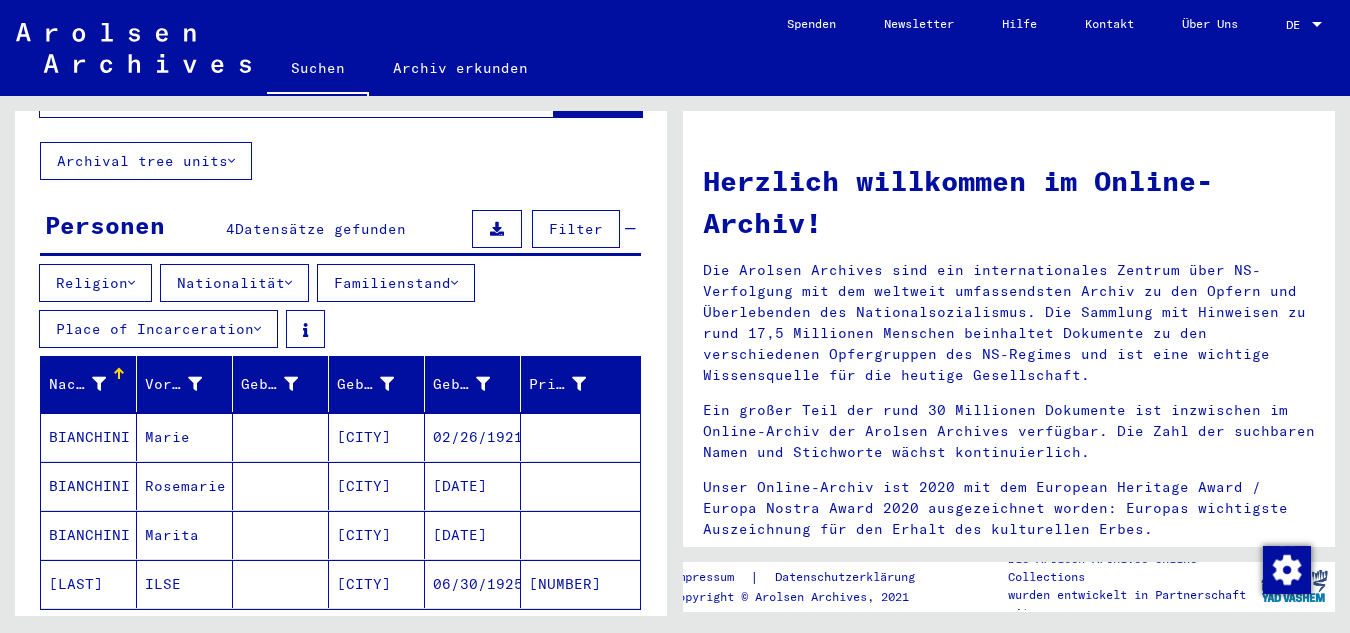scroll, scrollTop: 0, scrollLeft: 0, axis: both 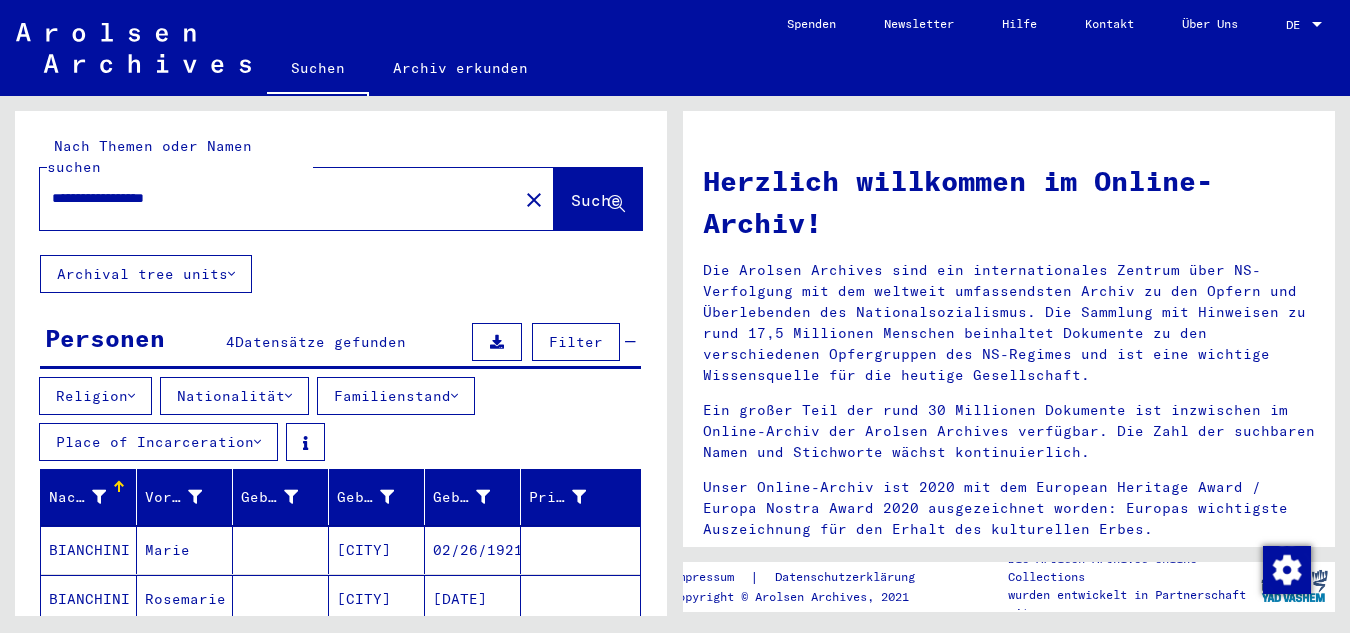 click on "close" 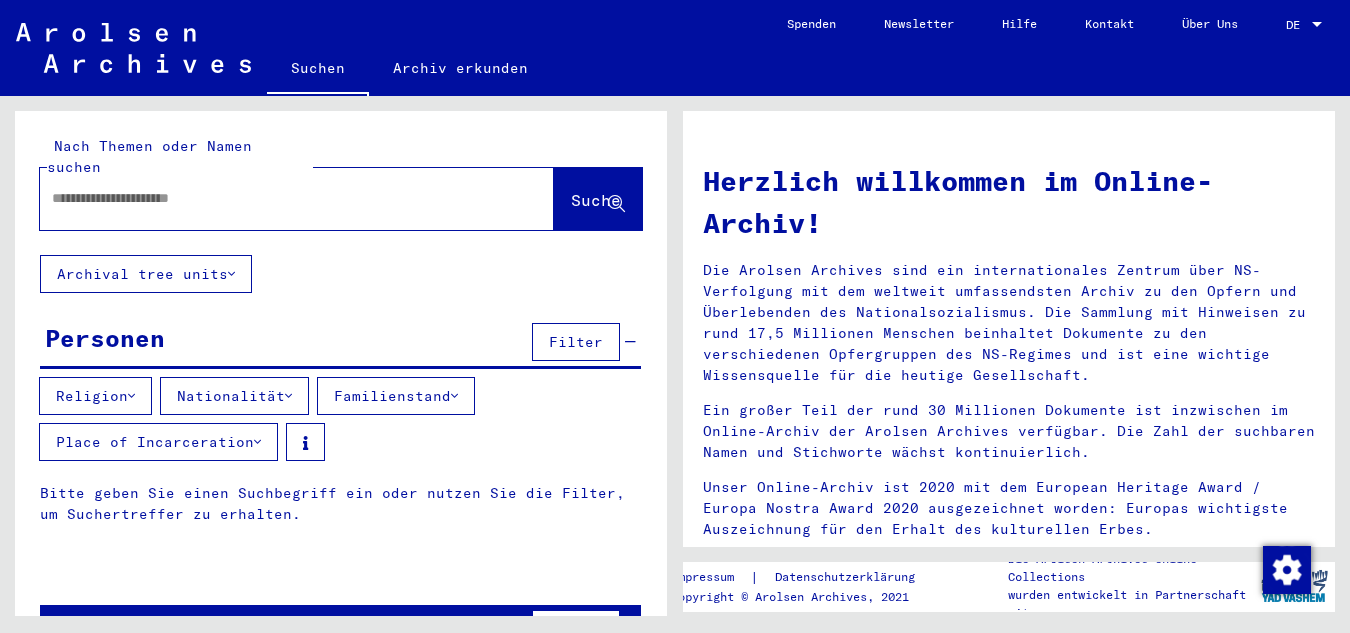 click 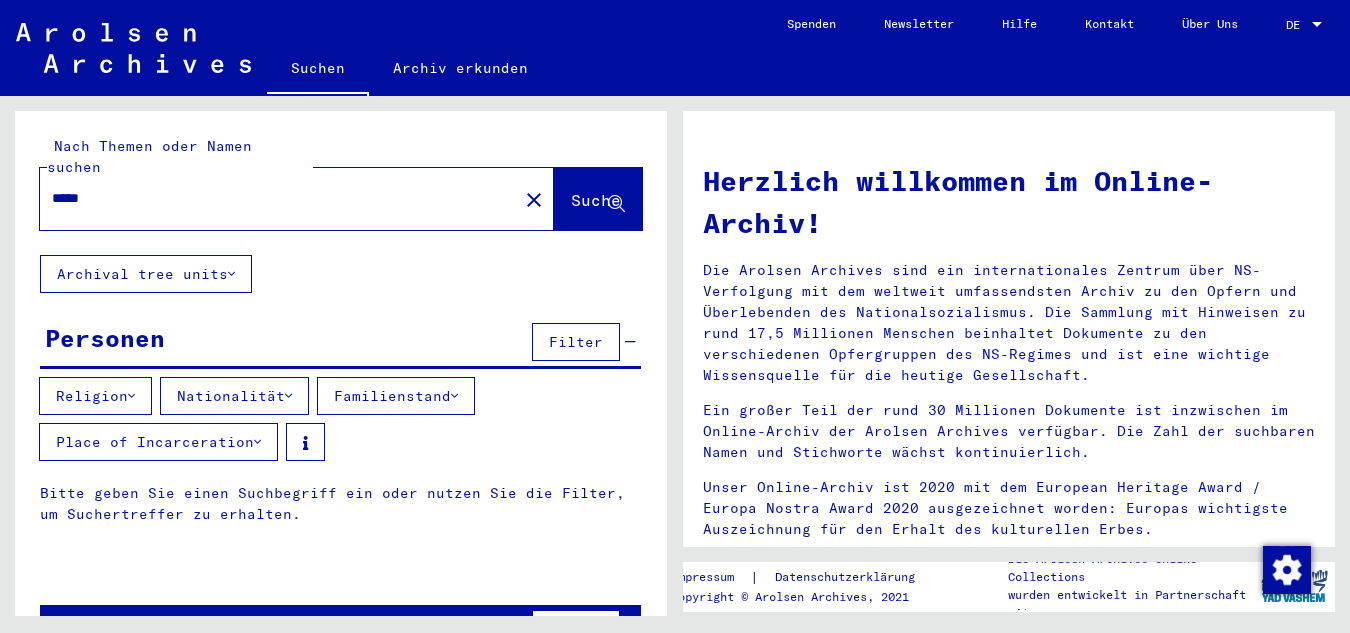 type on "*****" 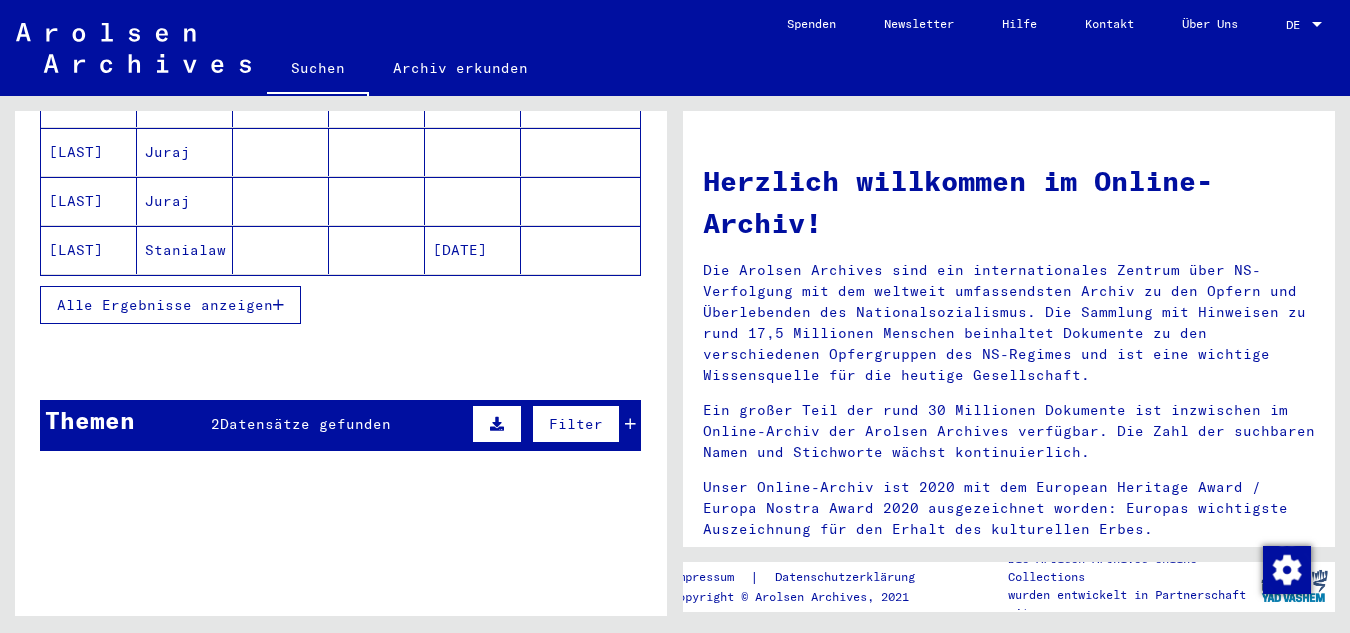 scroll, scrollTop: 500, scrollLeft: 0, axis: vertical 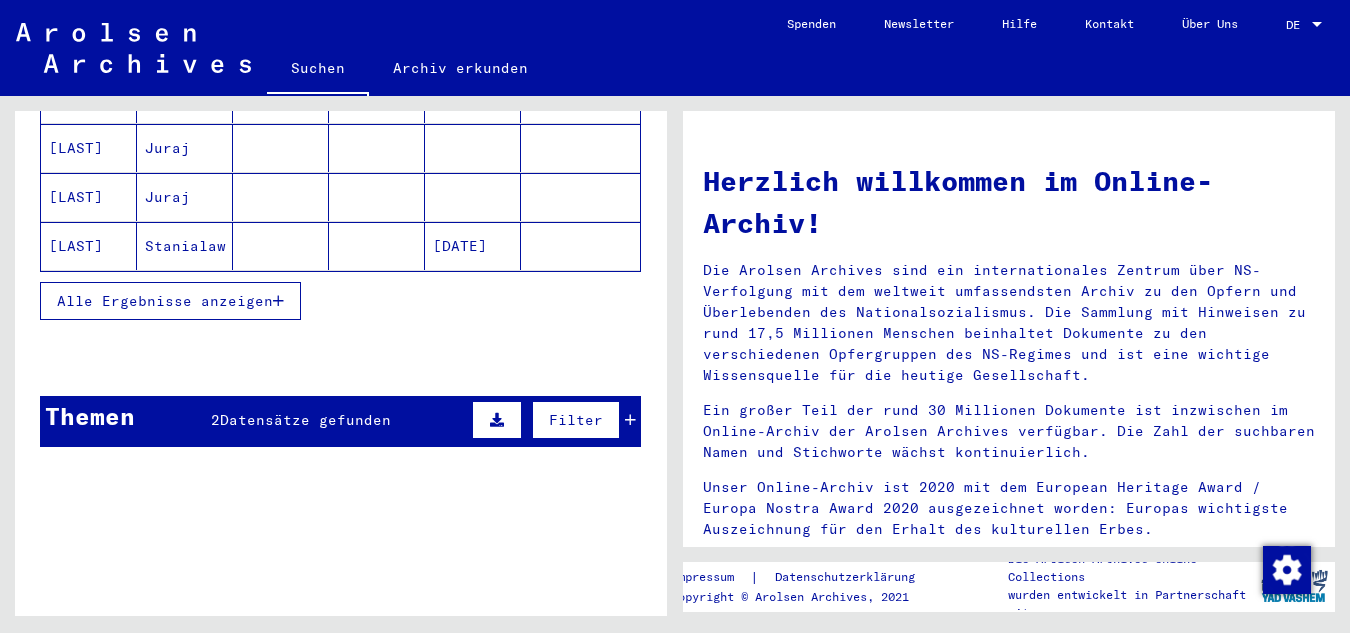 click on "Alle Ergebnisse anzeigen" at bounding box center [170, 301] 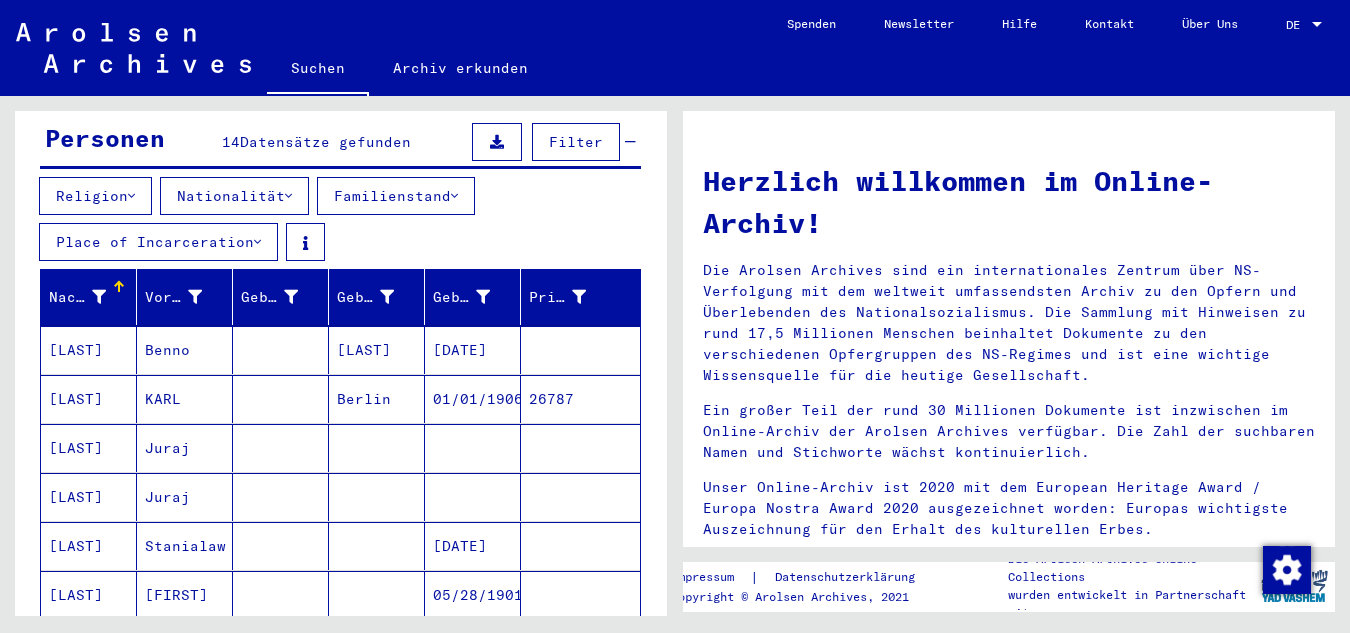 scroll, scrollTop: 0, scrollLeft: 0, axis: both 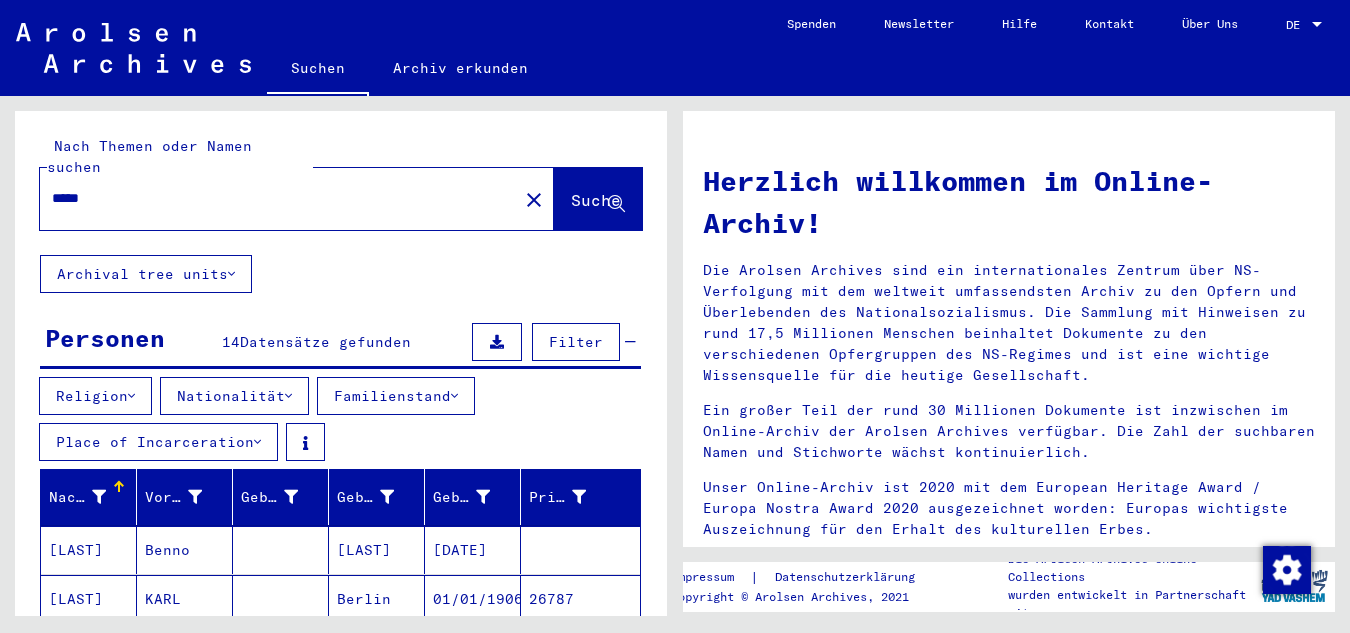click on "Geburt‏" at bounding box center [365, 497] 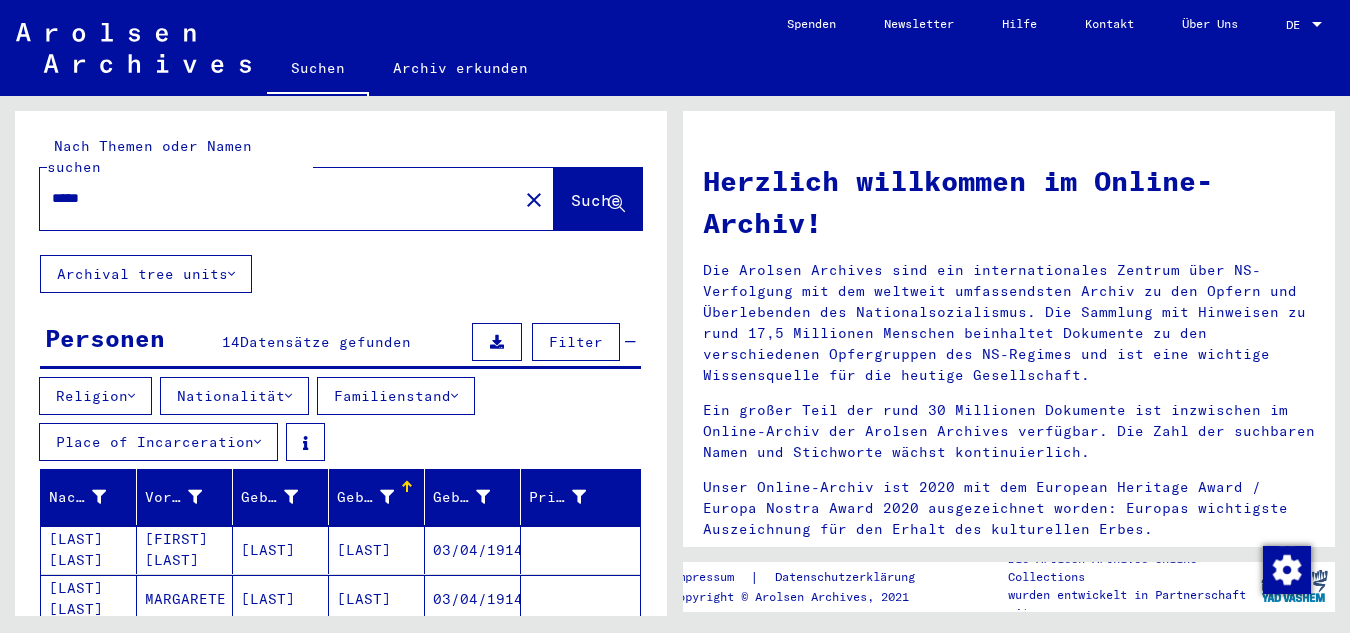 click at bounding box center [387, 497] 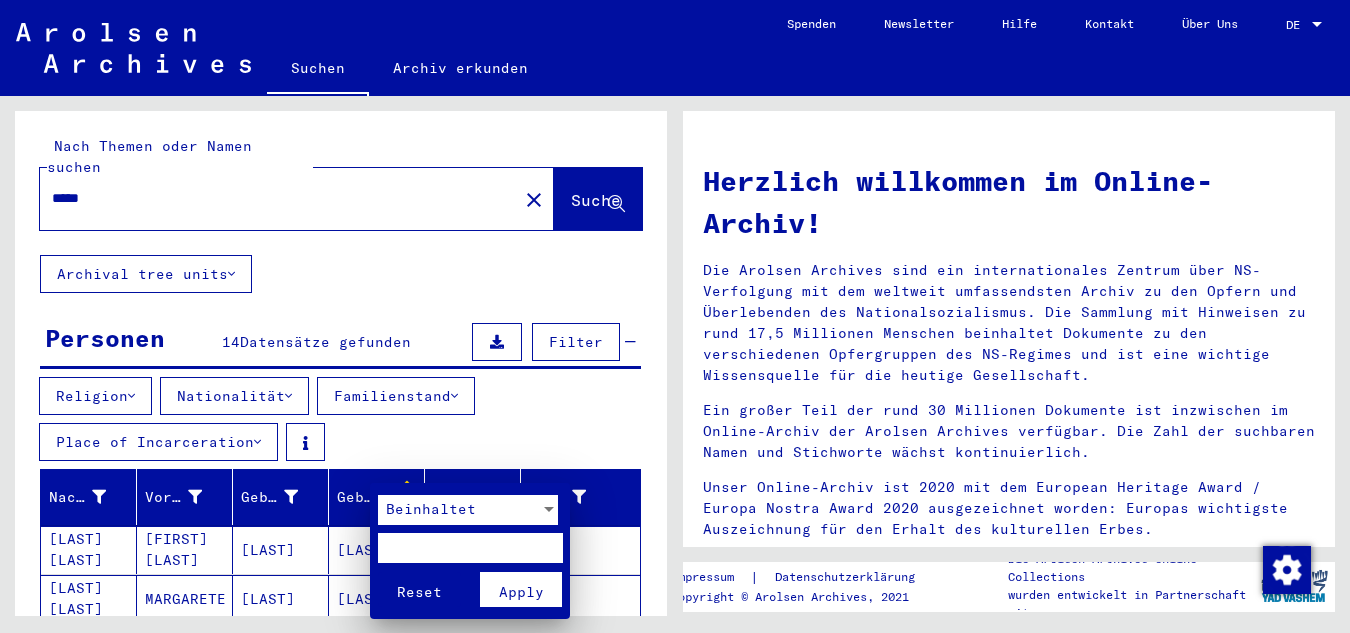 click at bounding box center [675, 316] 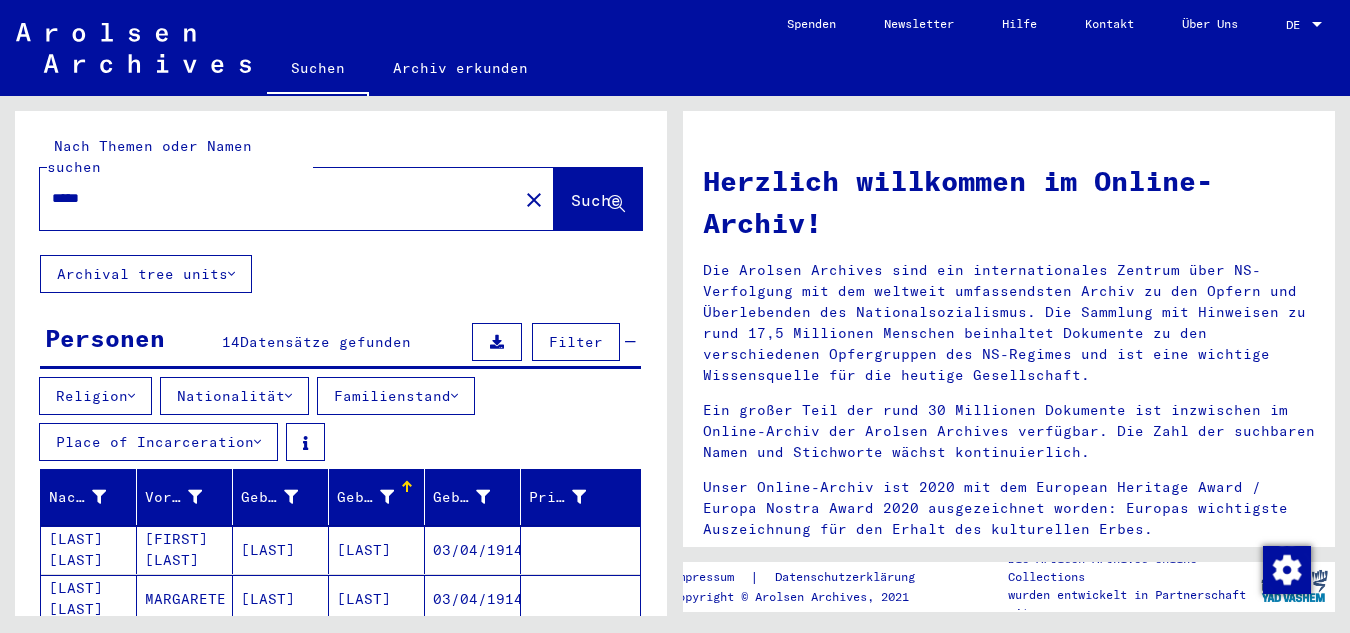 click on "Geburt‏" at bounding box center [368, 497] 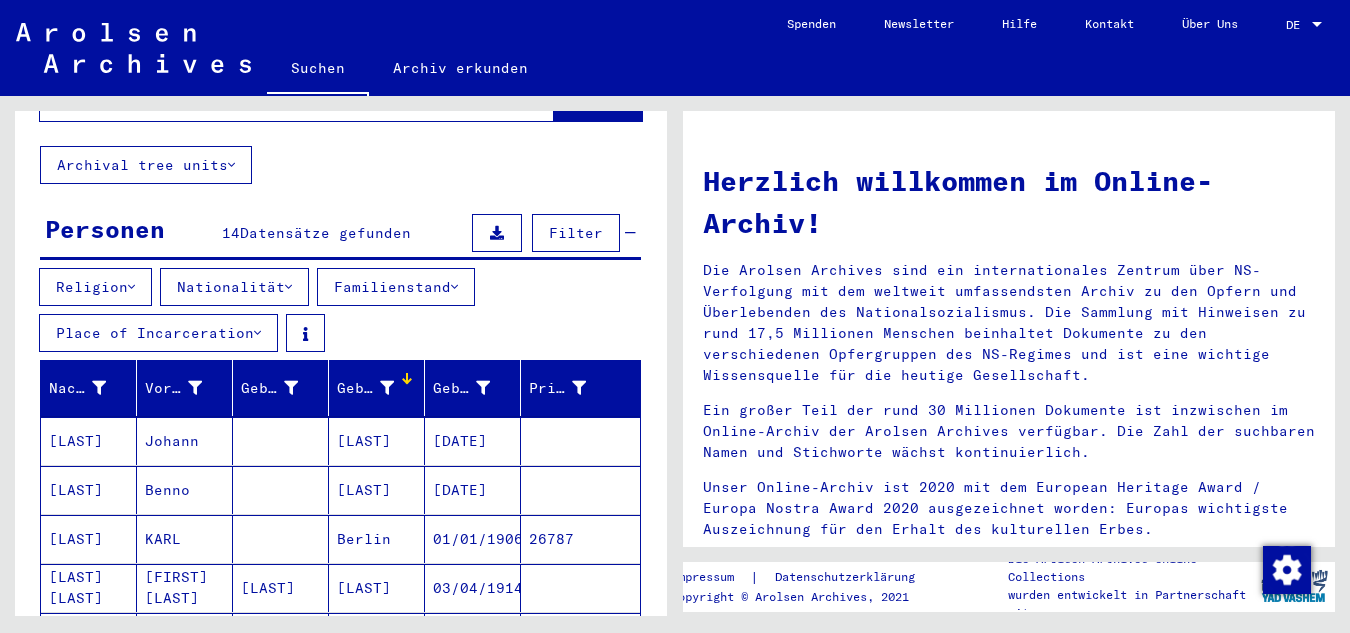 scroll, scrollTop: 100, scrollLeft: 0, axis: vertical 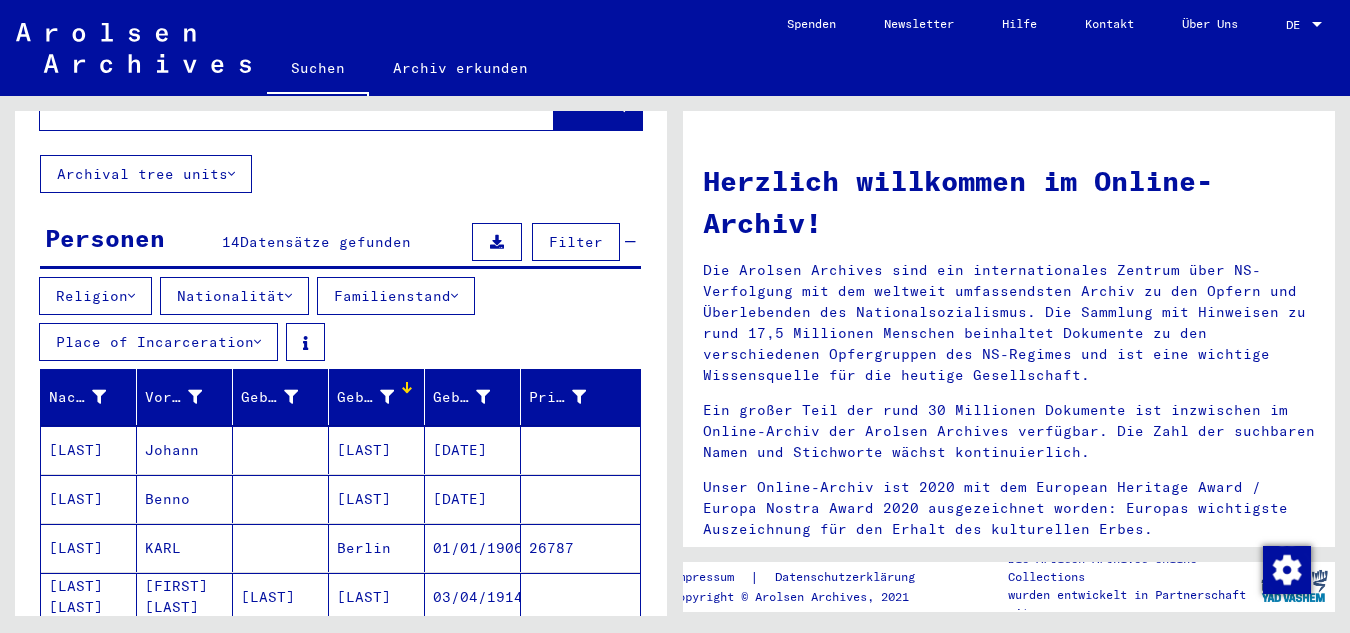 click on "[LAST]" at bounding box center (89, 499) 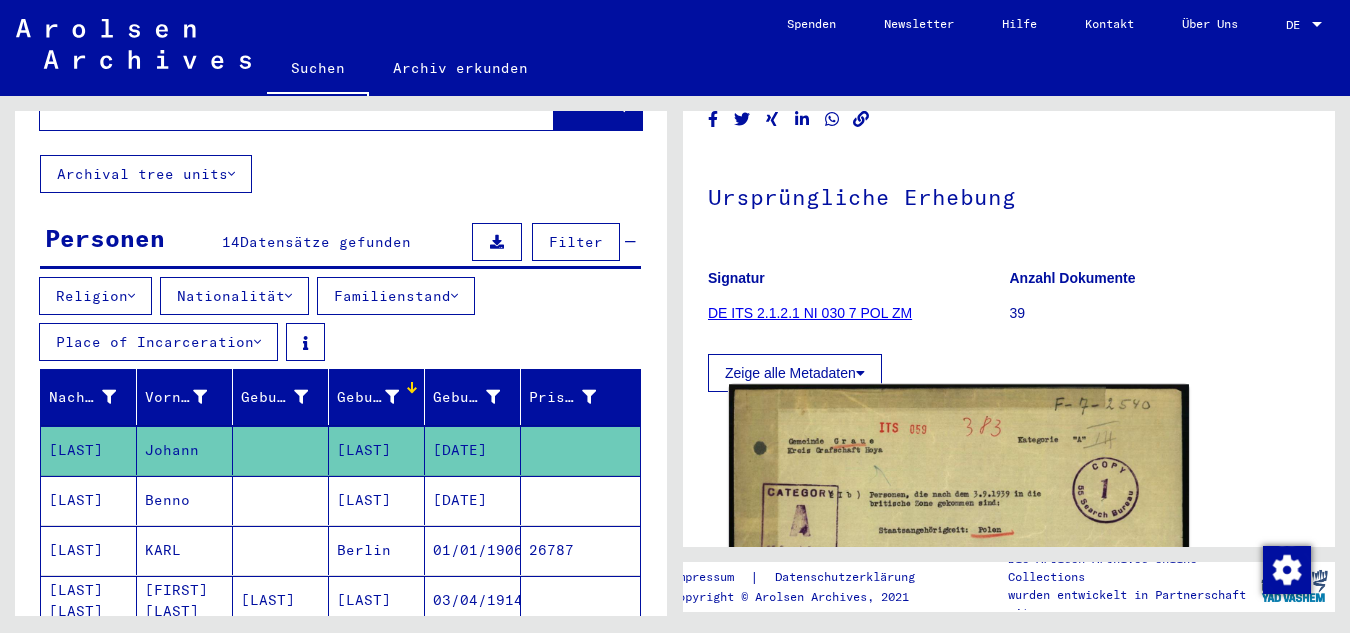 scroll, scrollTop: 300, scrollLeft: 0, axis: vertical 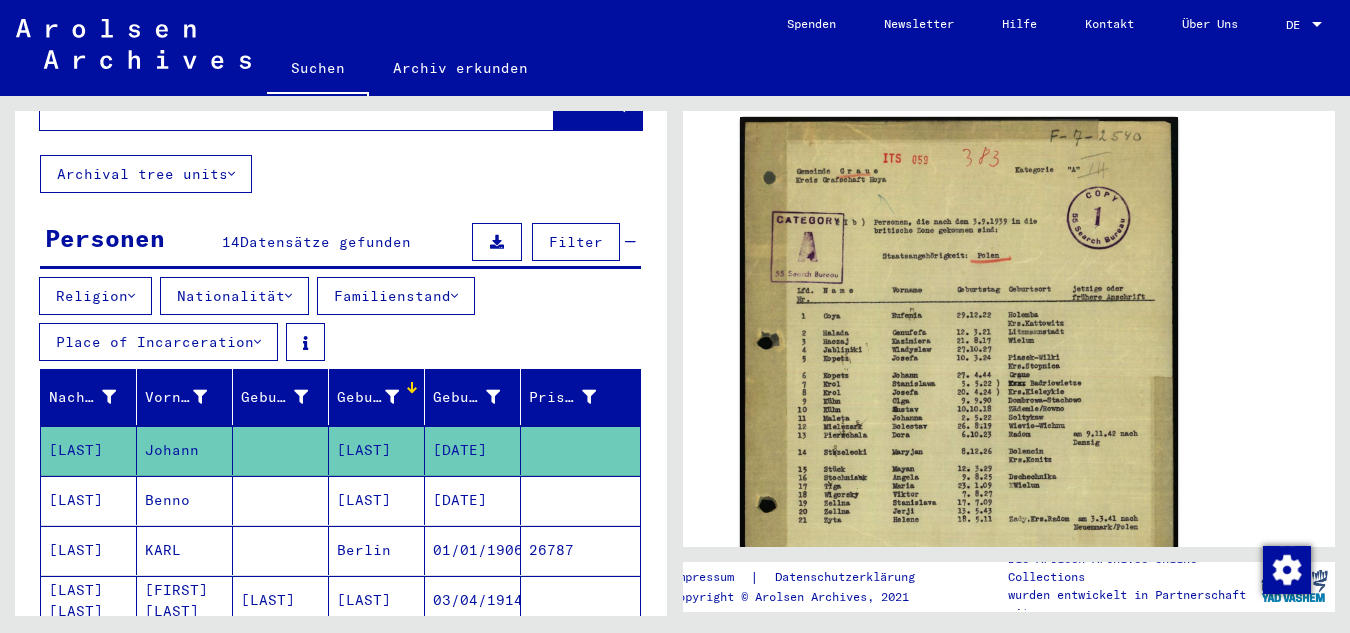 click on "Benno" at bounding box center (185, 550) 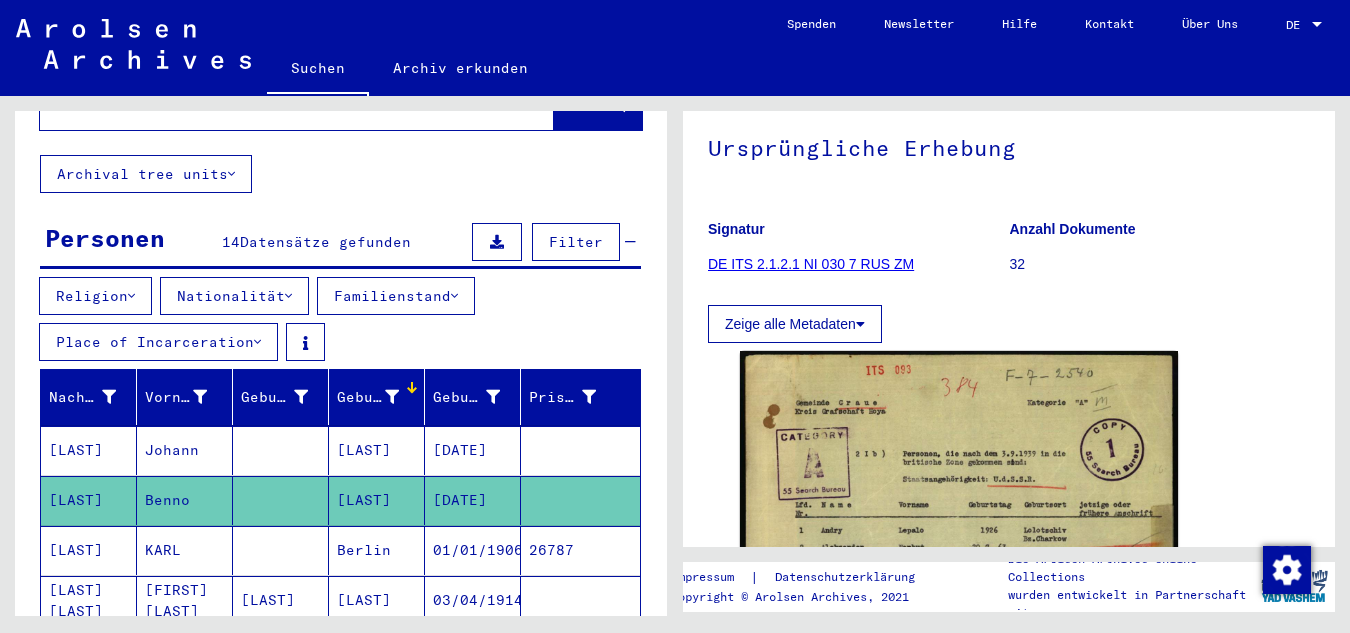 scroll, scrollTop: 0, scrollLeft: 0, axis: both 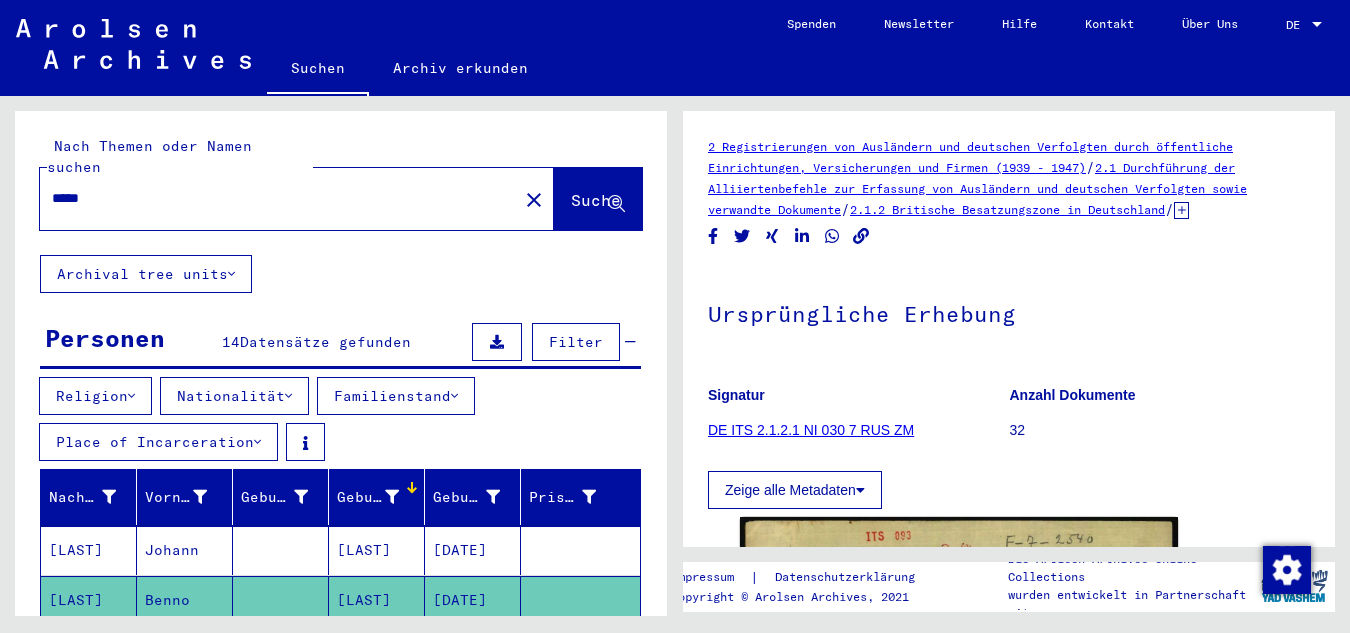 click on "close" 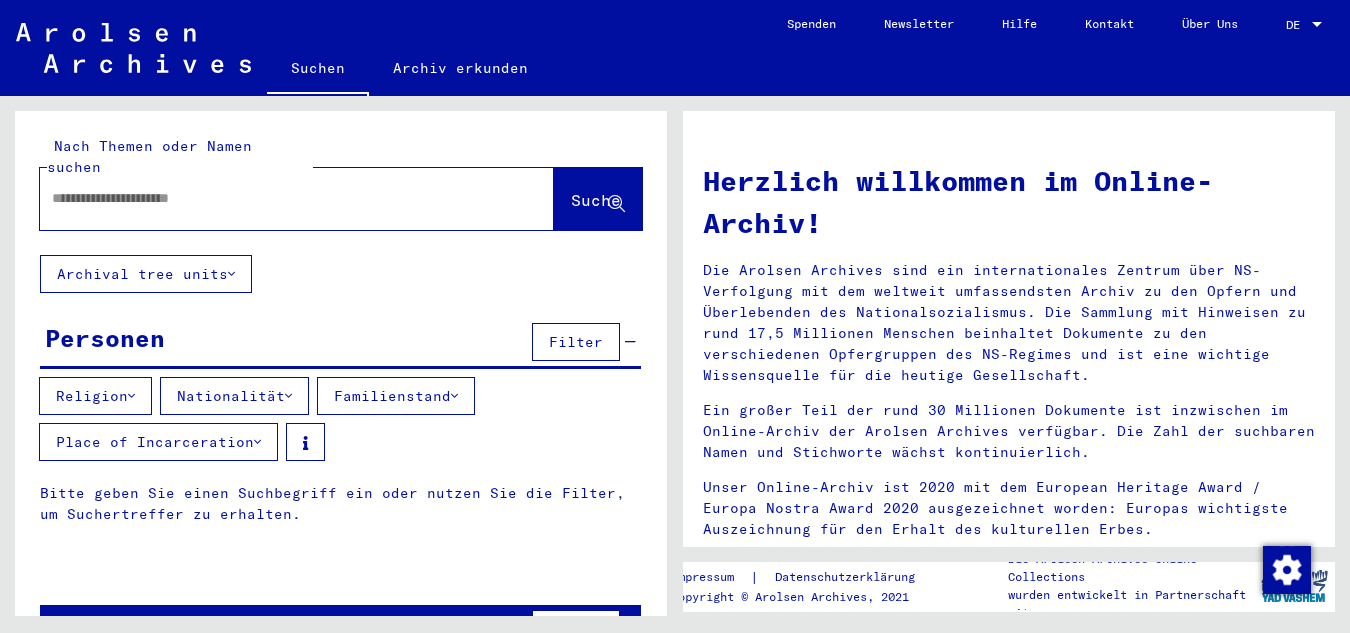 click at bounding box center [273, 198] 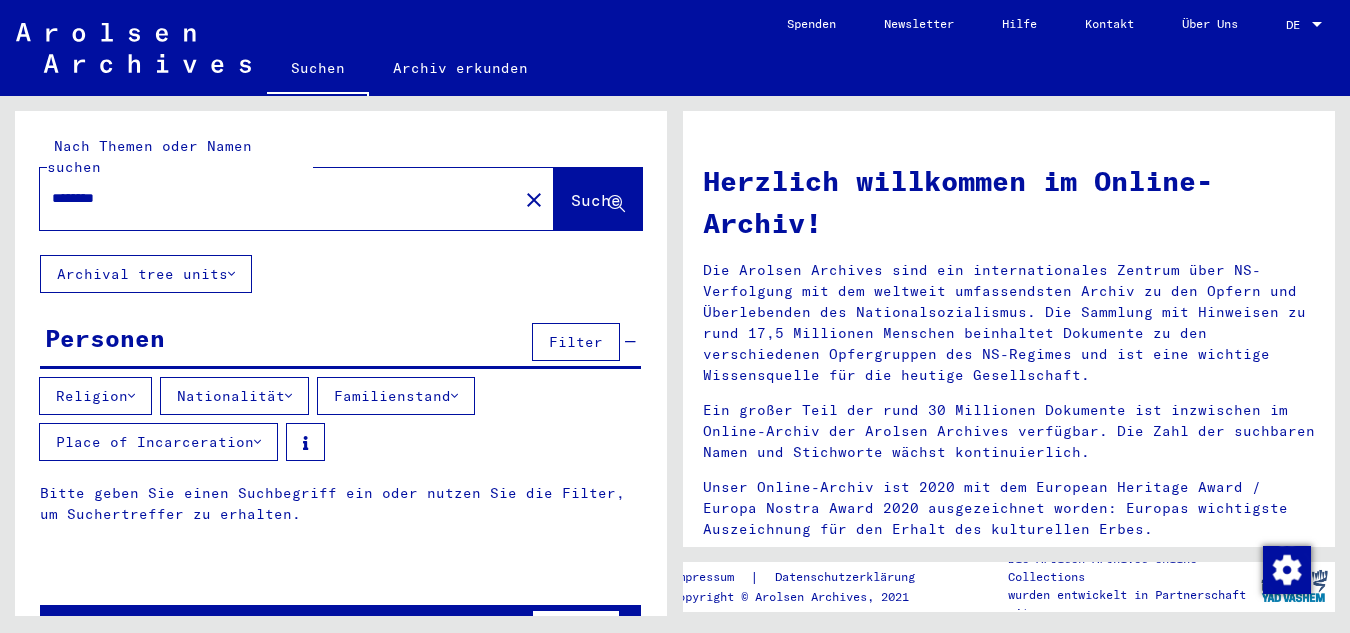 type on "********" 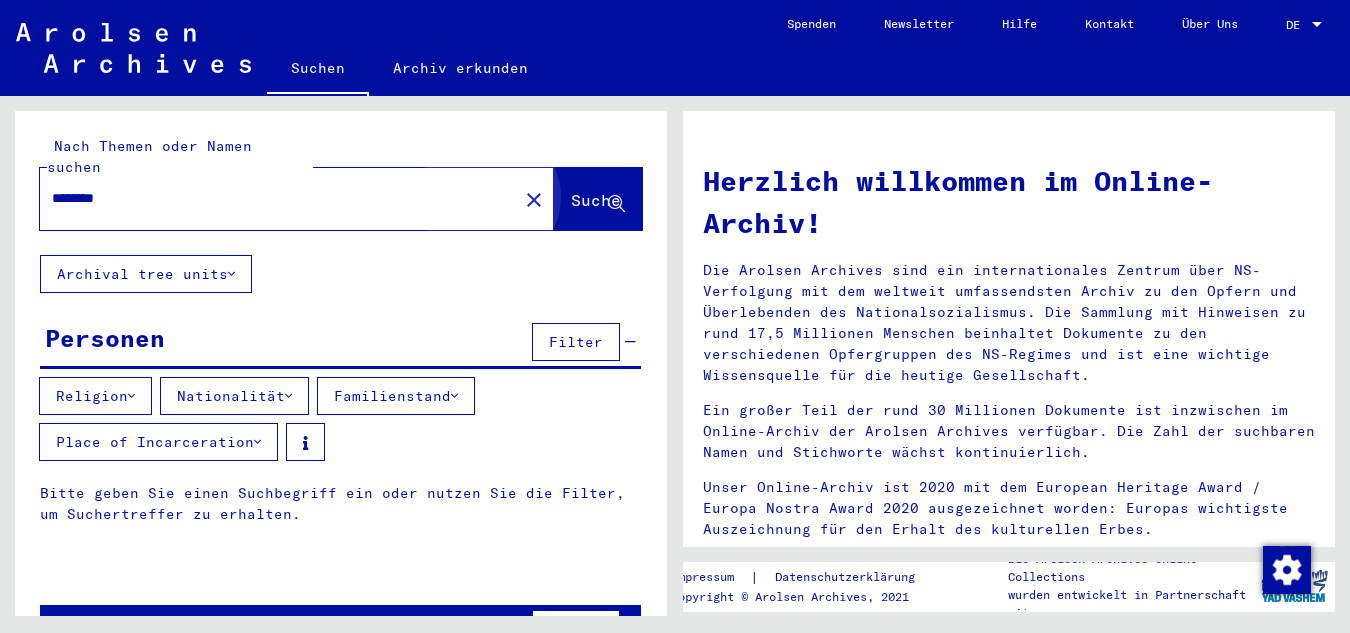 click on "Suche" 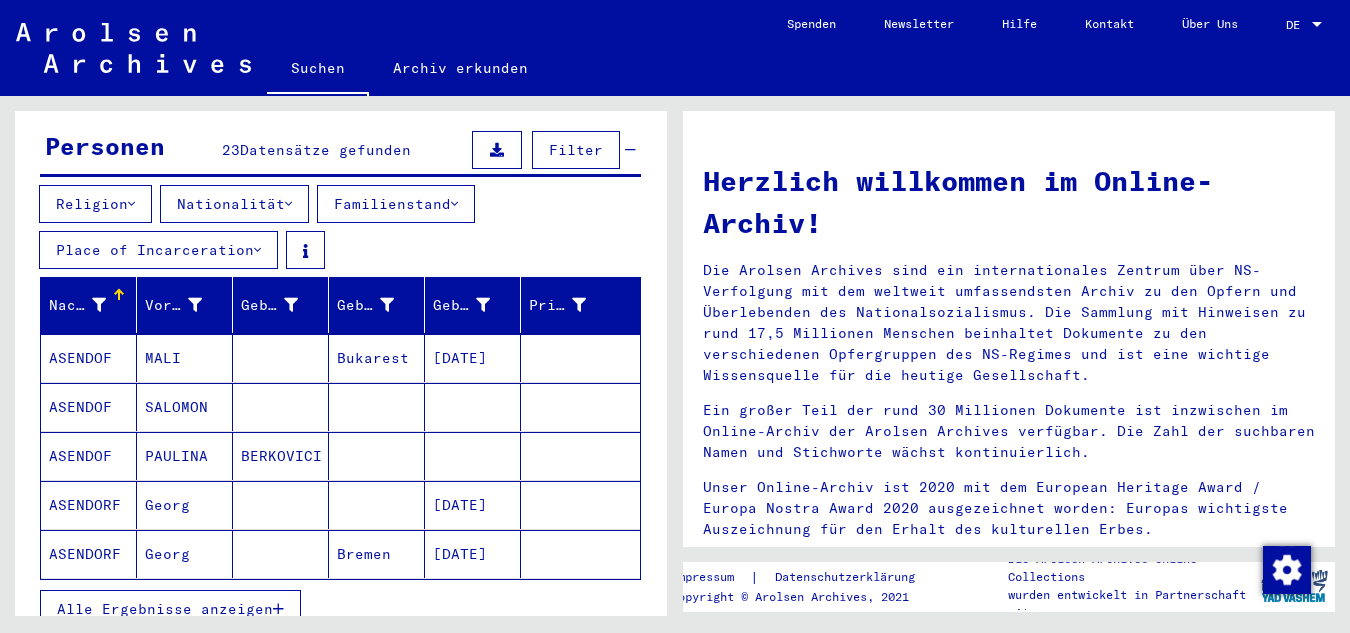 scroll, scrollTop: 200, scrollLeft: 0, axis: vertical 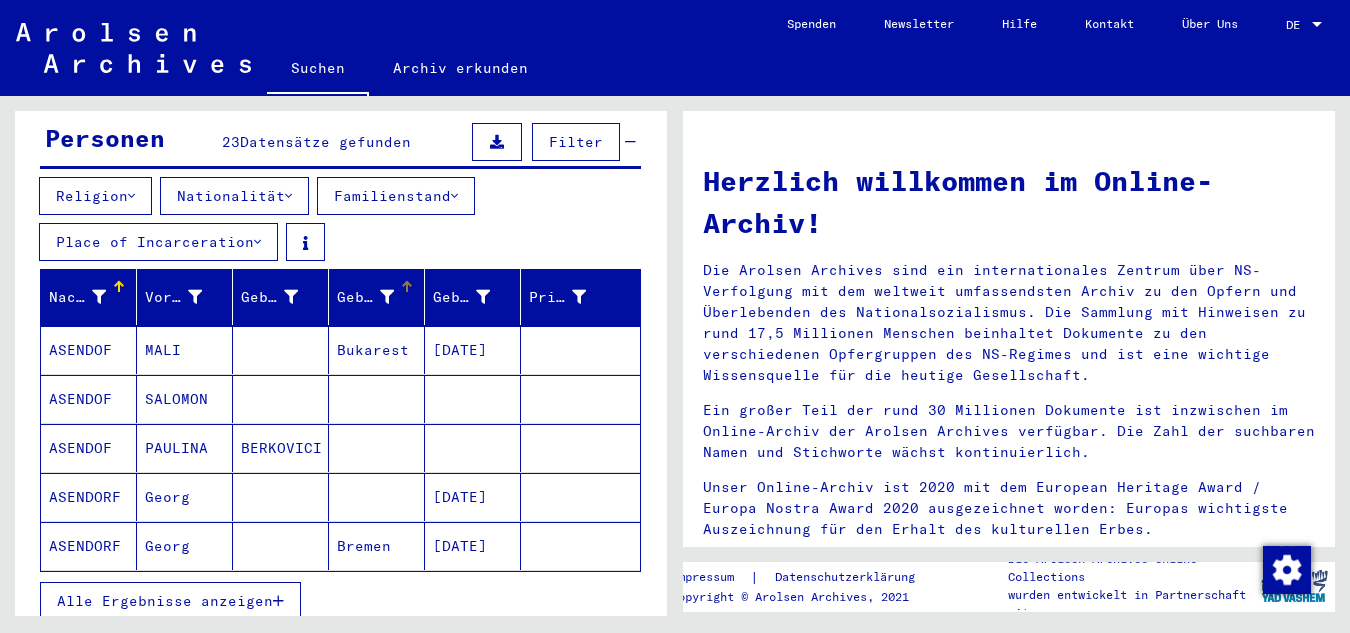 click at bounding box center (387, 297) 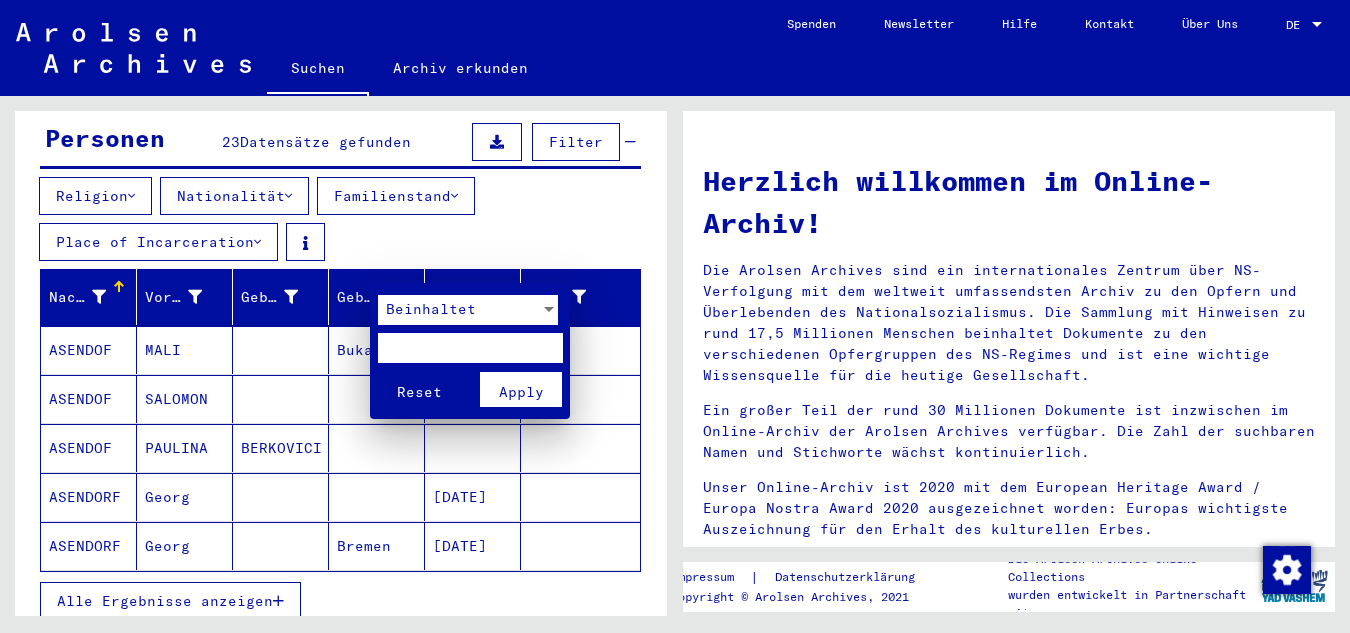 click at bounding box center (675, 316) 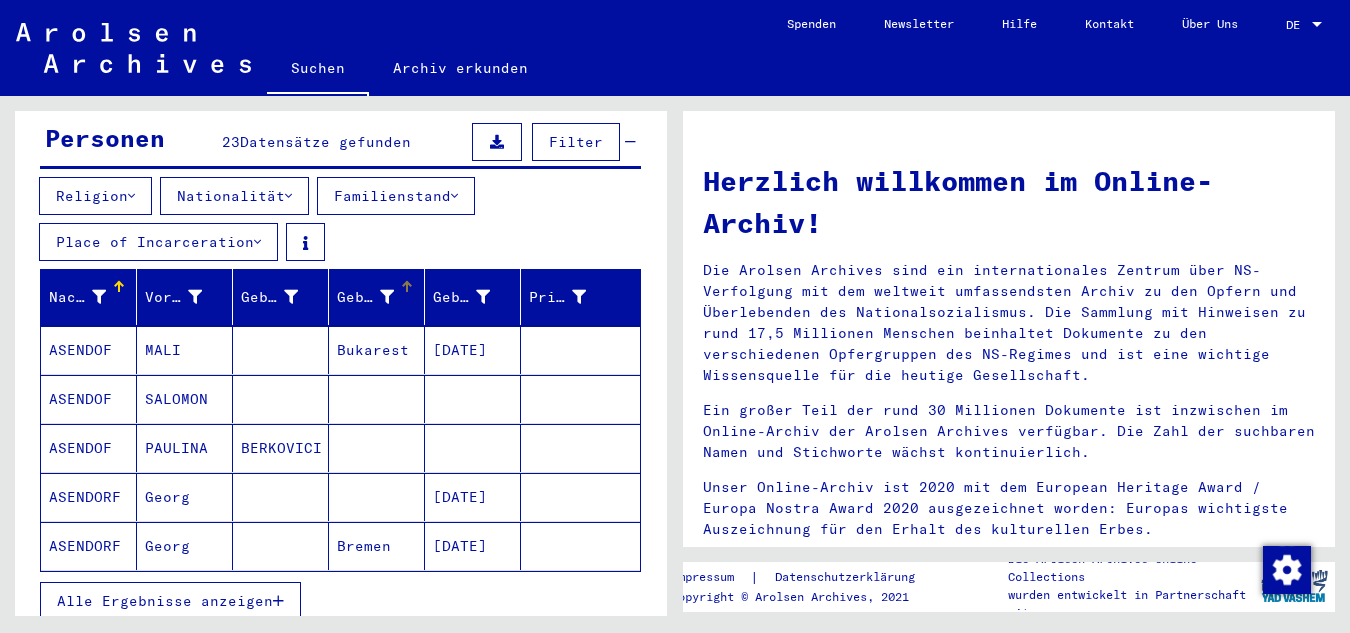 click at bounding box center [407, 287] 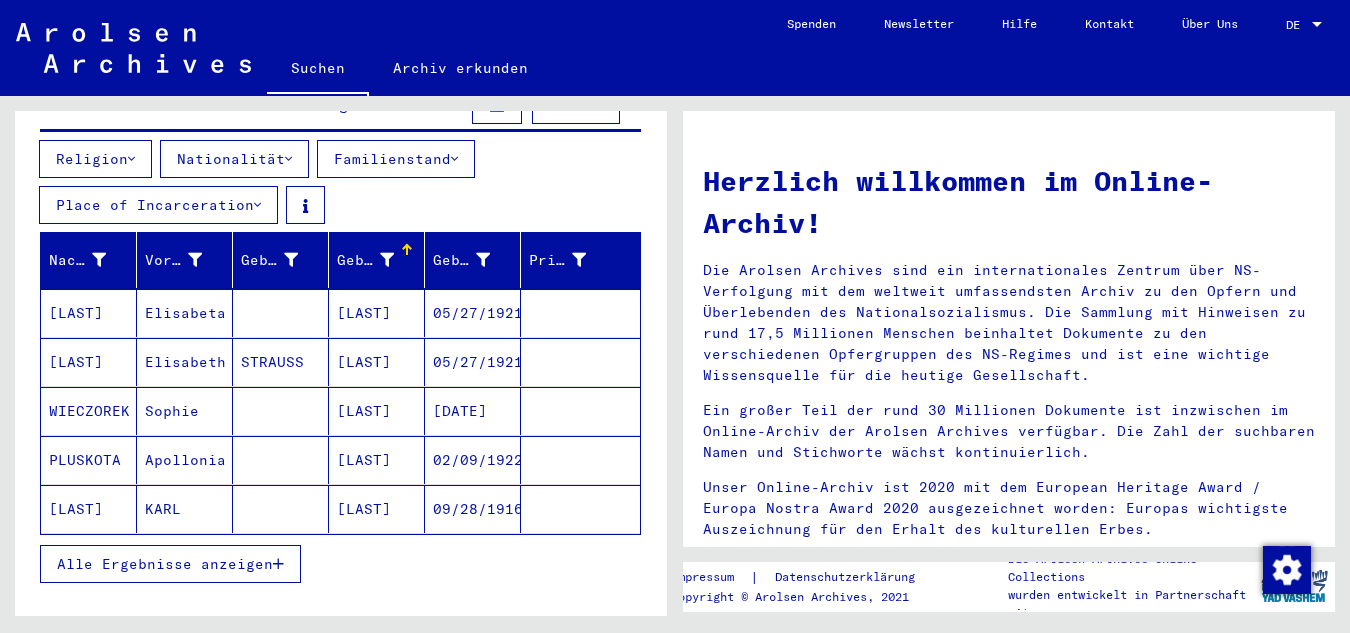 scroll, scrollTop: 300, scrollLeft: 0, axis: vertical 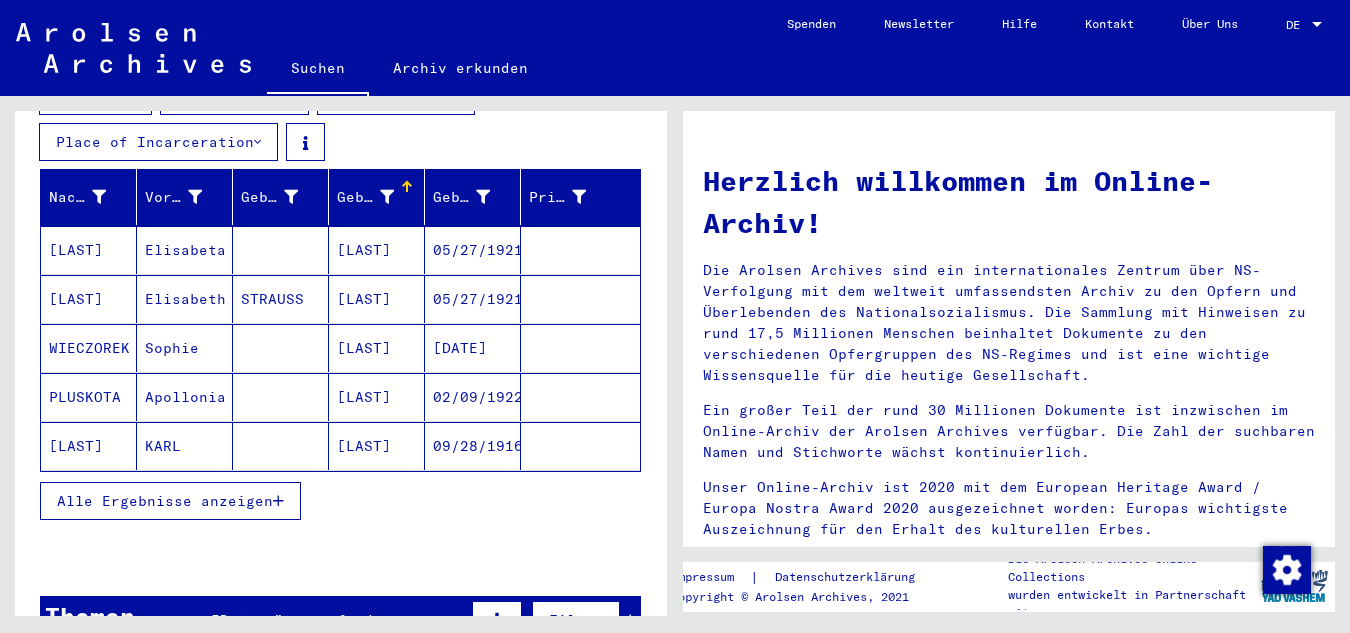 click on "Alle Ergebnisse anzeigen" at bounding box center (165, 501) 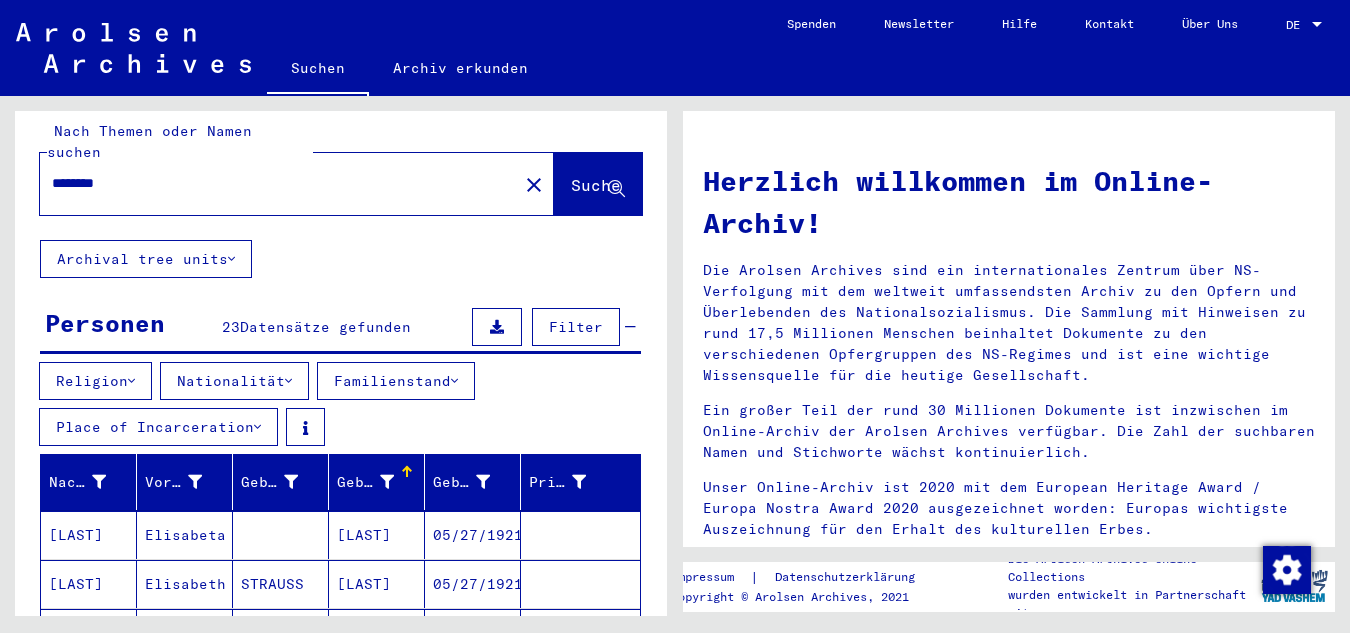 scroll, scrollTop: 0, scrollLeft: 0, axis: both 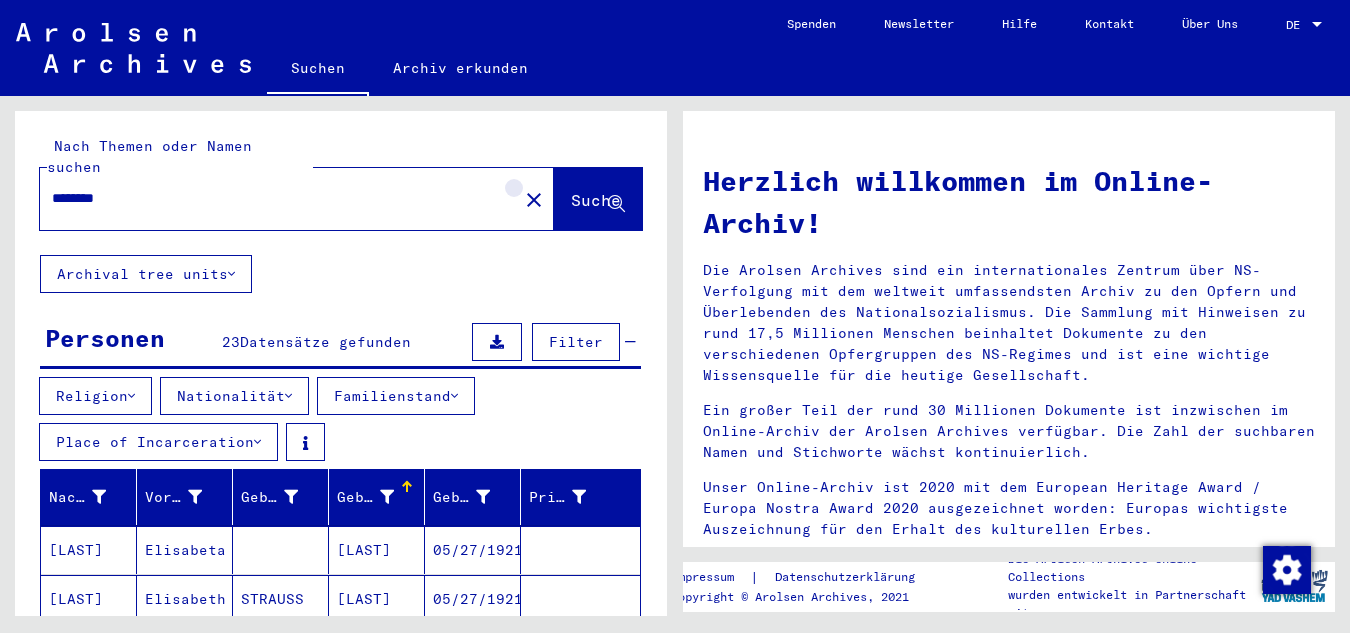 click on "close" 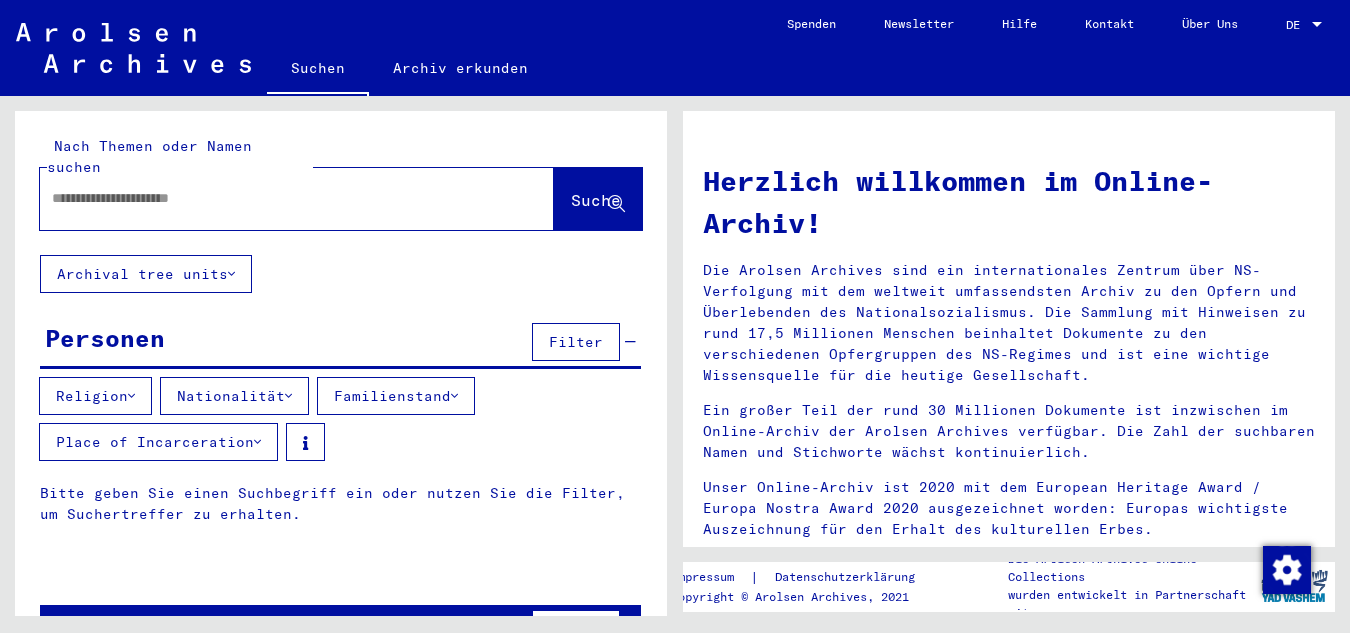 click 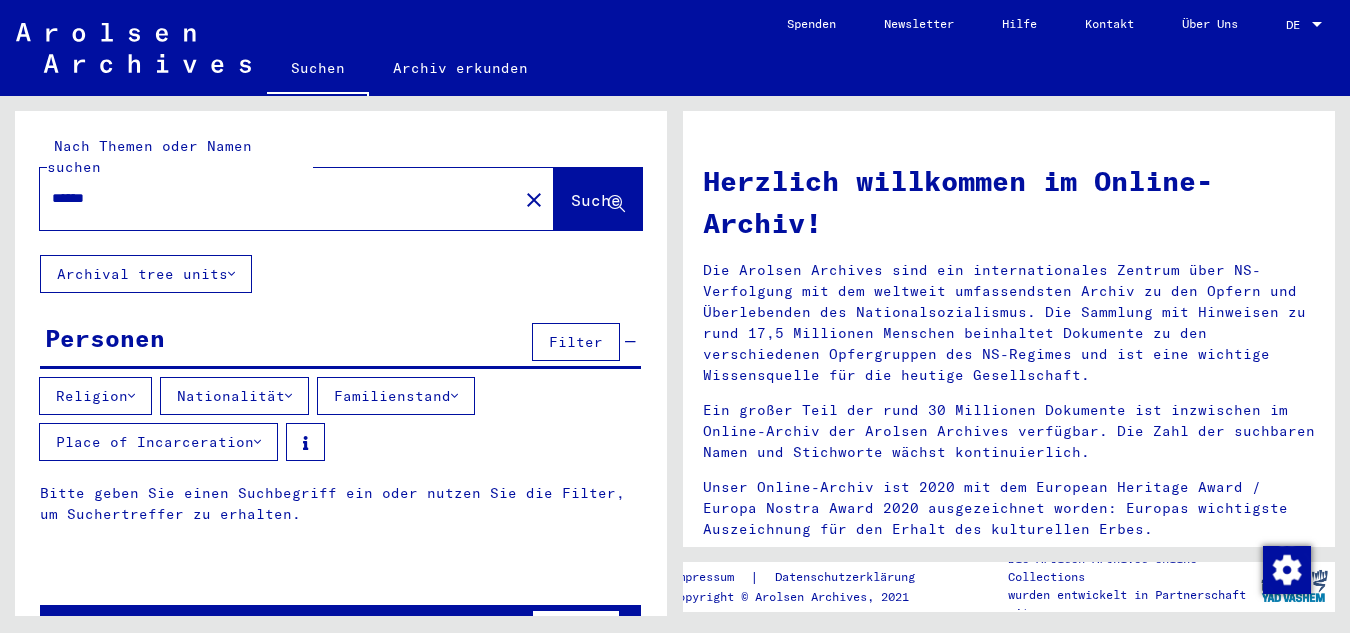type on "******" 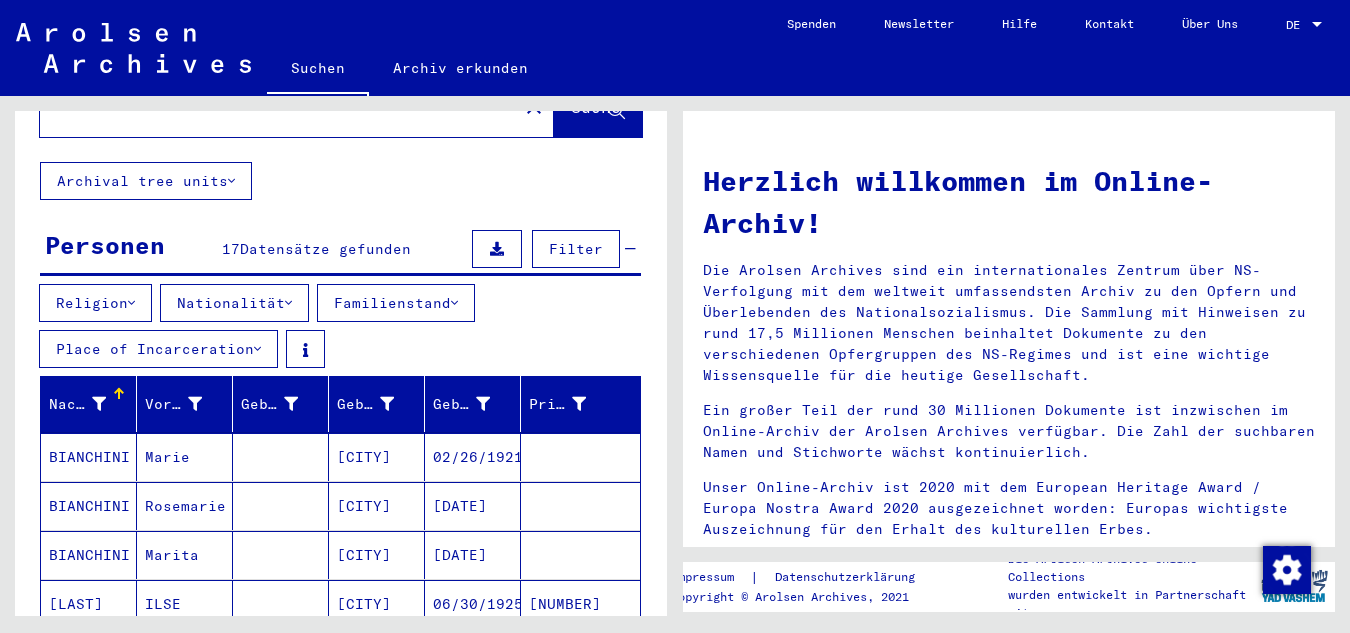 scroll, scrollTop: 0, scrollLeft: 0, axis: both 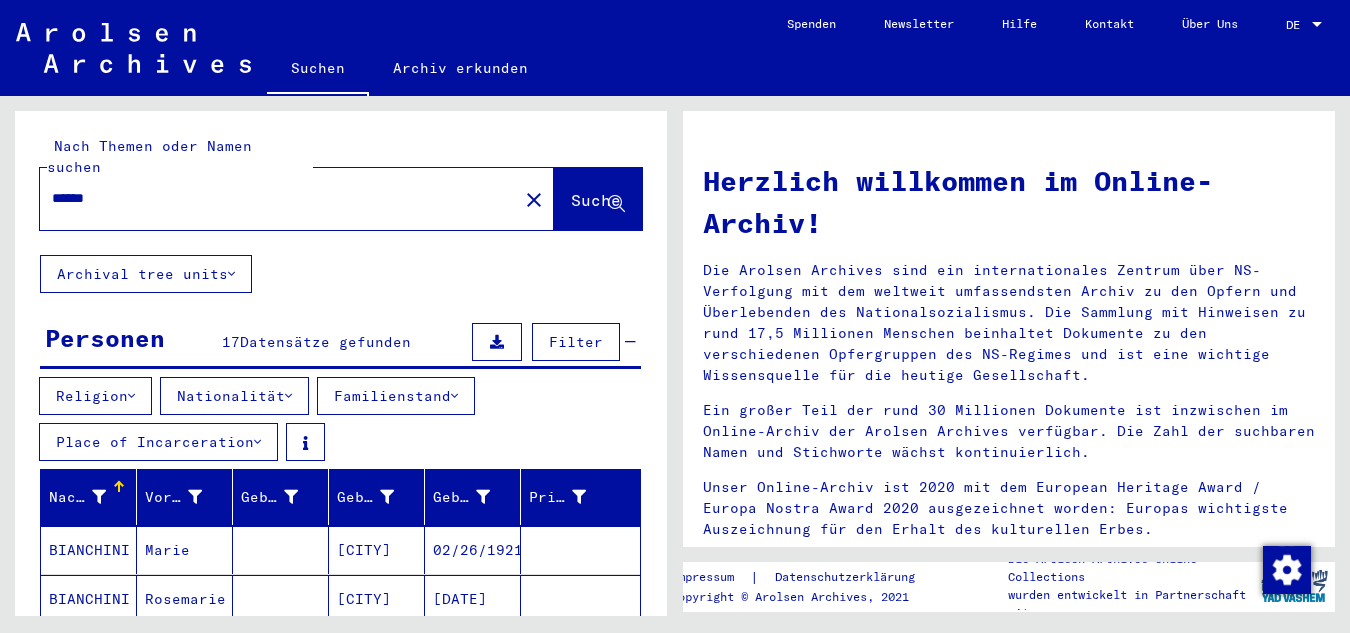 click on "close" 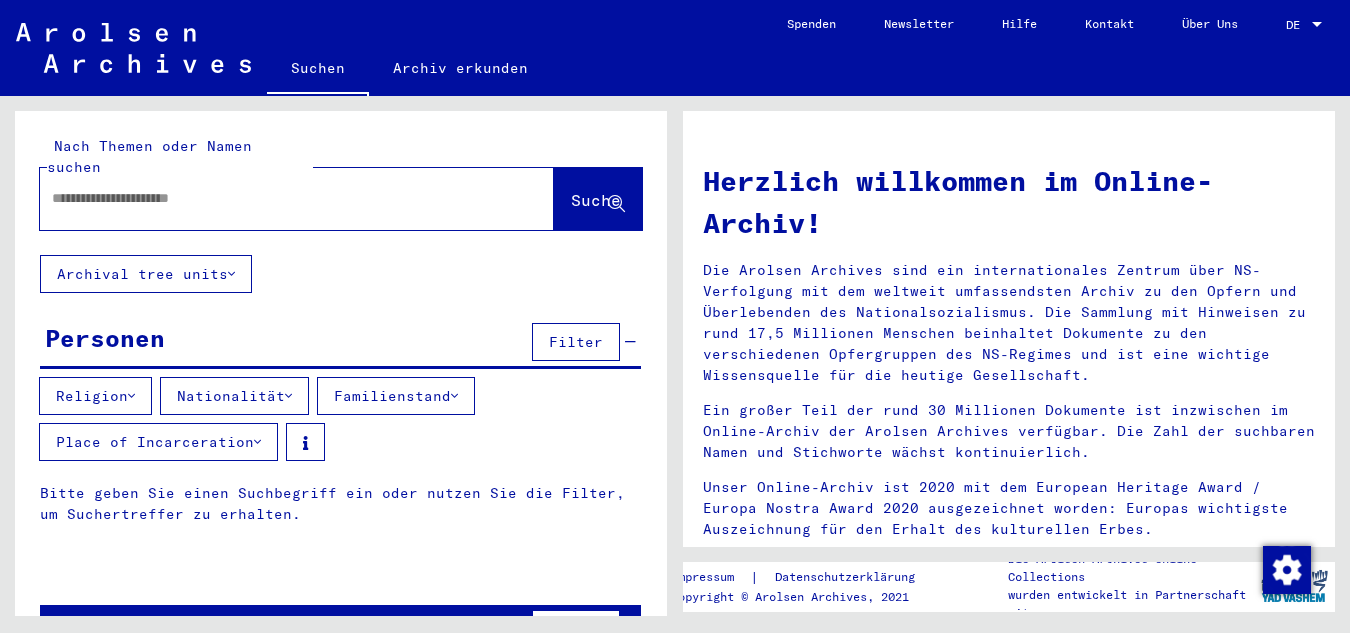 click at bounding box center [273, 198] 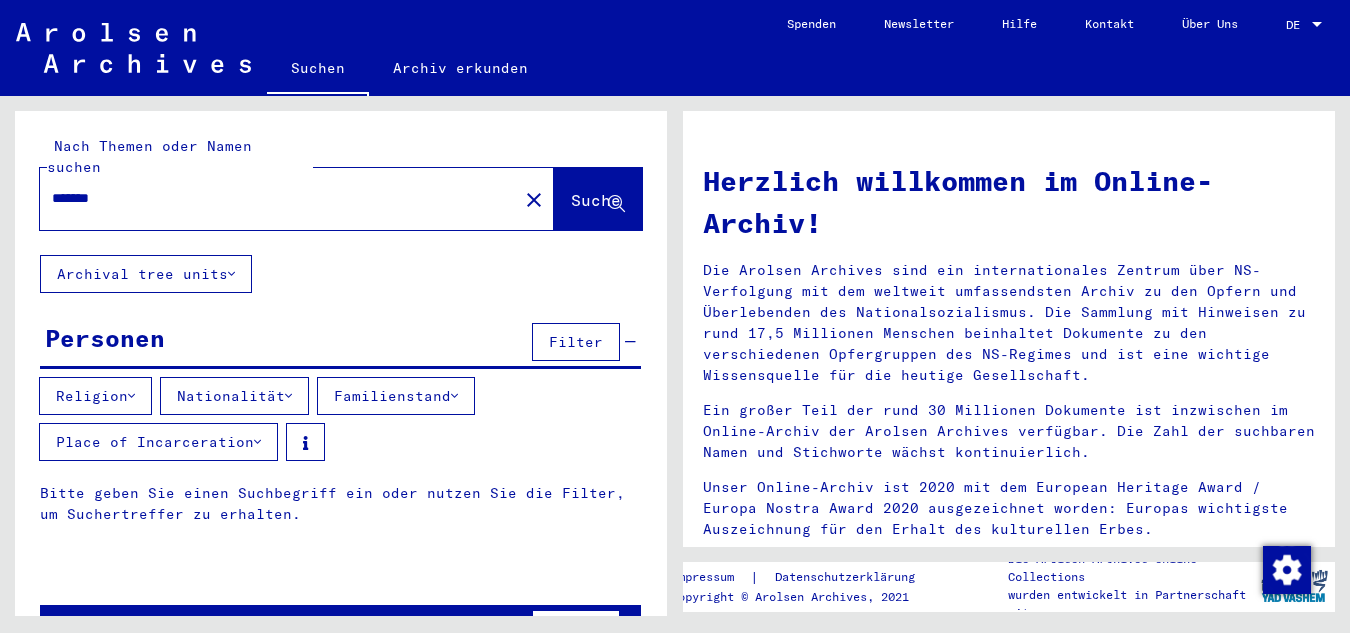type on "*******" 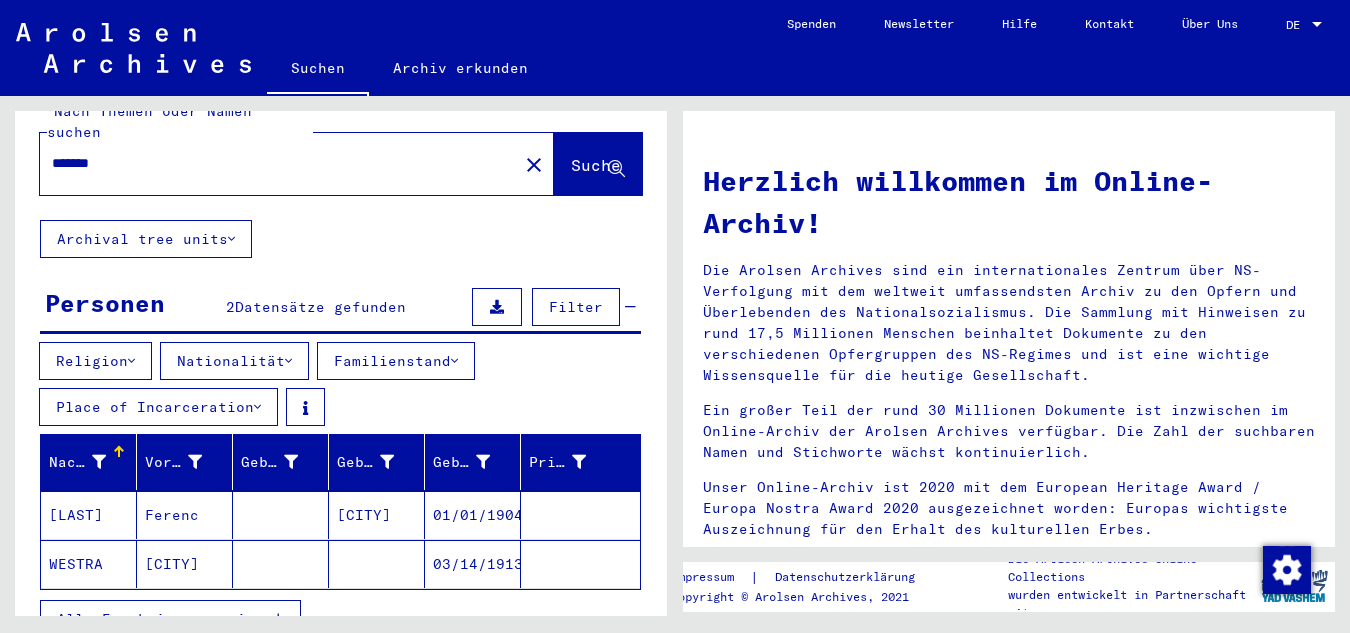 scroll, scrollTop: 0, scrollLeft: 0, axis: both 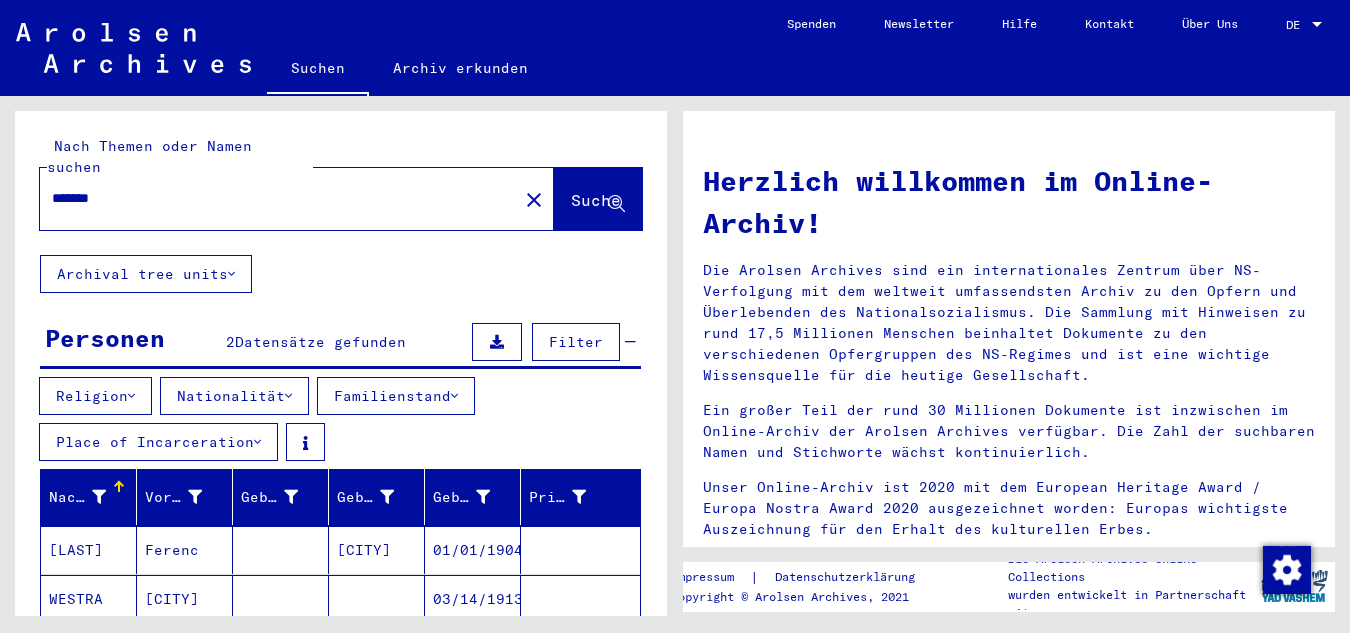 click on "close" 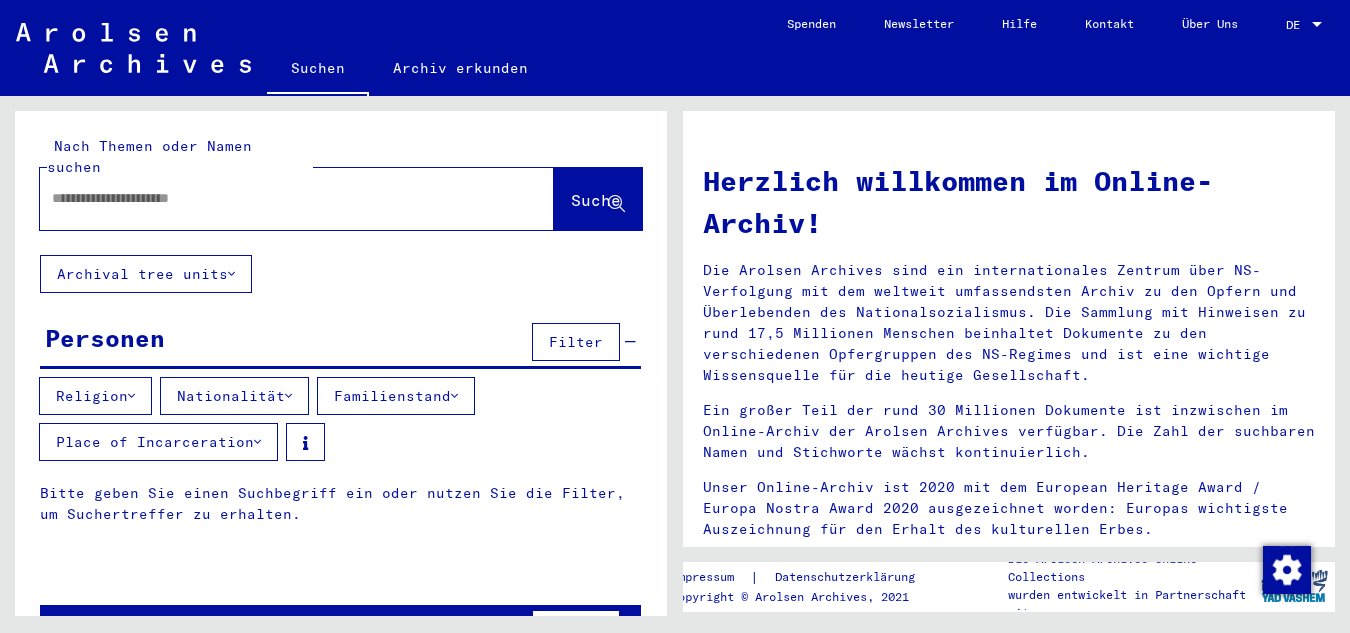 click at bounding box center (273, 198) 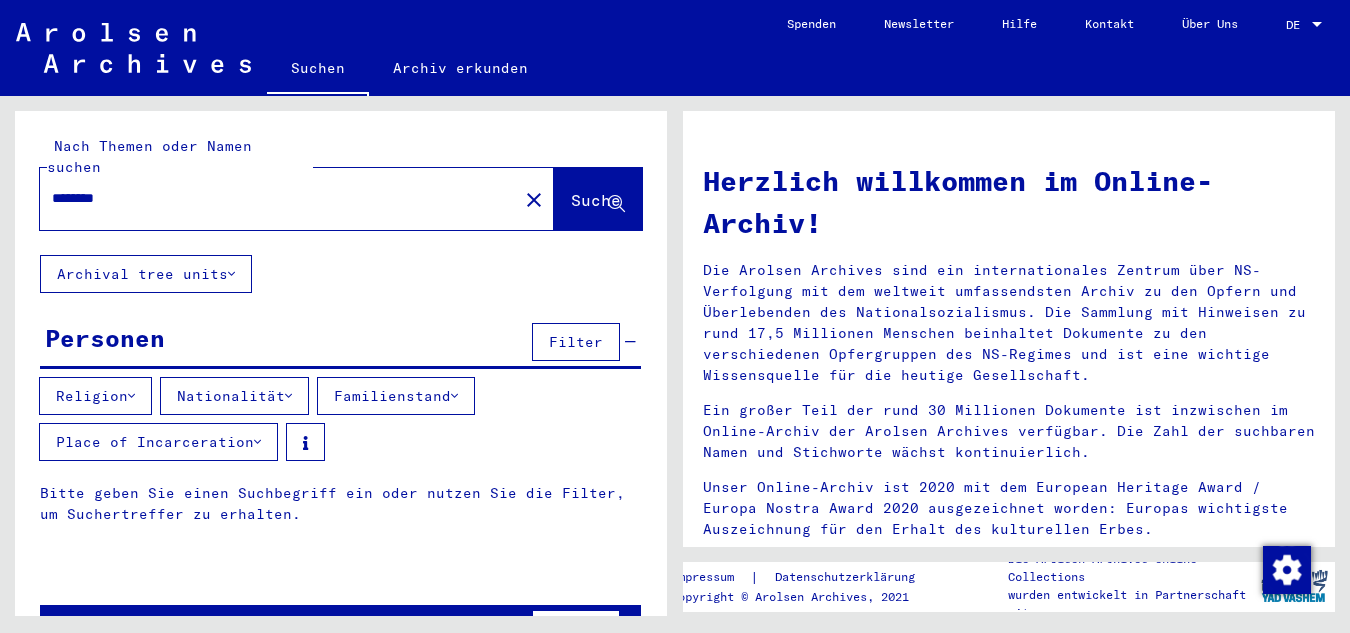 type on "********" 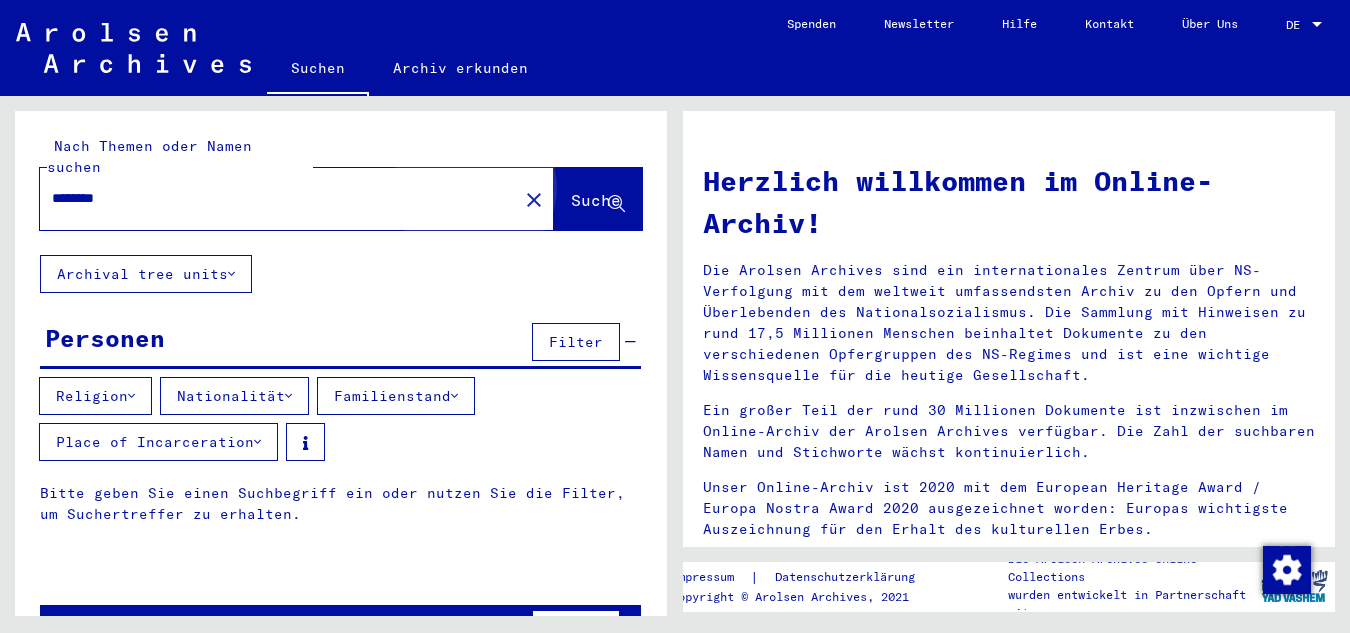 click on "Suche" 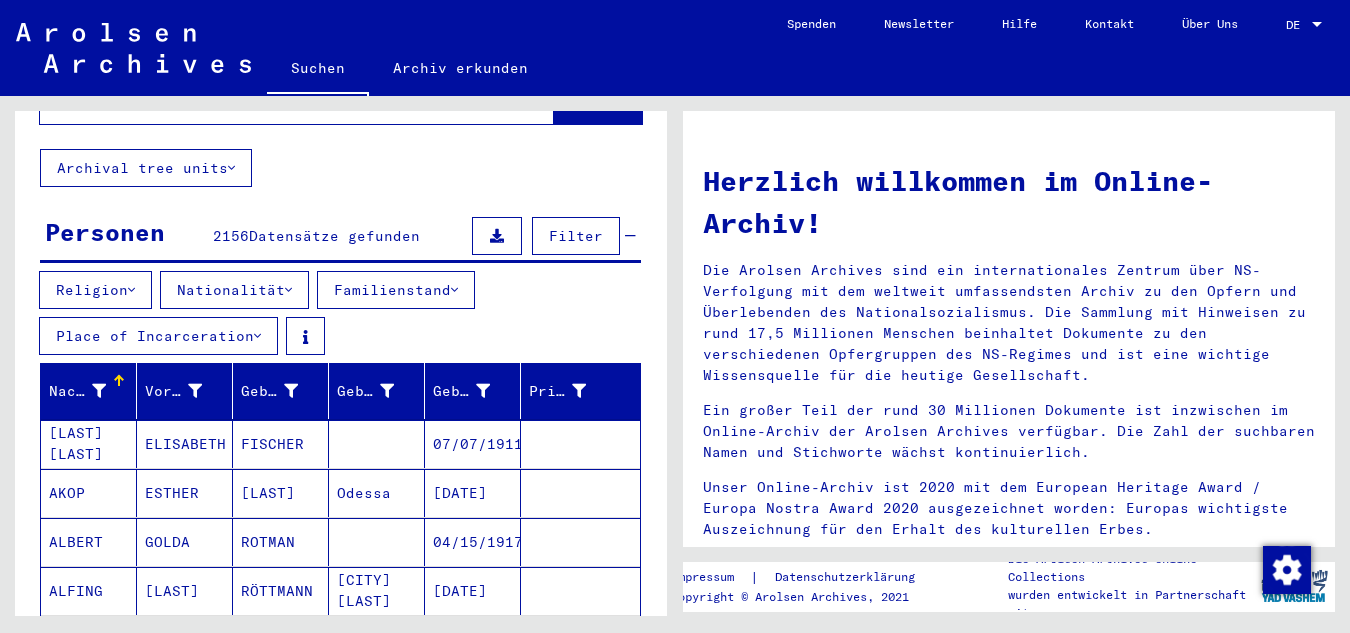 scroll, scrollTop: 114, scrollLeft: 0, axis: vertical 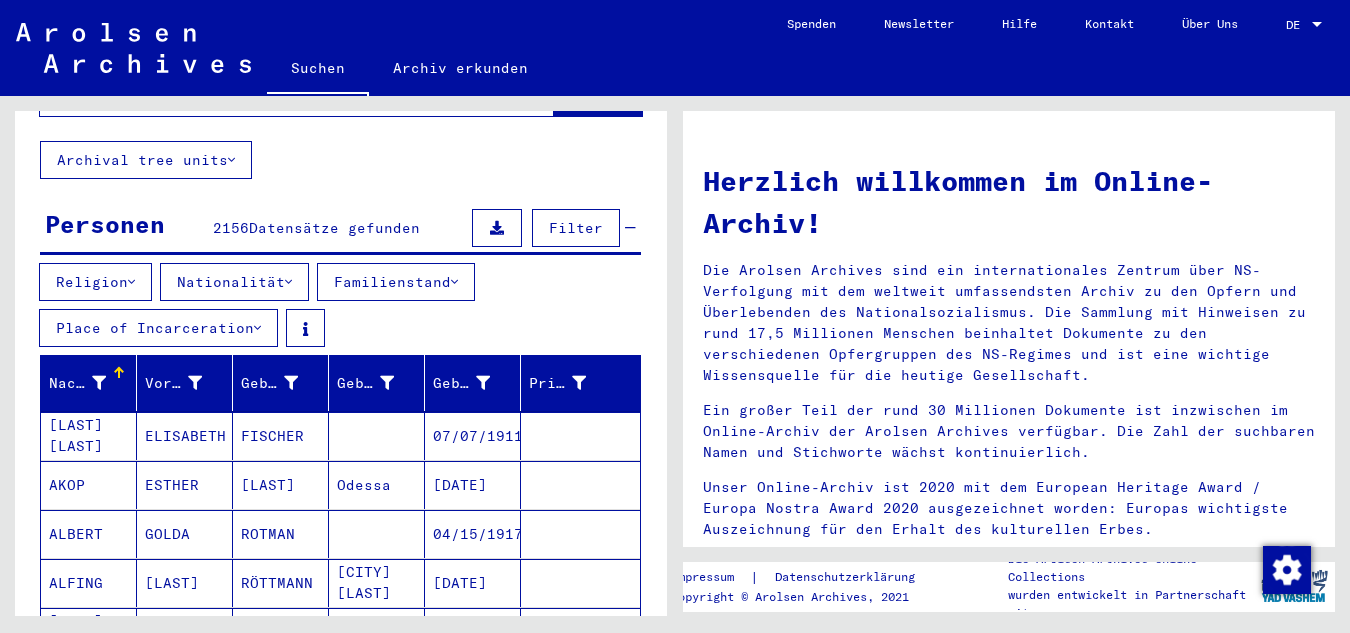click on "Nachname" at bounding box center [92, 383] 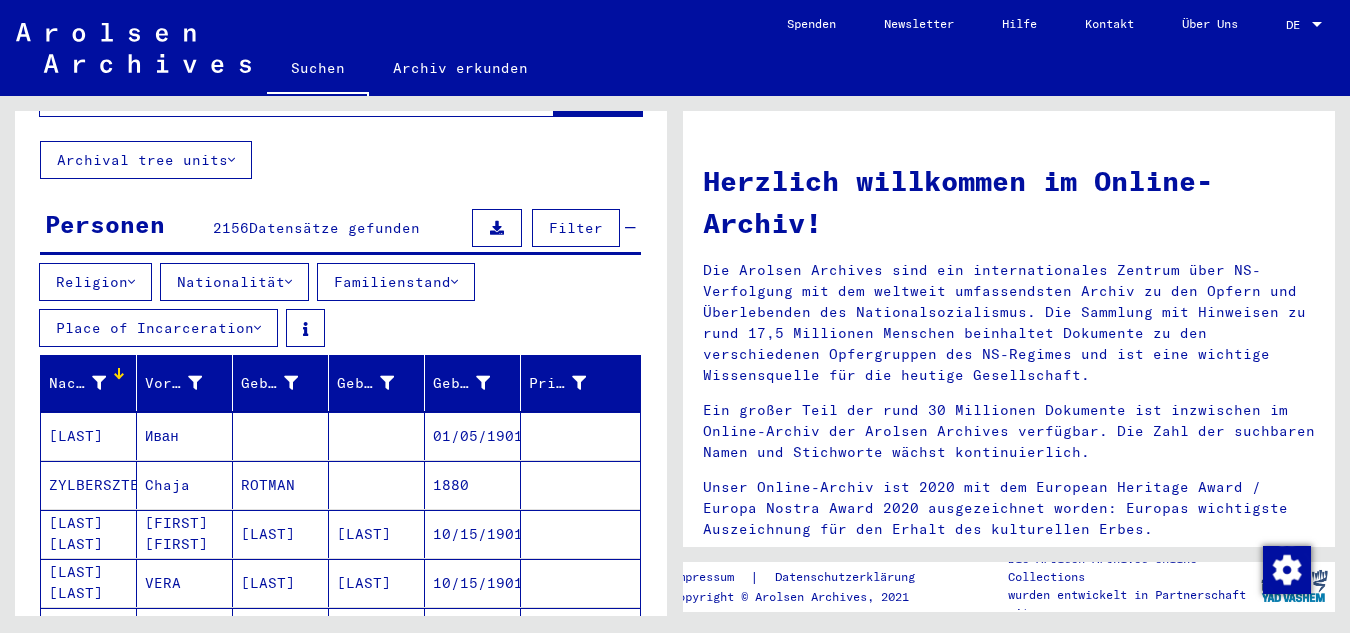 click on "Nachname" at bounding box center (92, 383) 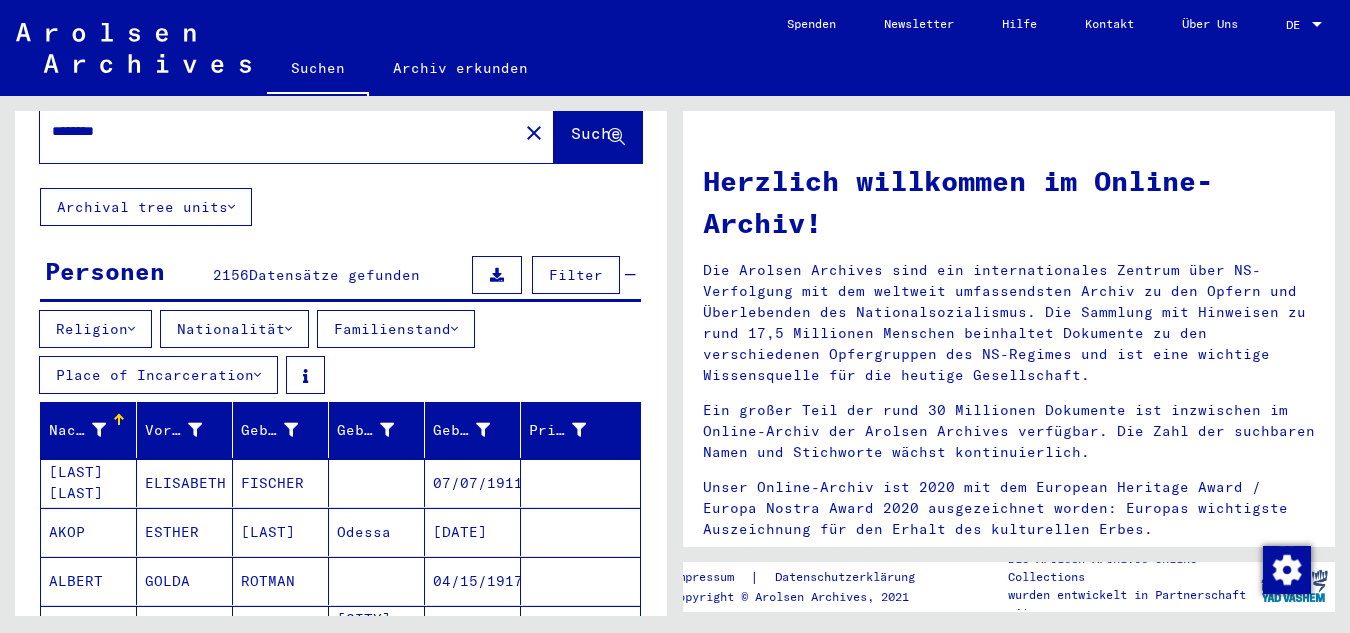 scroll, scrollTop: 200, scrollLeft: 0, axis: vertical 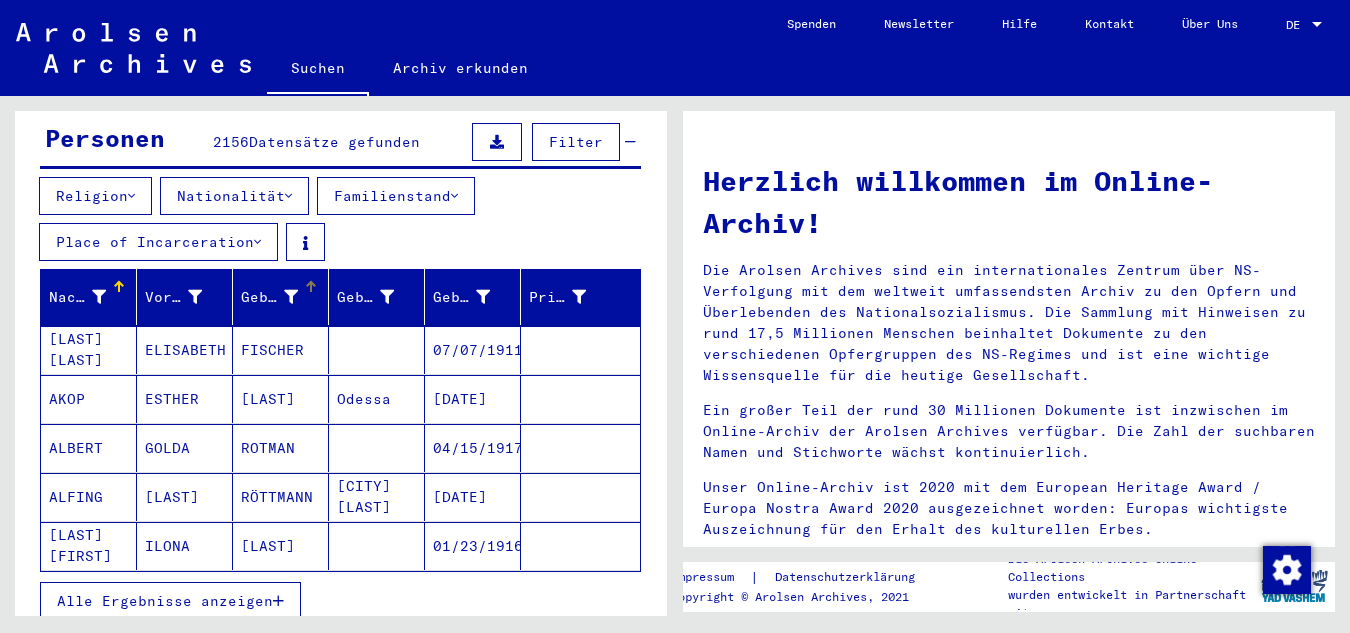 click on "Geburtsname" at bounding box center (269, 297) 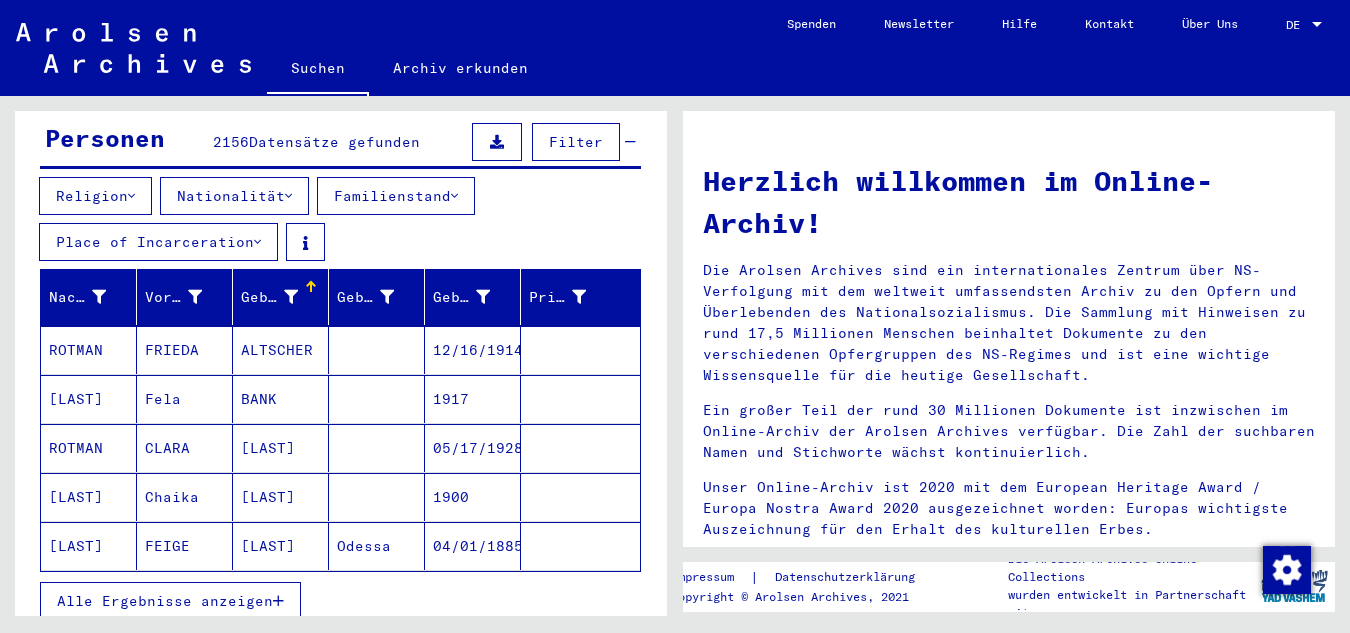 click on "Geburtsname" at bounding box center (269, 297) 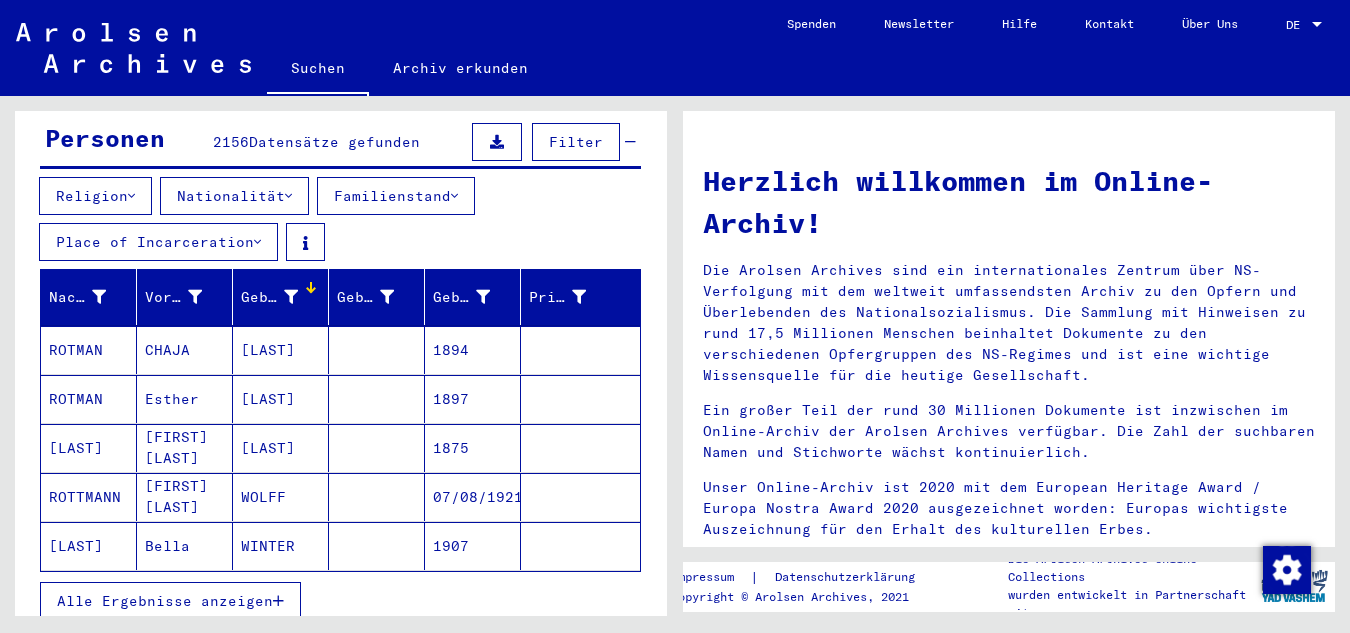 click on "Geburtsname" at bounding box center (281, 297) 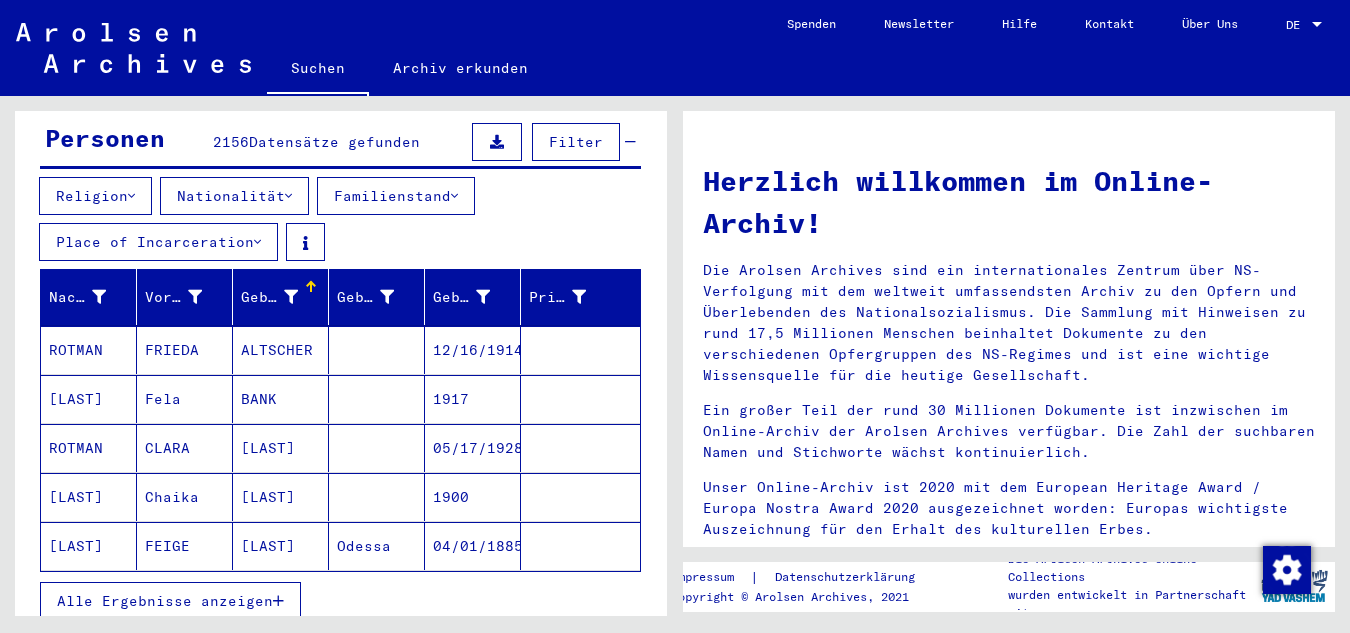 click on "Geburtsname" at bounding box center [269, 297] 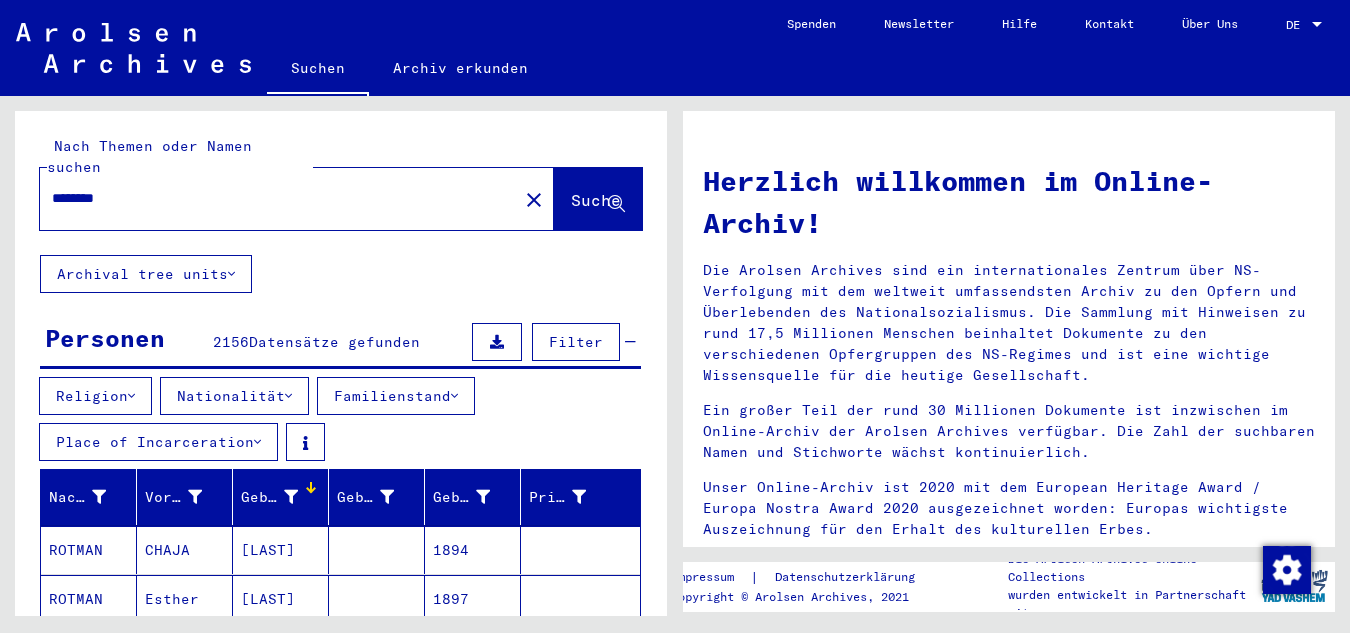 scroll, scrollTop: 200, scrollLeft: 0, axis: vertical 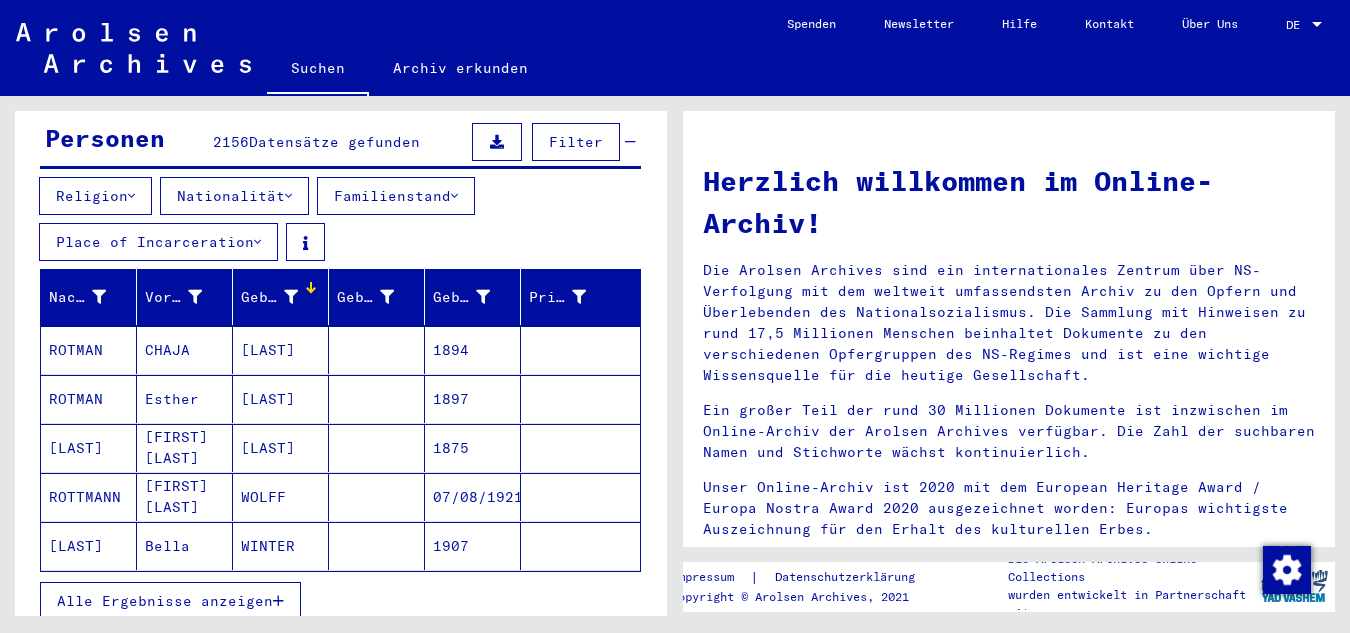 click at bounding box center (291, 297) 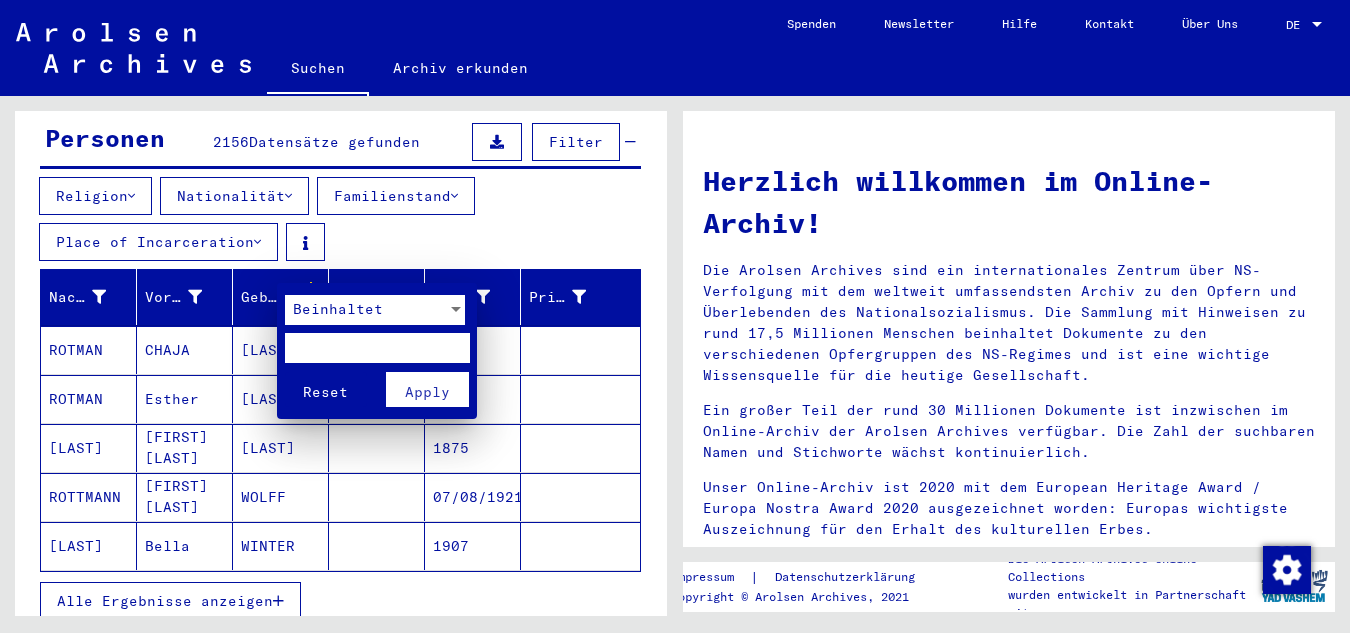 click at bounding box center [675, 316] 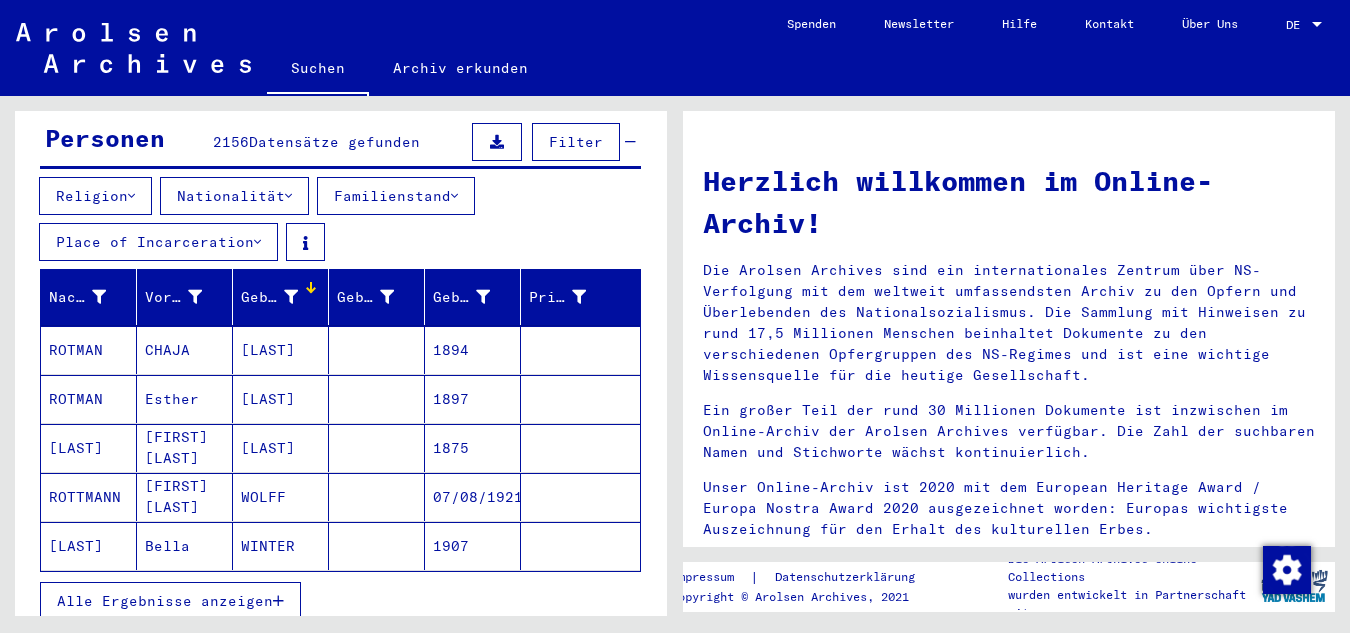 click at bounding box center (291, 297) 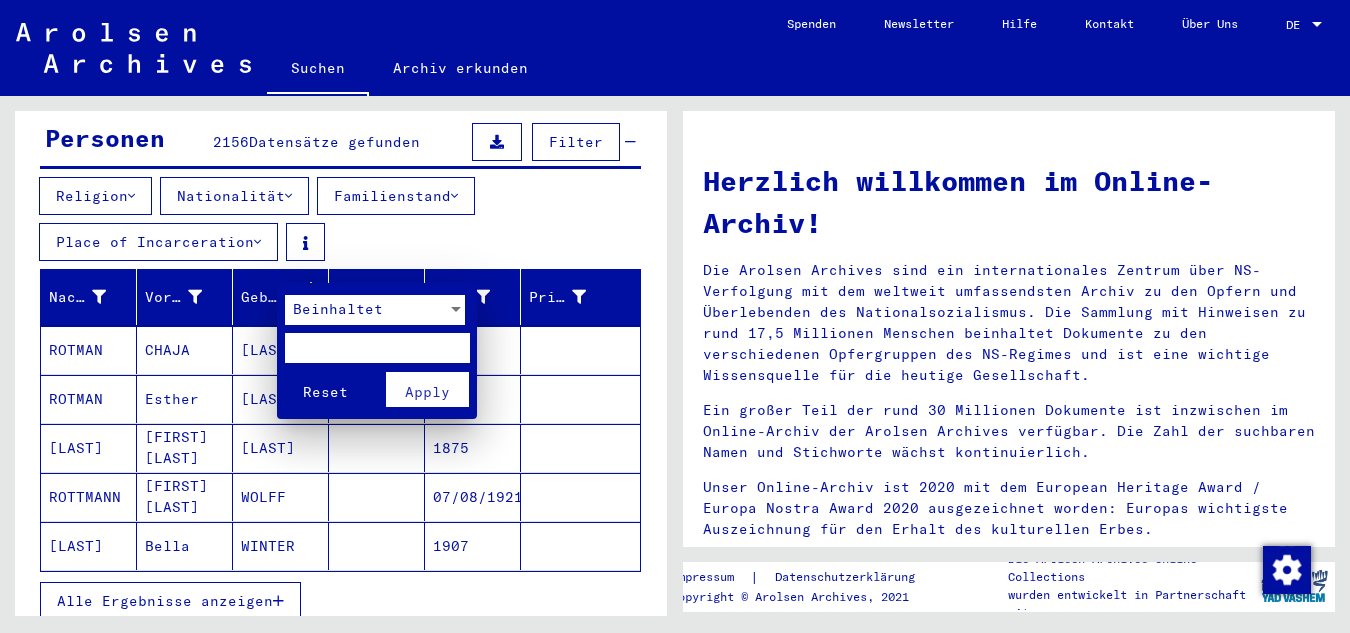 click at bounding box center [675, 316] 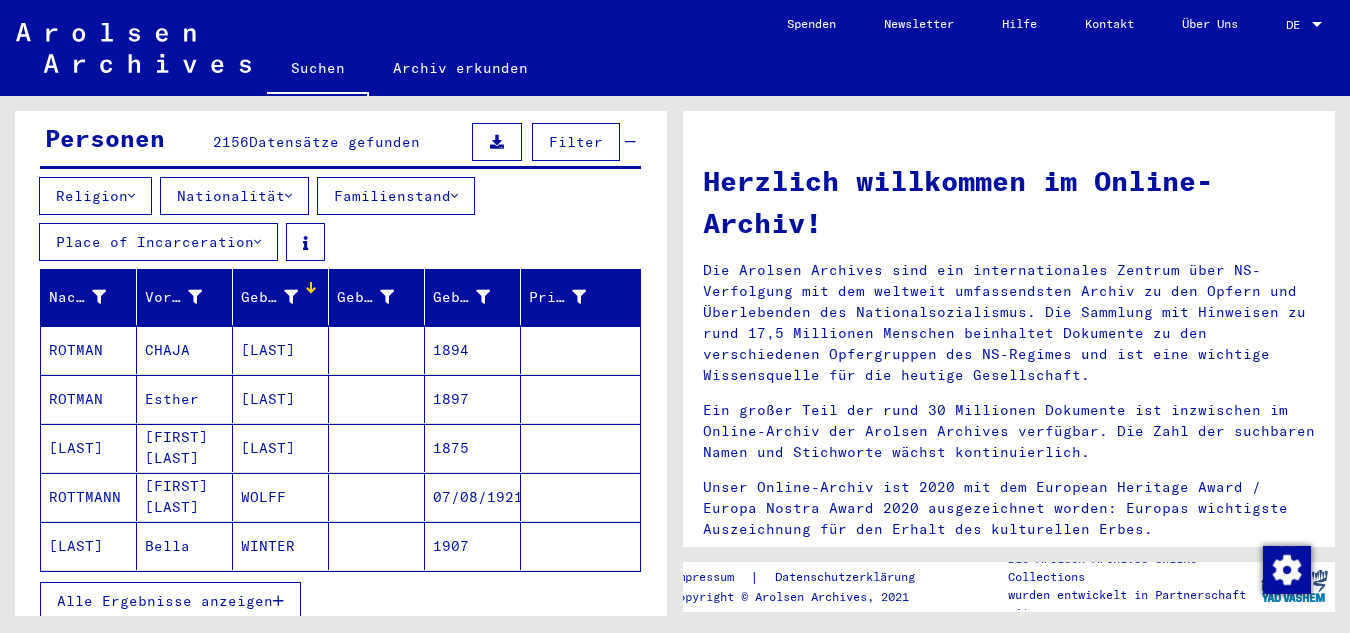 click on "Geburtsname" at bounding box center (269, 297) 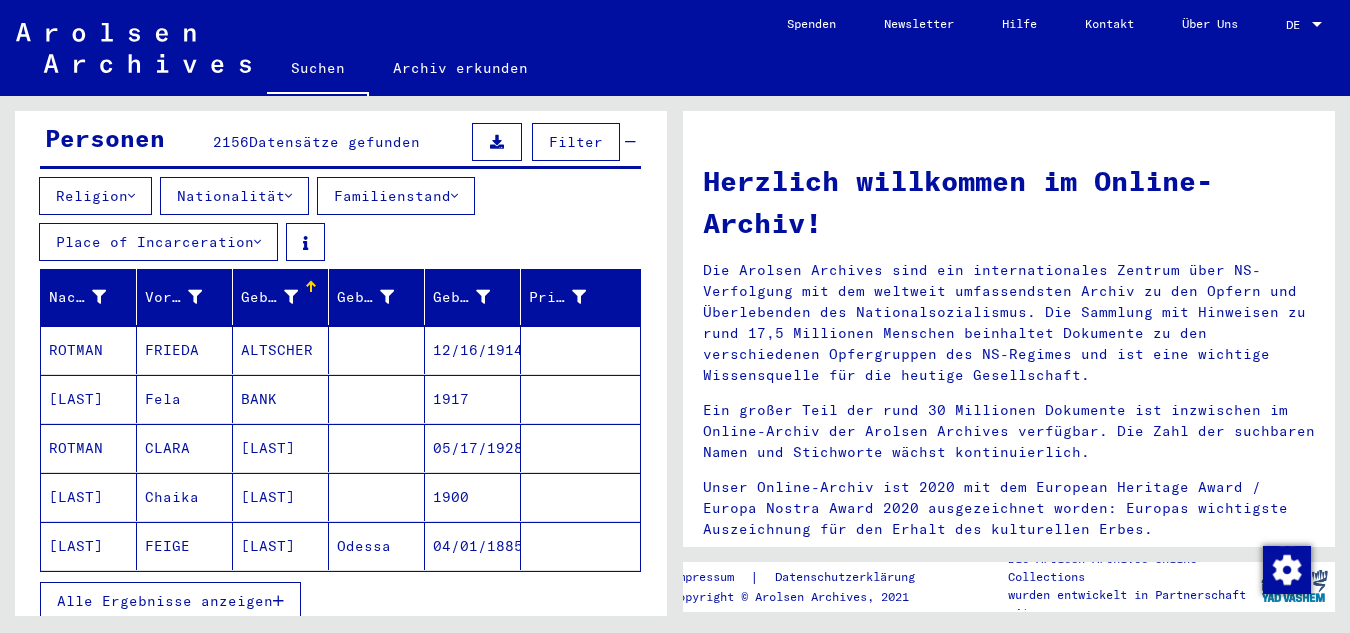 click on "Alle Ergebnisse anzeigen" at bounding box center [170, 601] 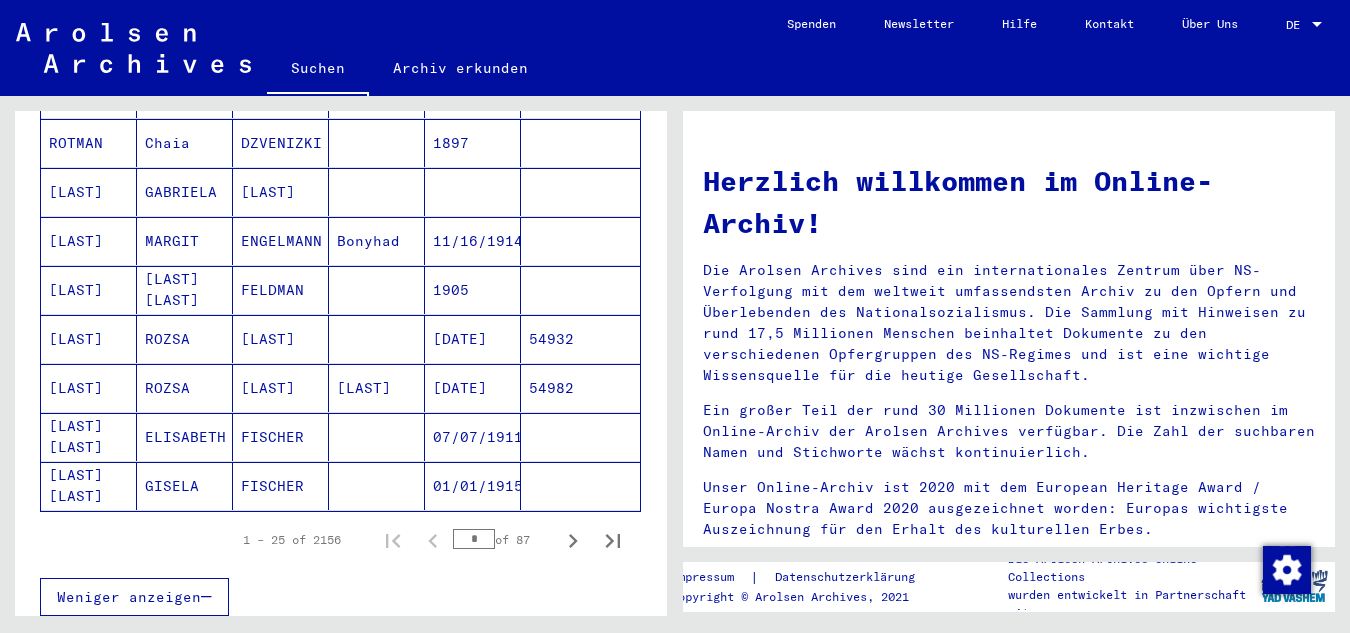 scroll, scrollTop: 1300, scrollLeft: 0, axis: vertical 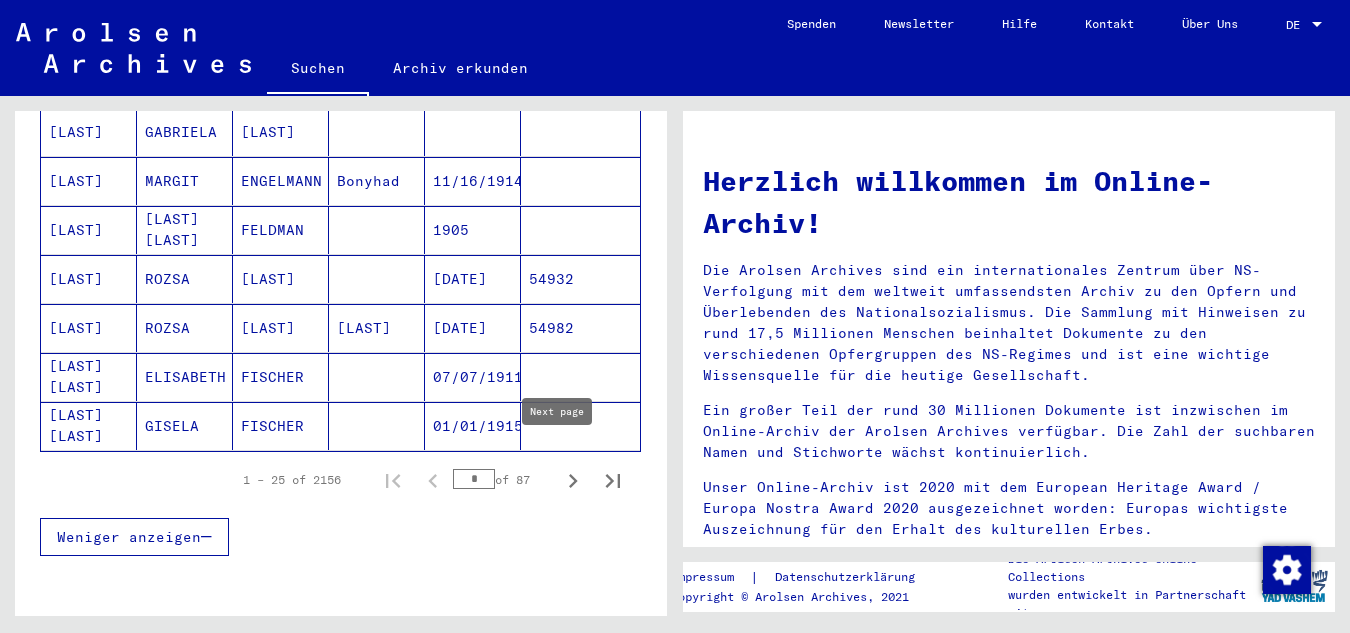 click 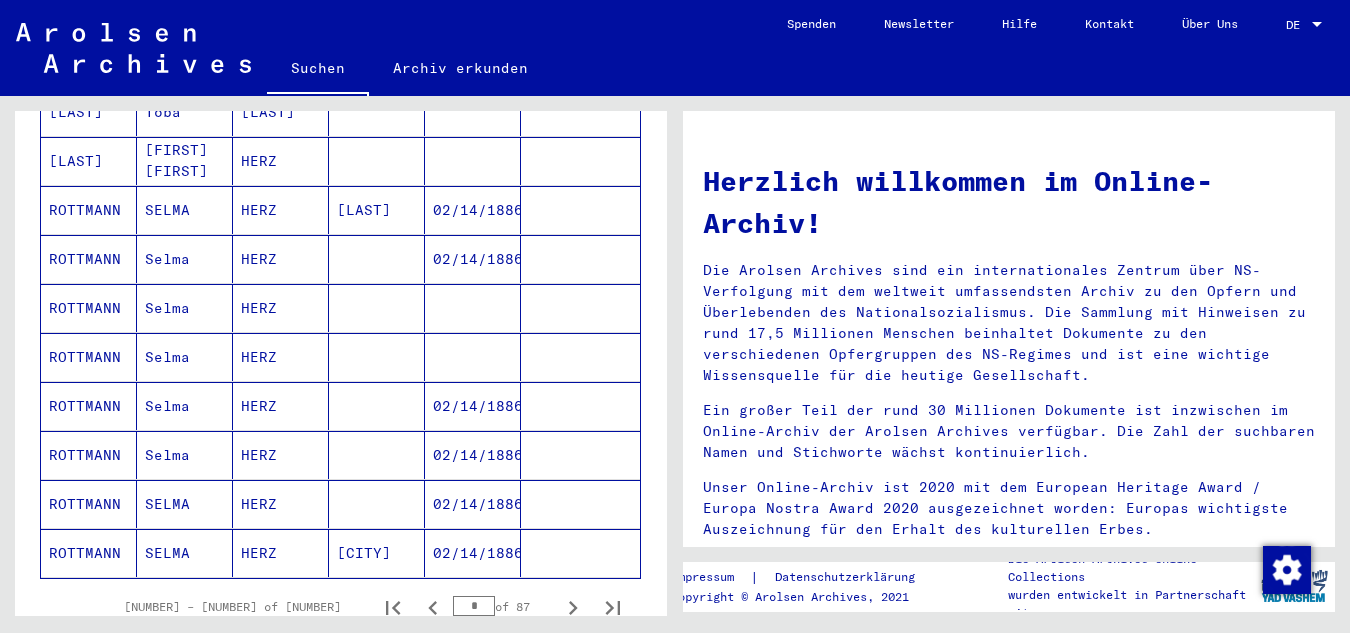 scroll, scrollTop: 1200, scrollLeft: 0, axis: vertical 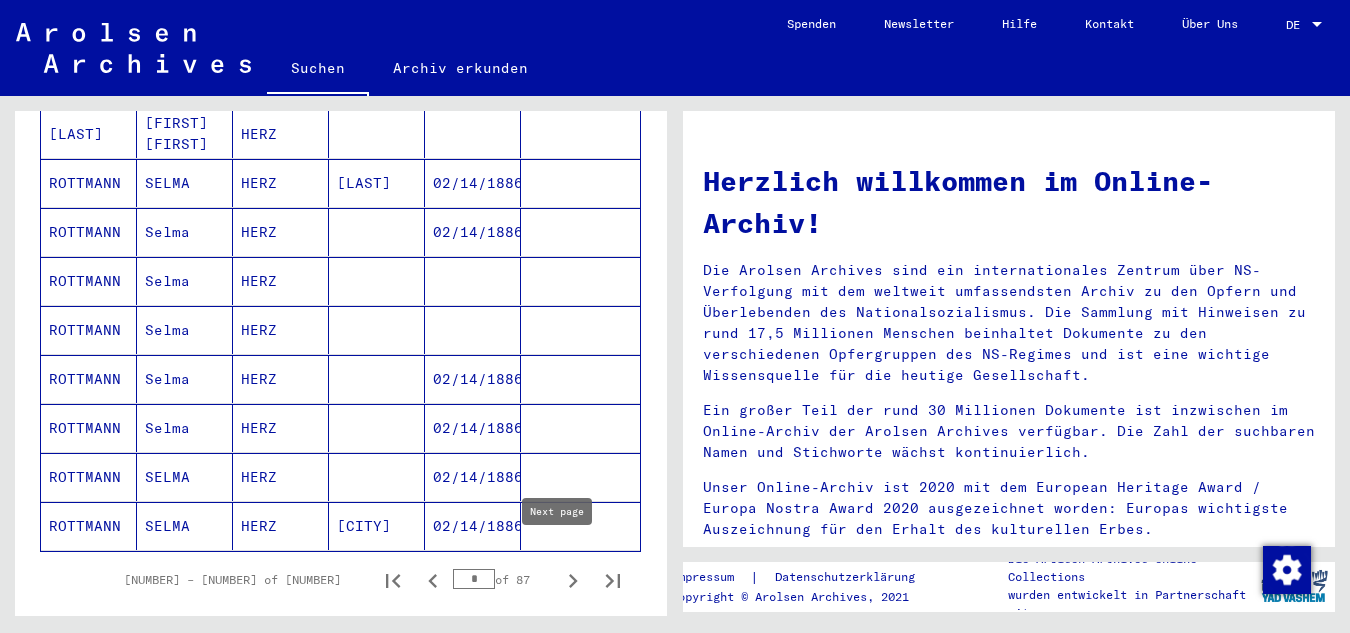 click 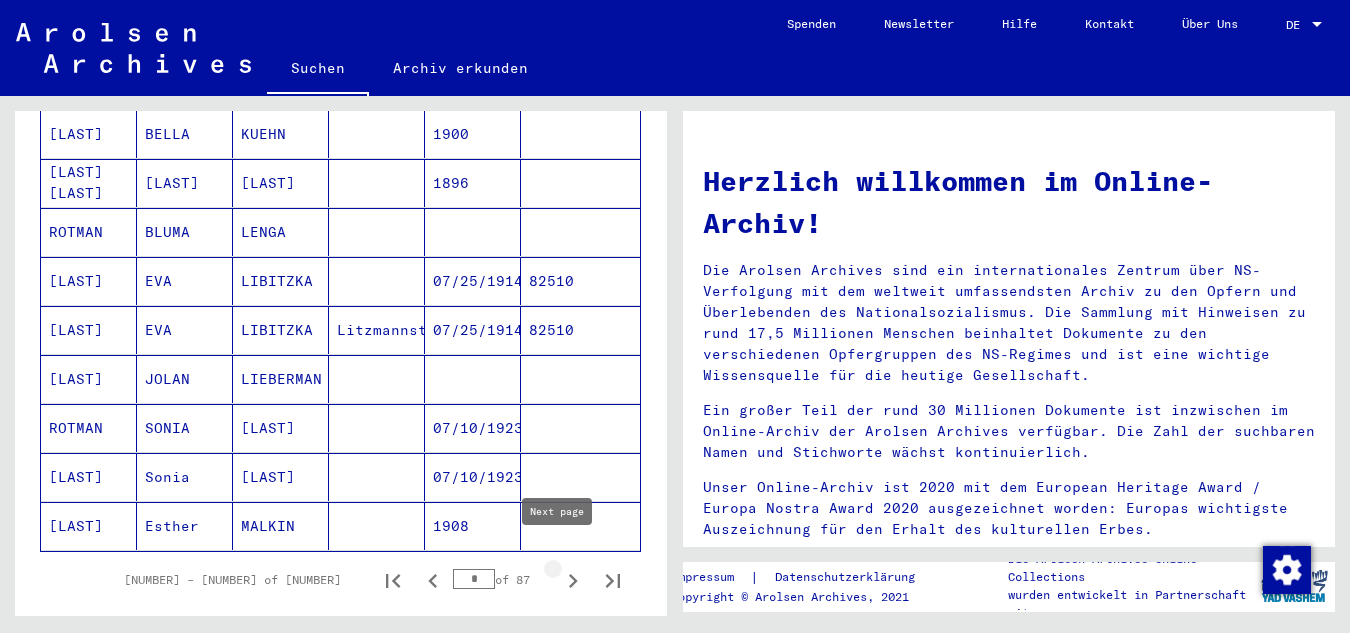 type on "*" 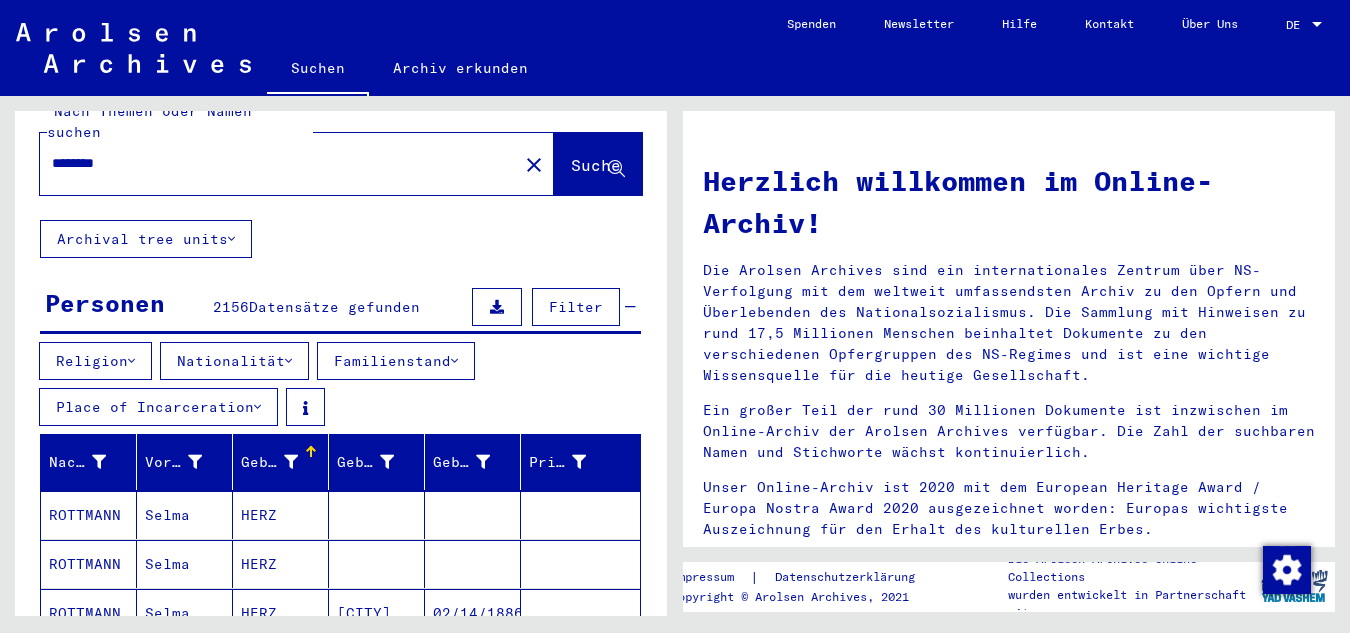 scroll, scrollTop: 0, scrollLeft: 0, axis: both 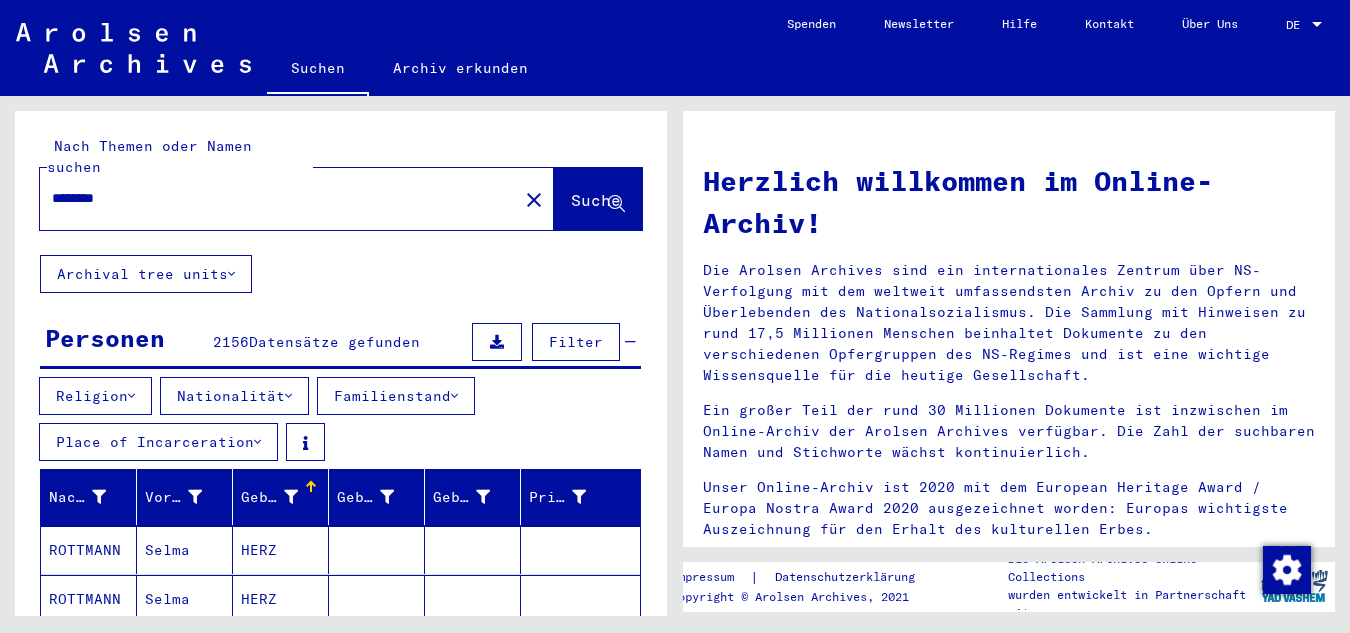 click on "********" 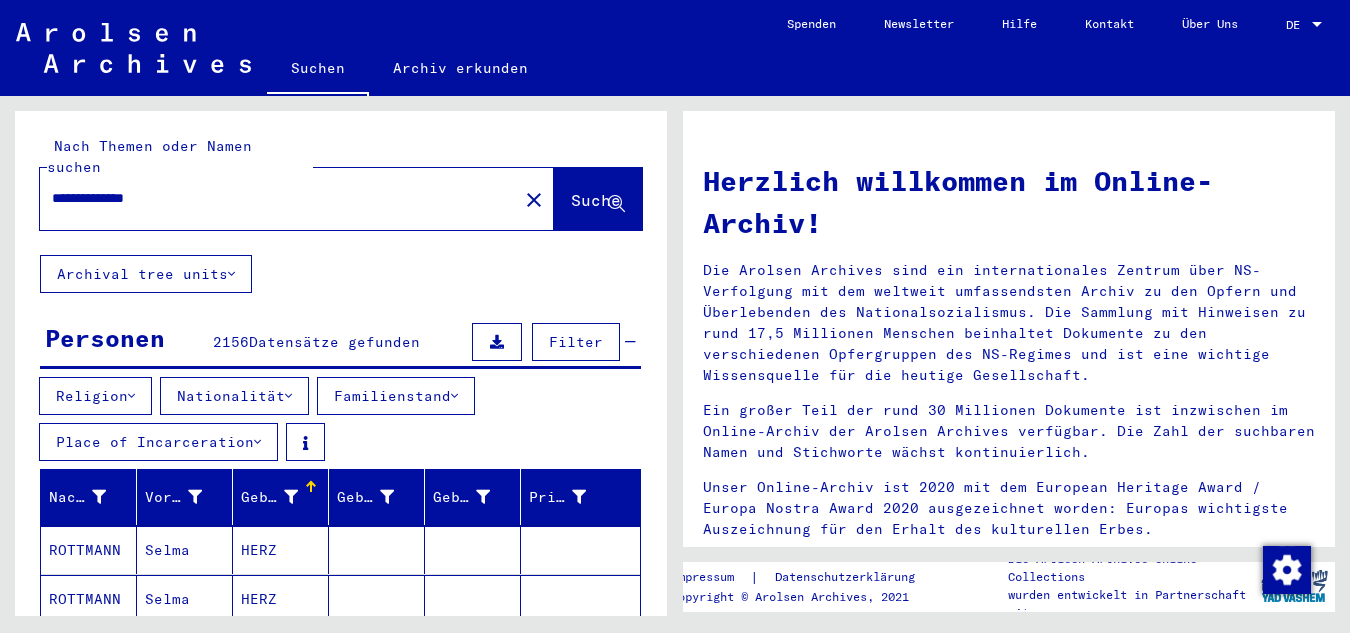 type on "**********" 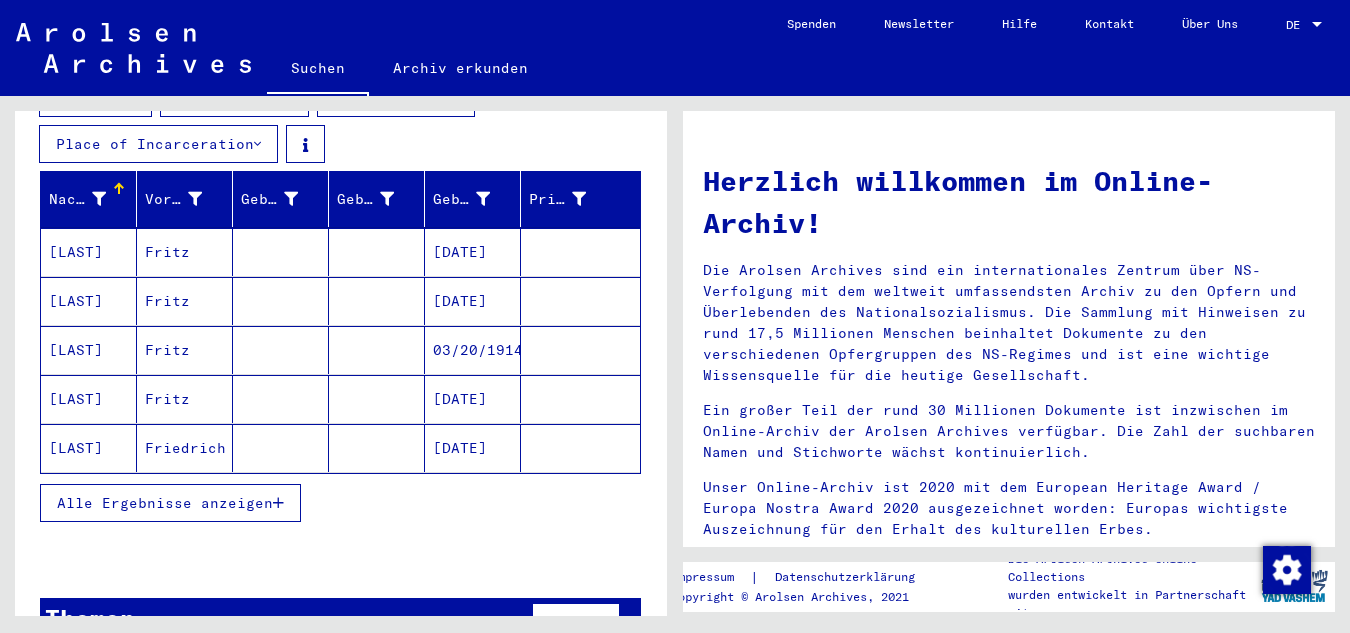 scroll, scrollTop: 332, scrollLeft: 0, axis: vertical 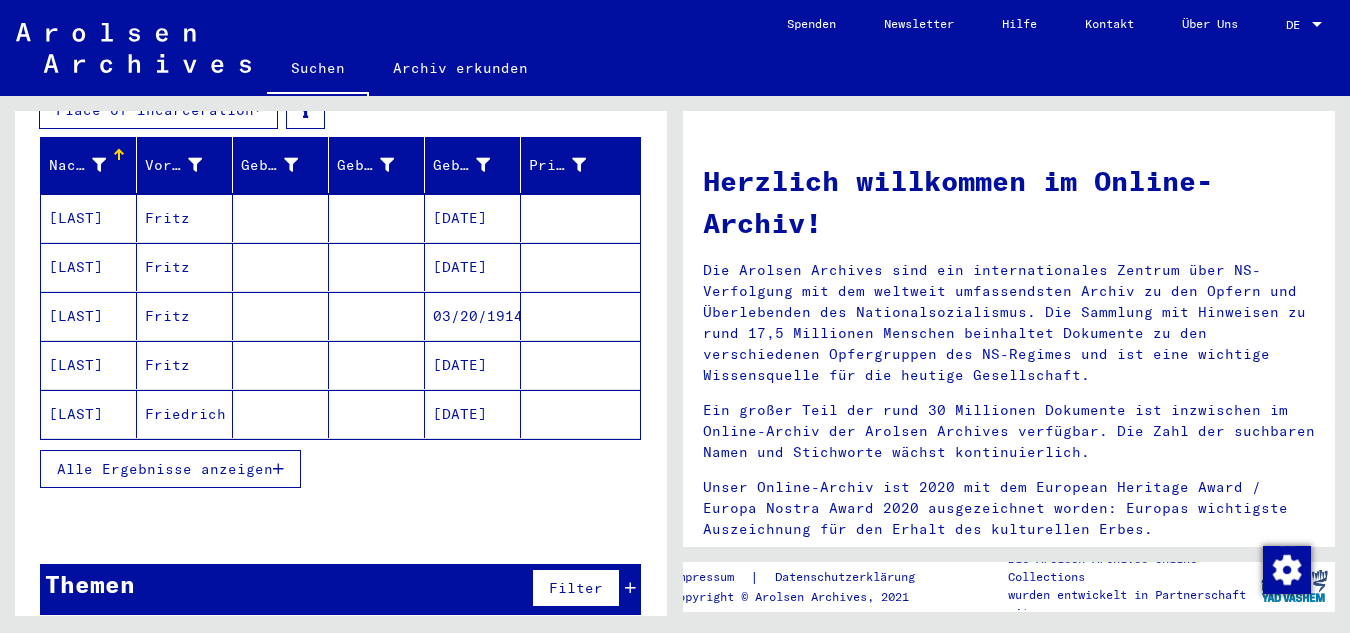 click on "Alle Ergebnisse anzeigen" at bounding box center (165, 469) 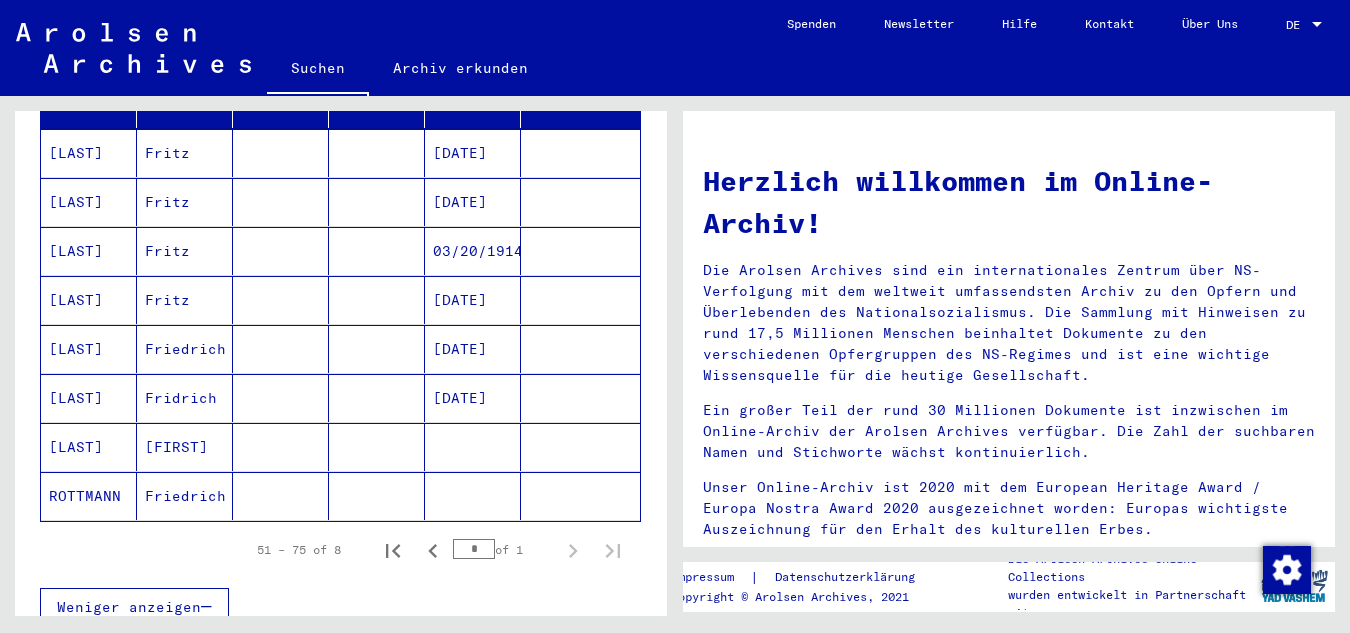 scroll, scrollTop: 432, scrollLeft: 0, axis: vertical 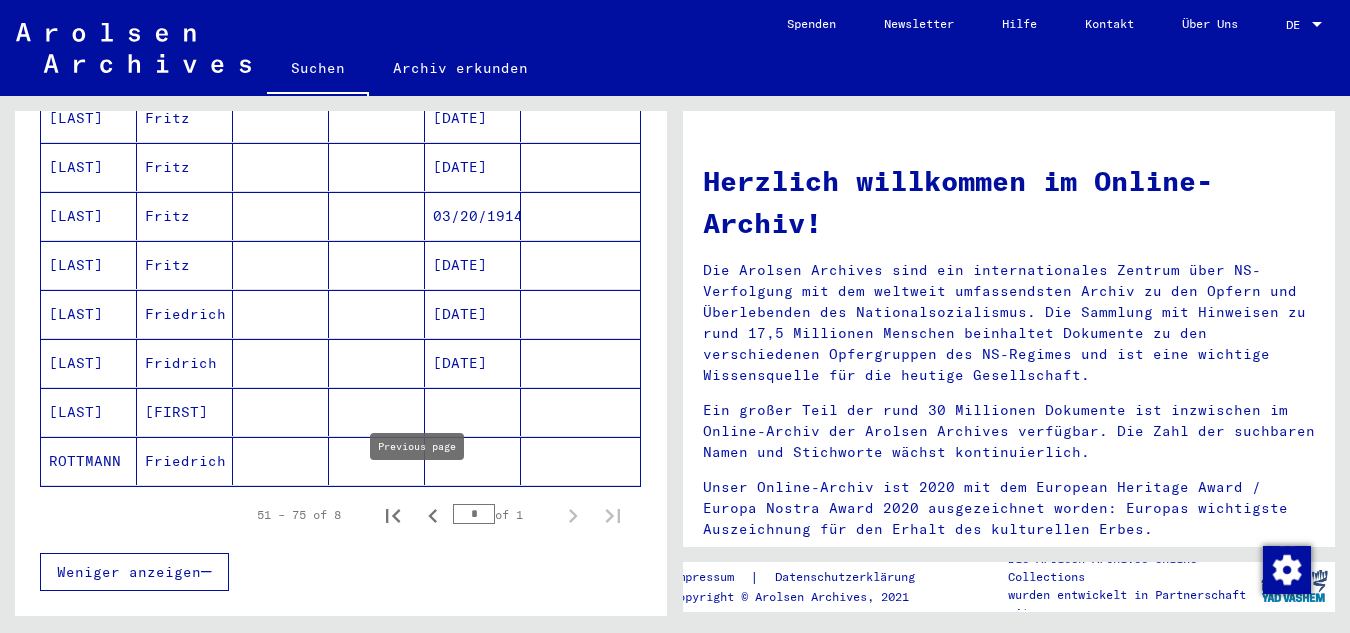 click 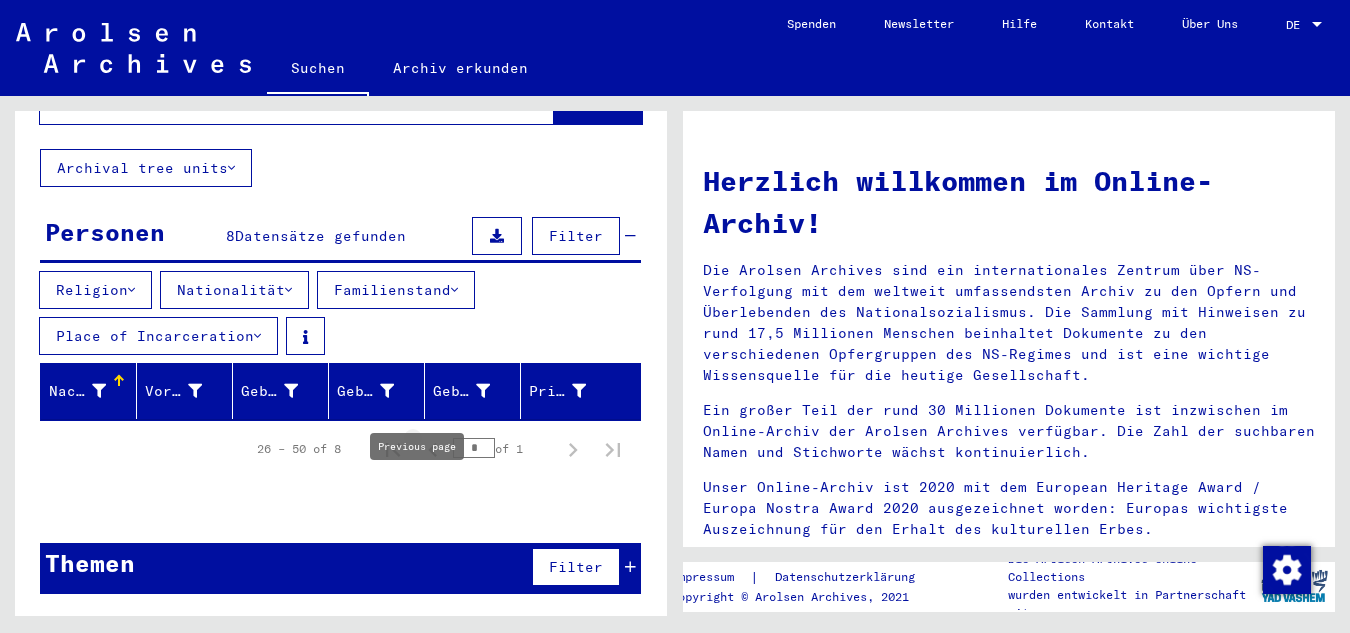 scroll, scrollTop: 85, scrollLeft: 0, axis: vertical 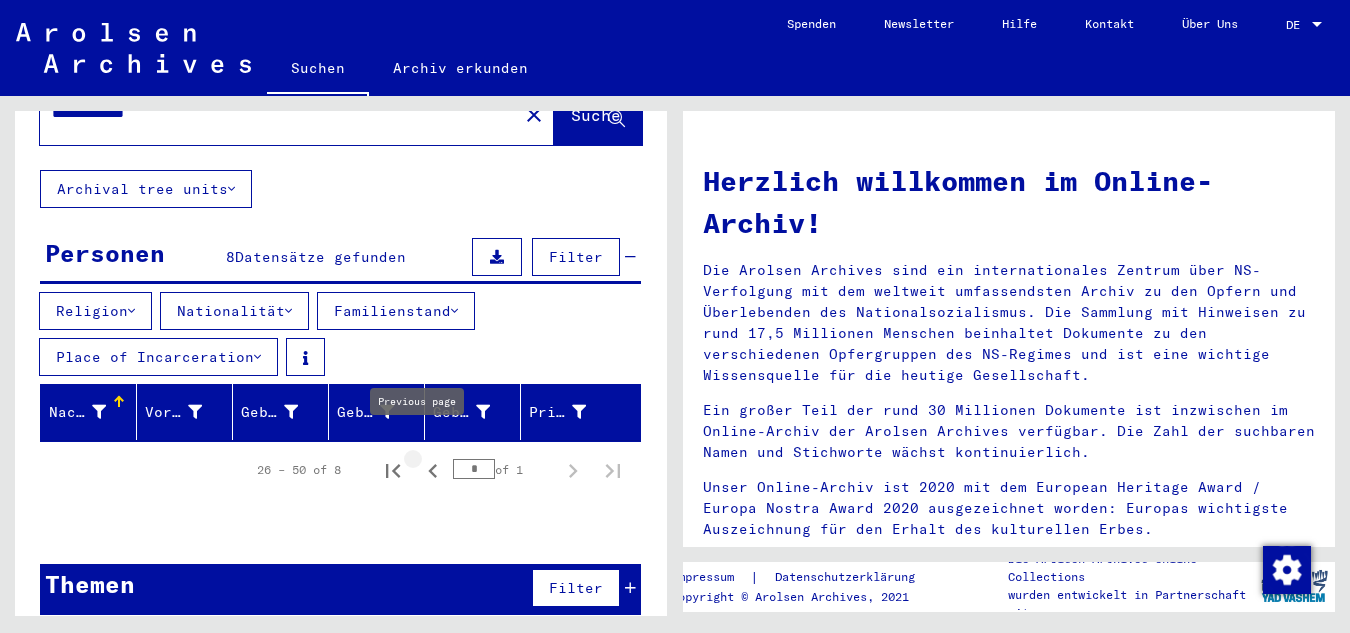 click 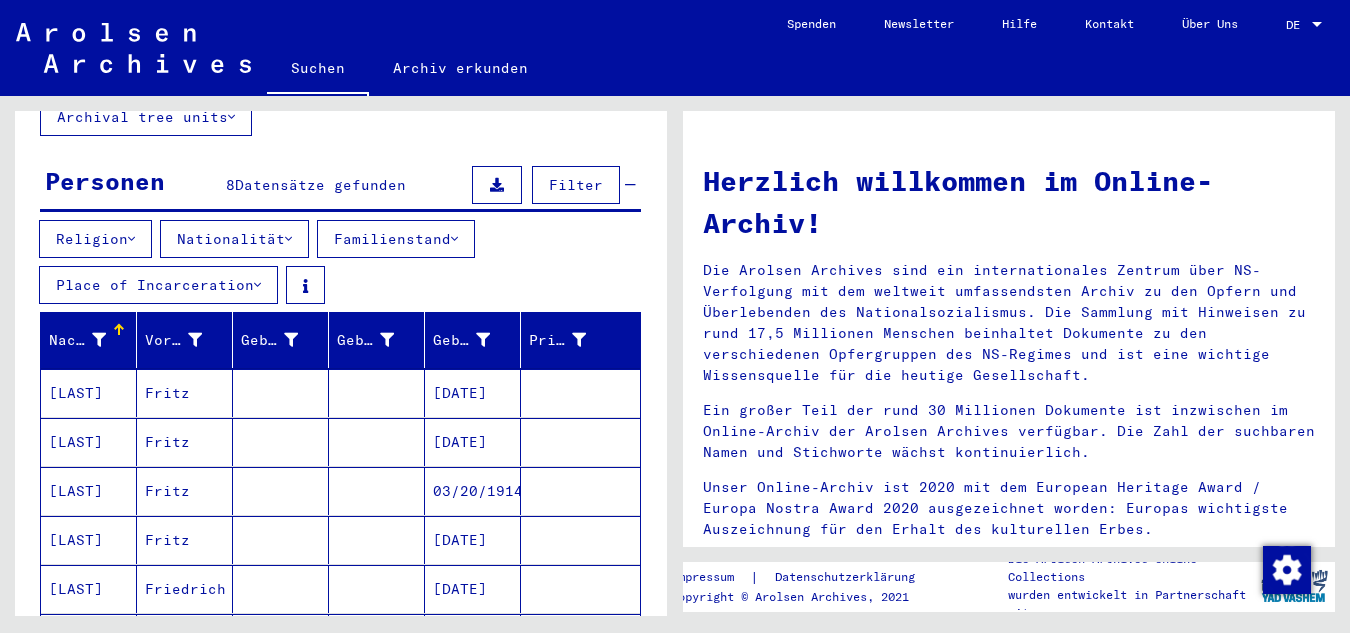 scroll, scrollTop: 185, scrollLeft: 0, axis: vertical 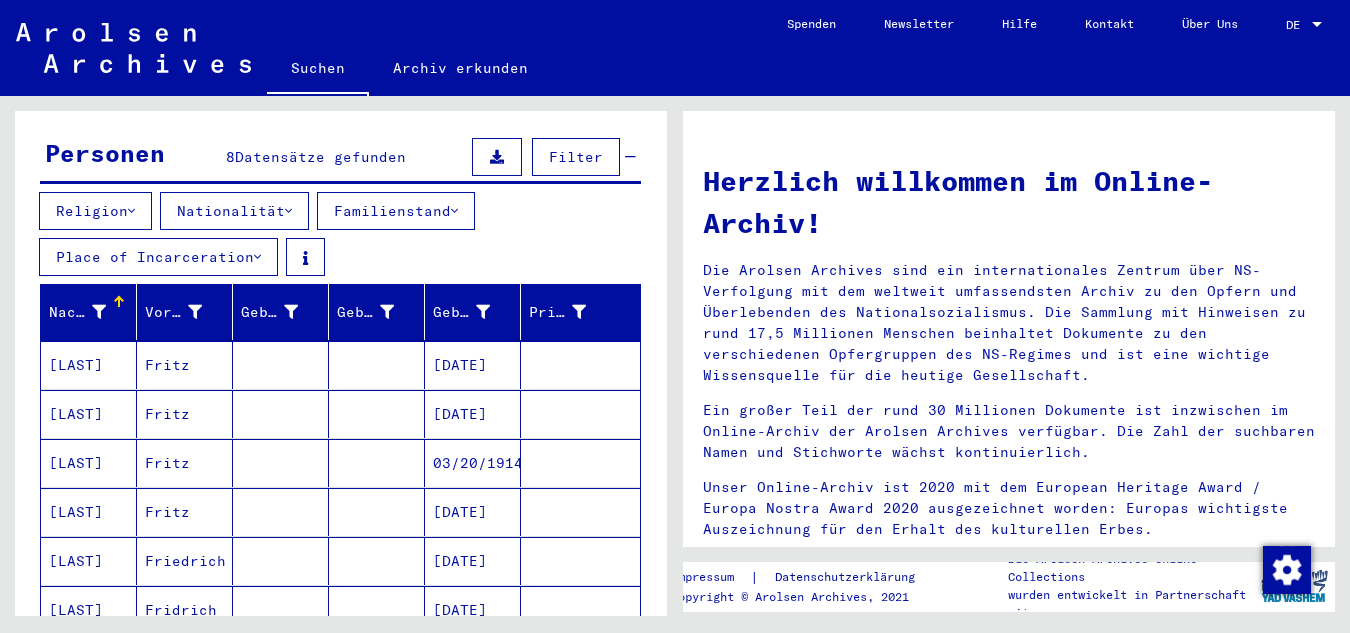 click on "[LAST]" at bounding box center (89, 414) 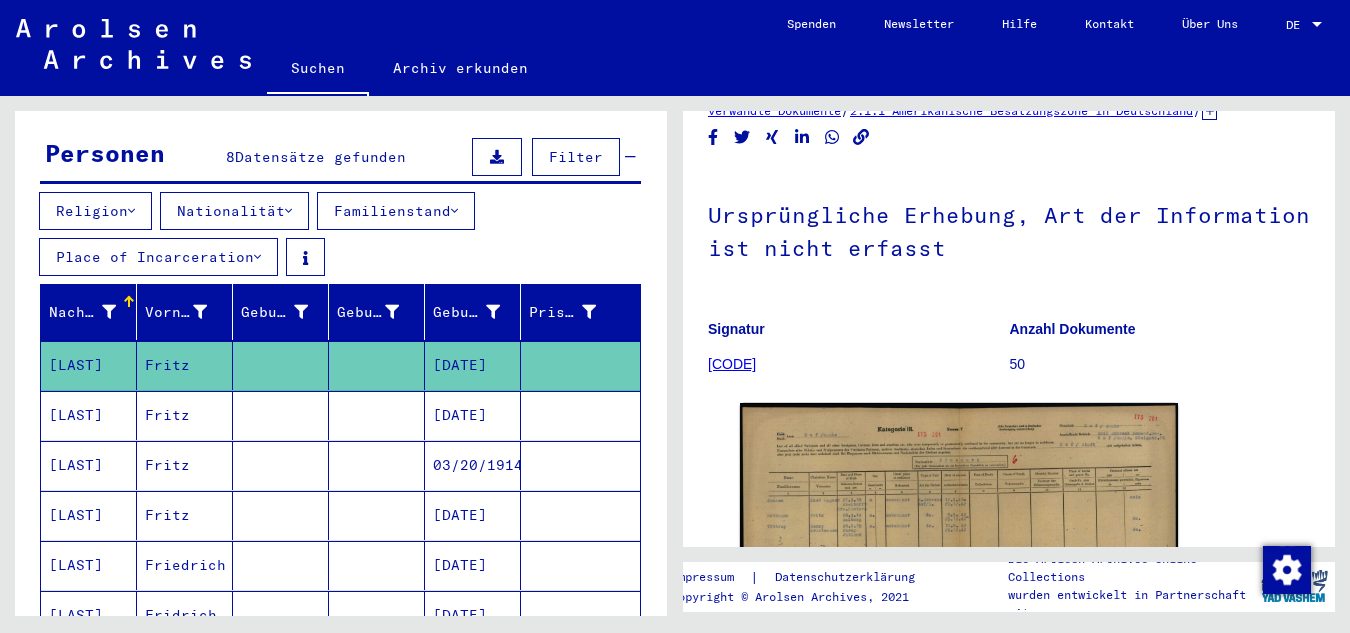 scroll, scrollTop: 0, scrollLeft: 0, axis: both 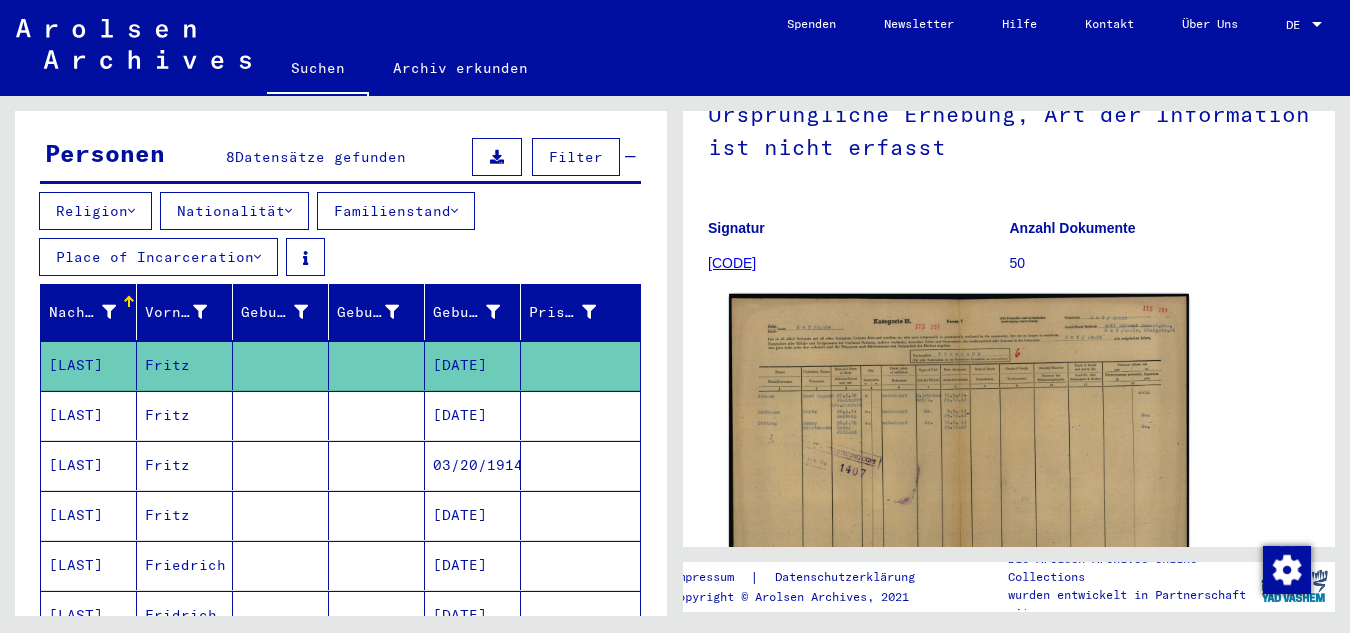 click 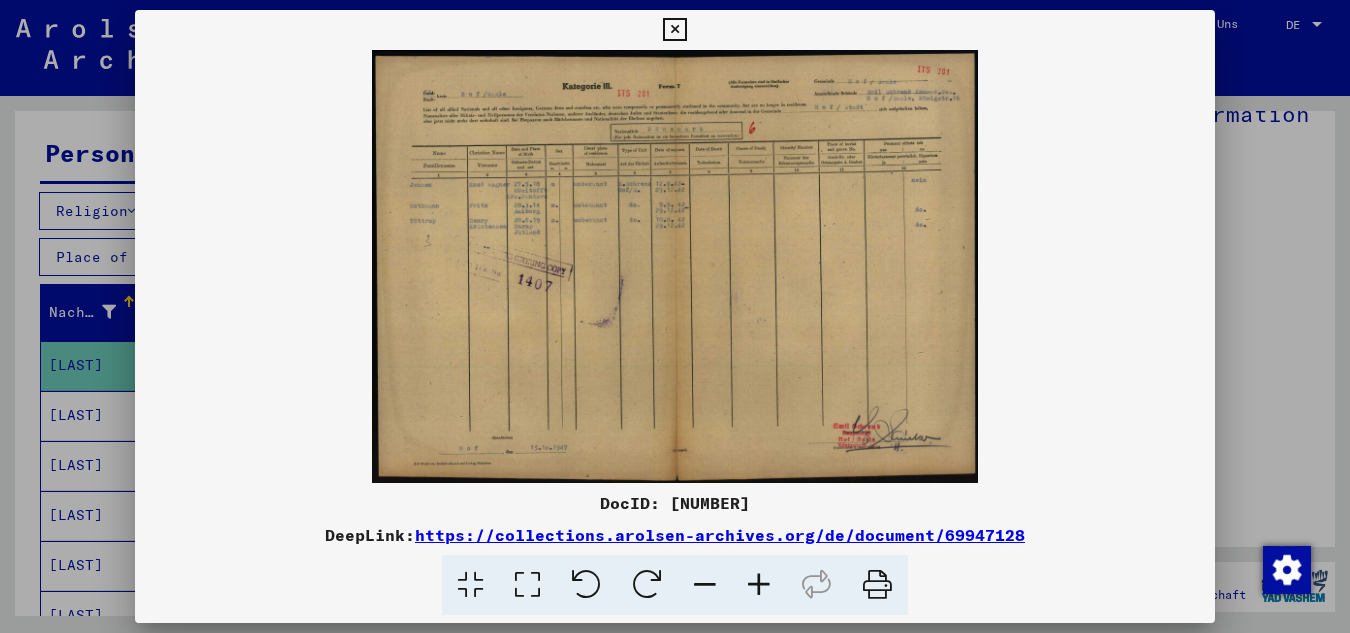 click at bounding box center [675, 266] 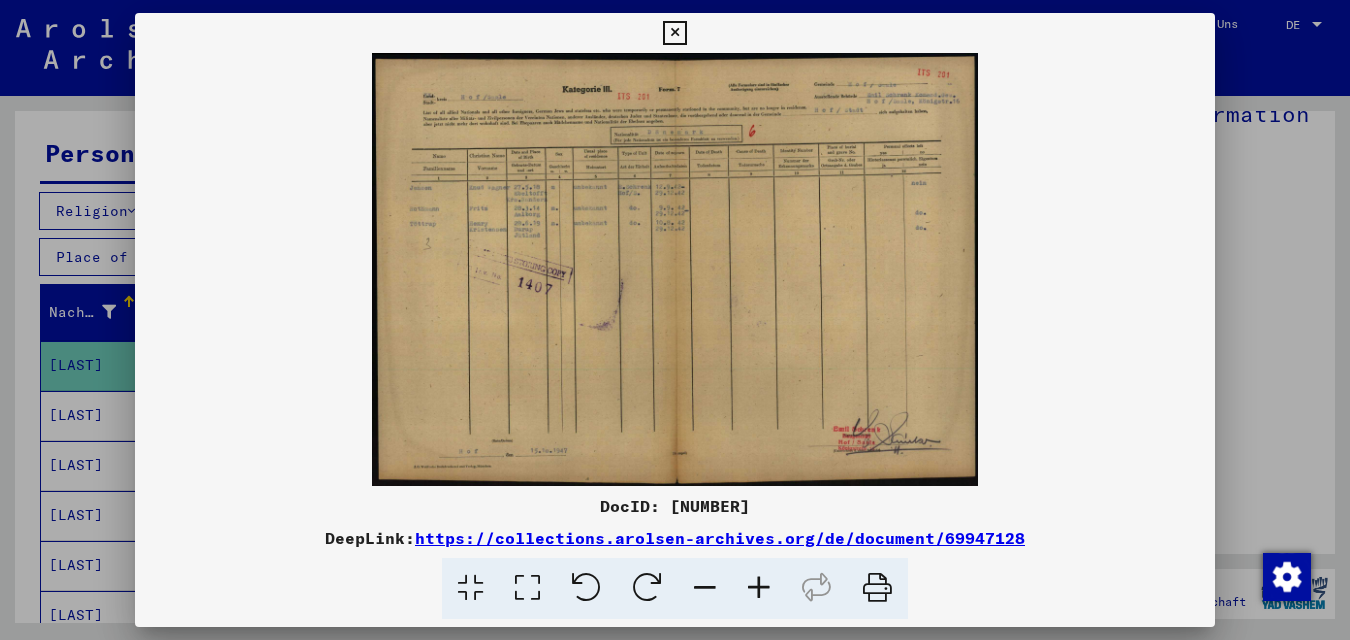 click at bounding box center (527, 588) 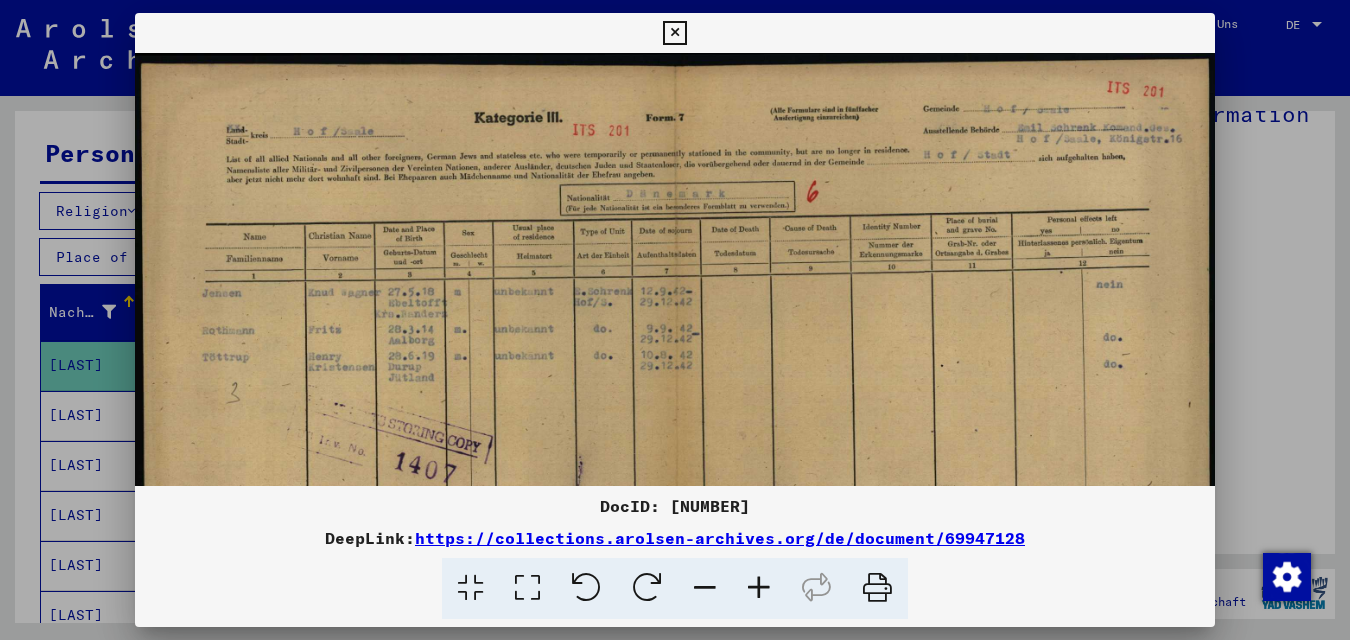 click at bounding box center (470, 588) 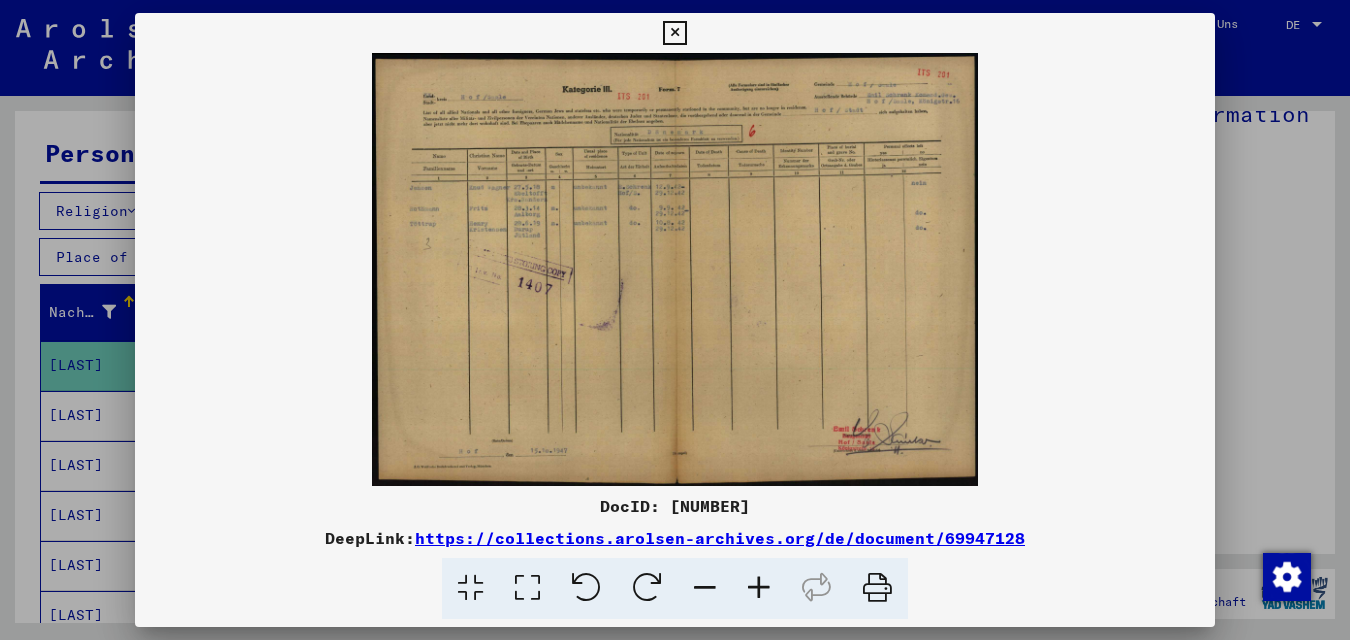 click at bounding box center (527, 588) 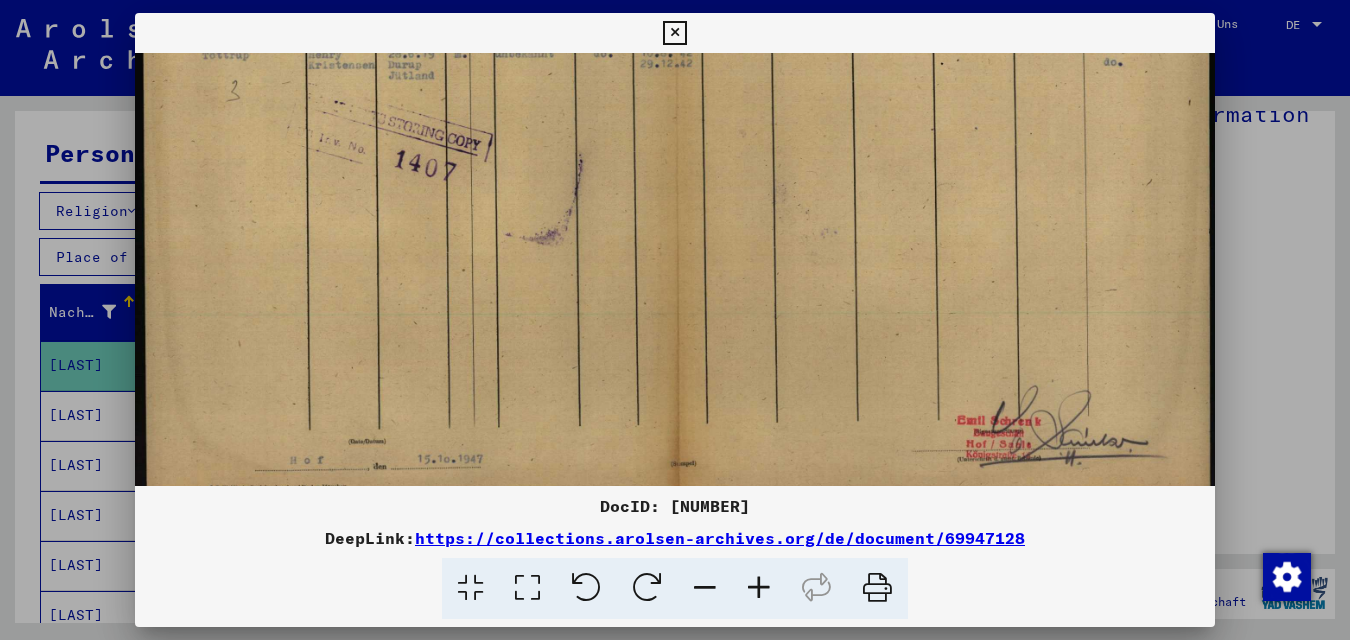 drag, startPoint x: 670, startPoint y: 321, endPoint x: 678, endPoint y: 56, distance: 265.12073 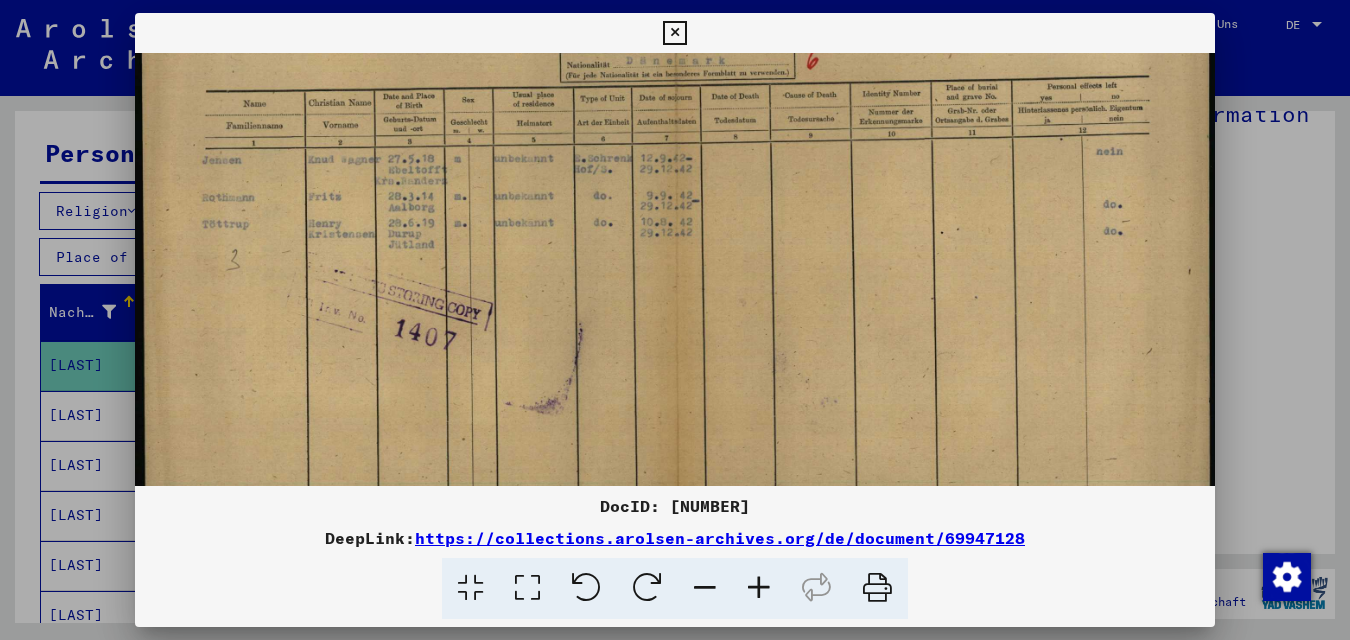 scroll, scrollTop: 132, scrollLeft: 0, axis: vertical 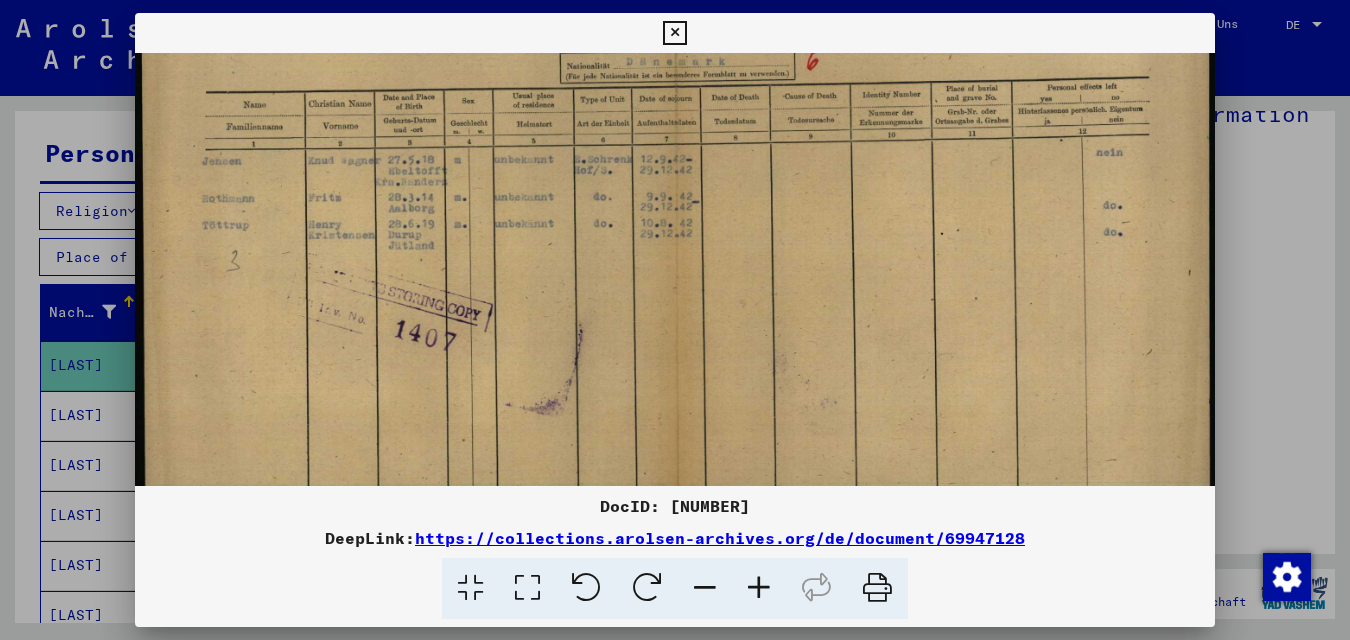 drag, startPoint x: 714, startPoint y: 263, endPoint x: 708, endPoint y: 400, distance: 137.13132 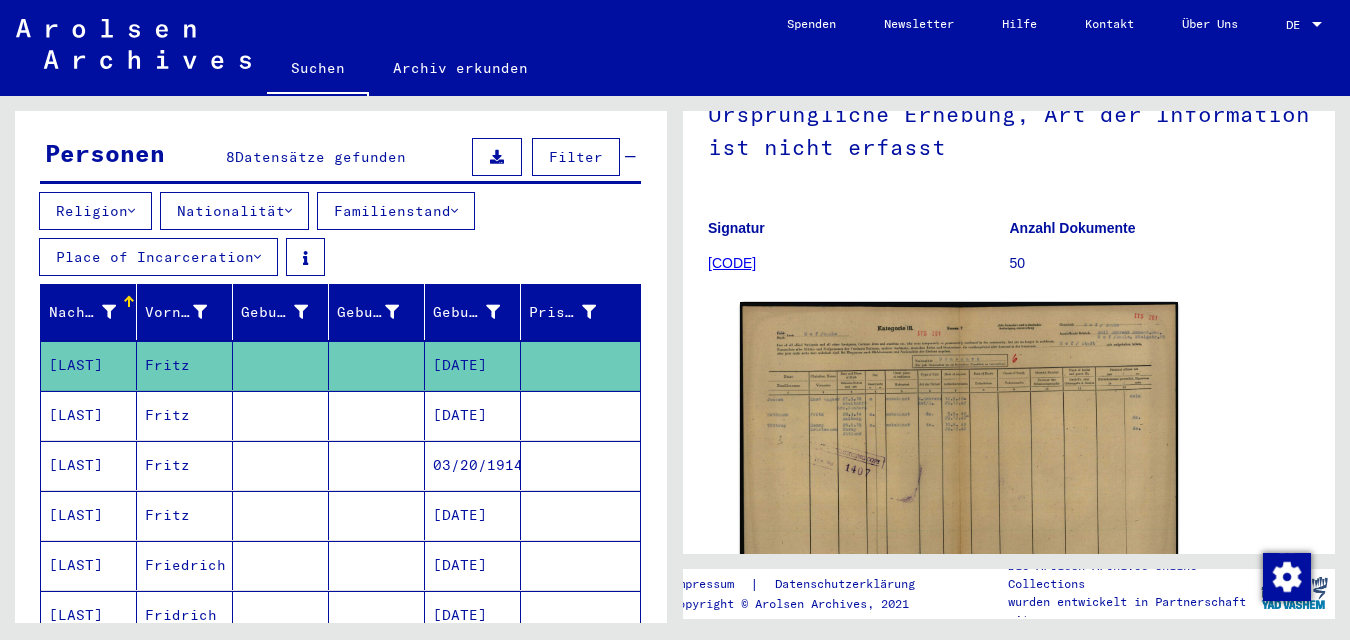 click on "Fritz" at bounding box center (185, 515) 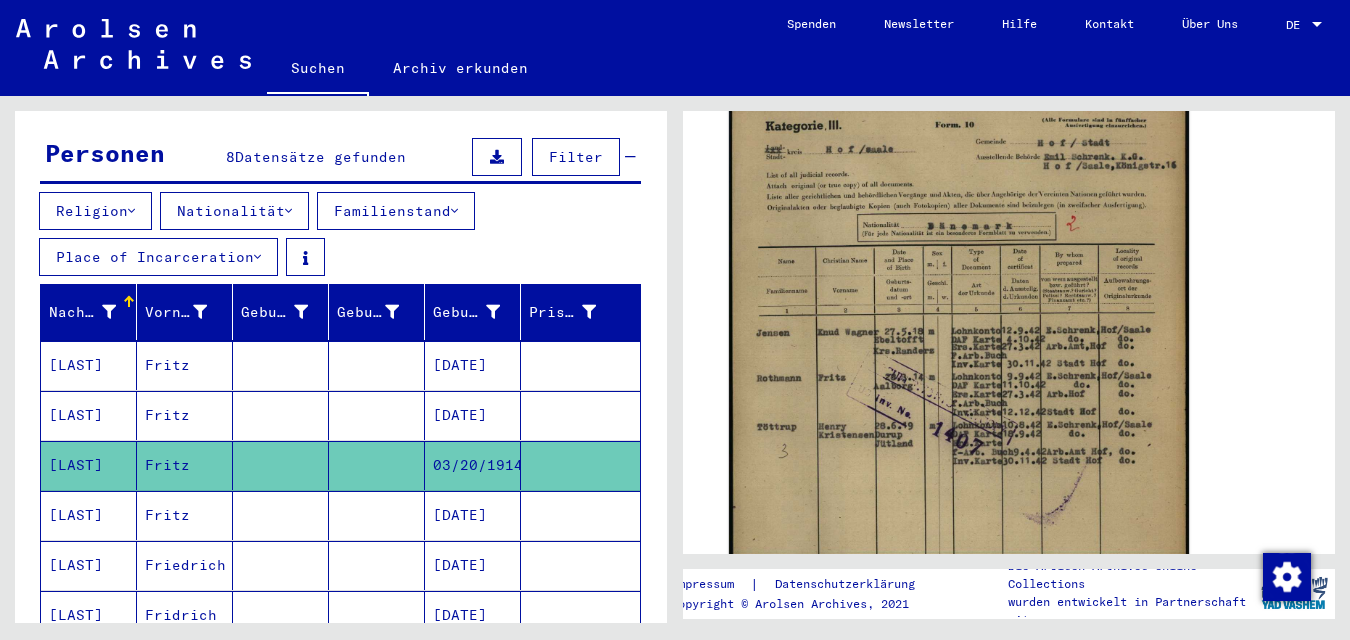 scroll, scrollTop: 400, scrollLeft: 0, axis: vertical 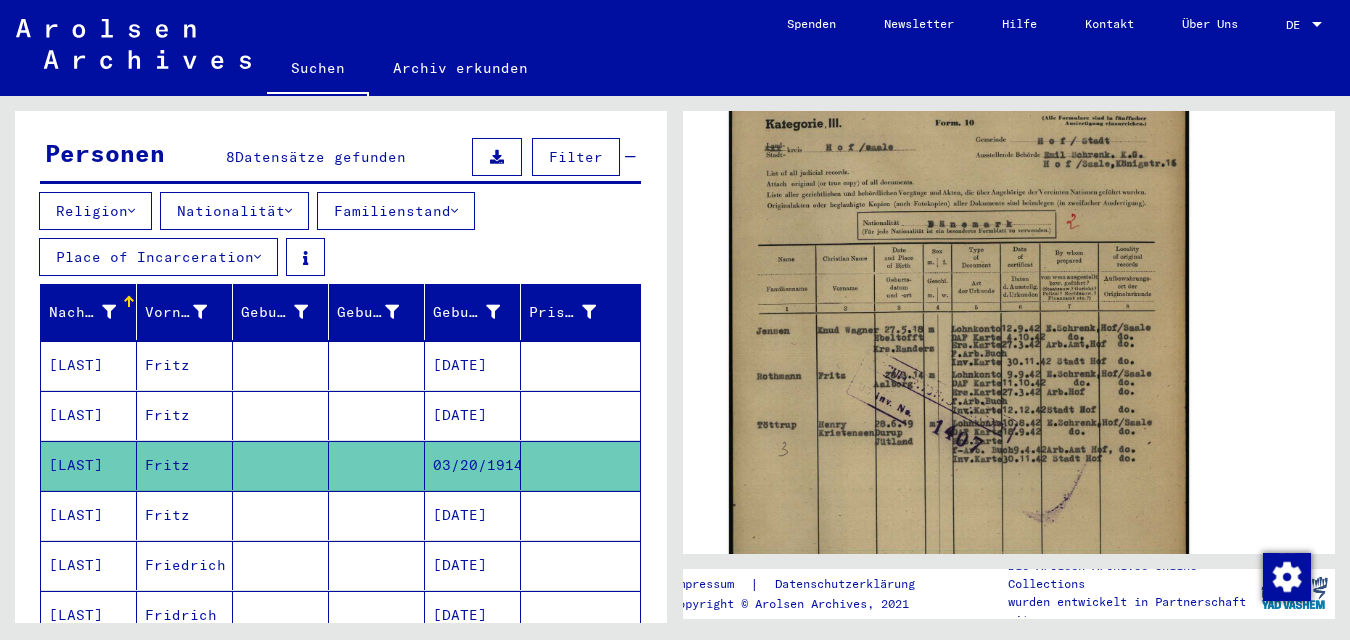 click 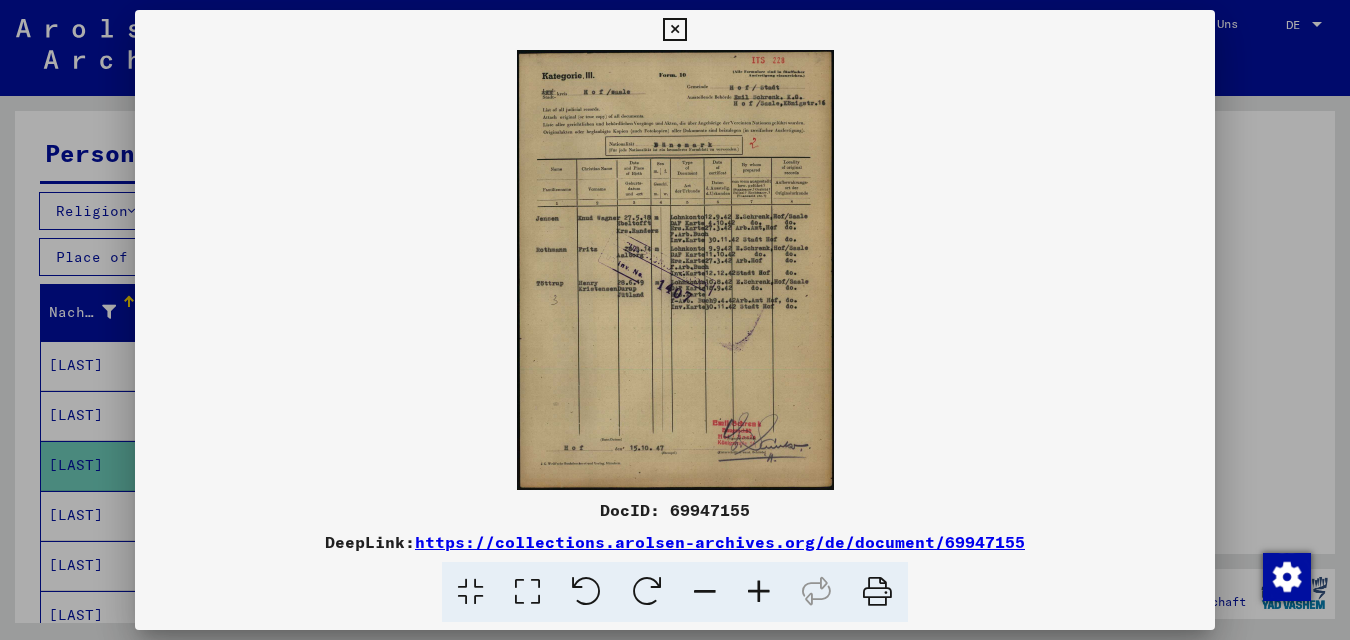 click at bounding box center [527, 592] 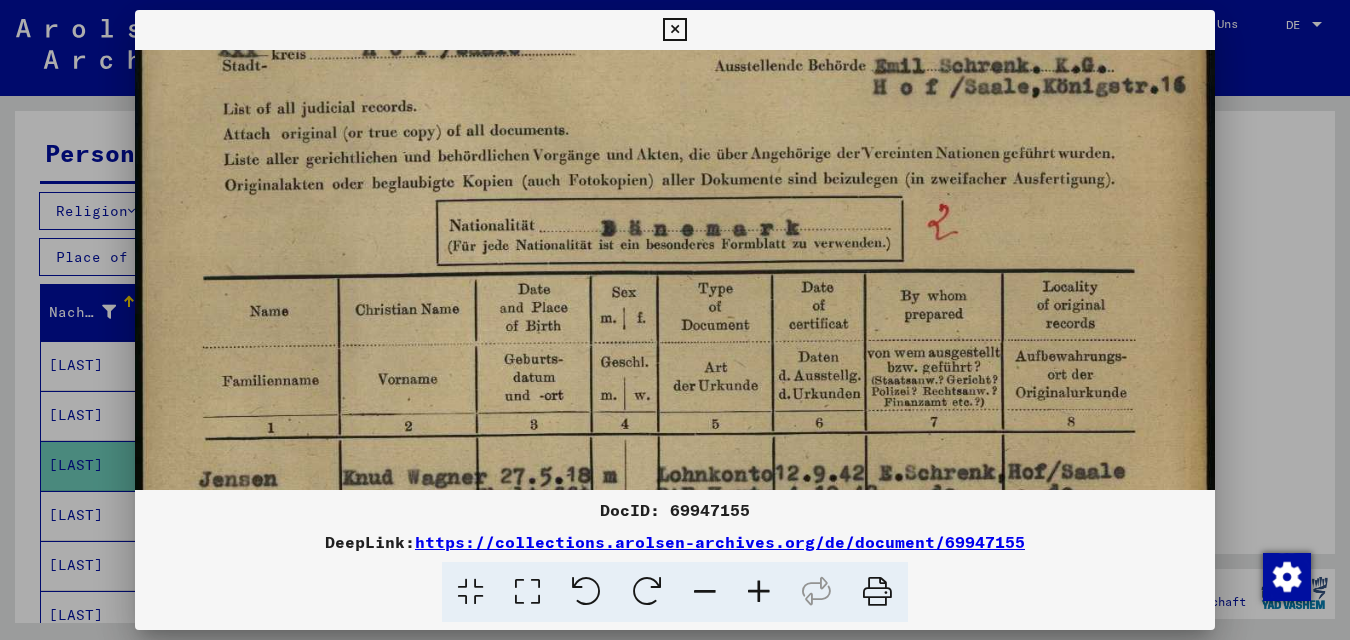 drag, startPoint x: 748, startPoint y: 382, endPoint x: 728, endPoint y: 244, distance: 139.44174 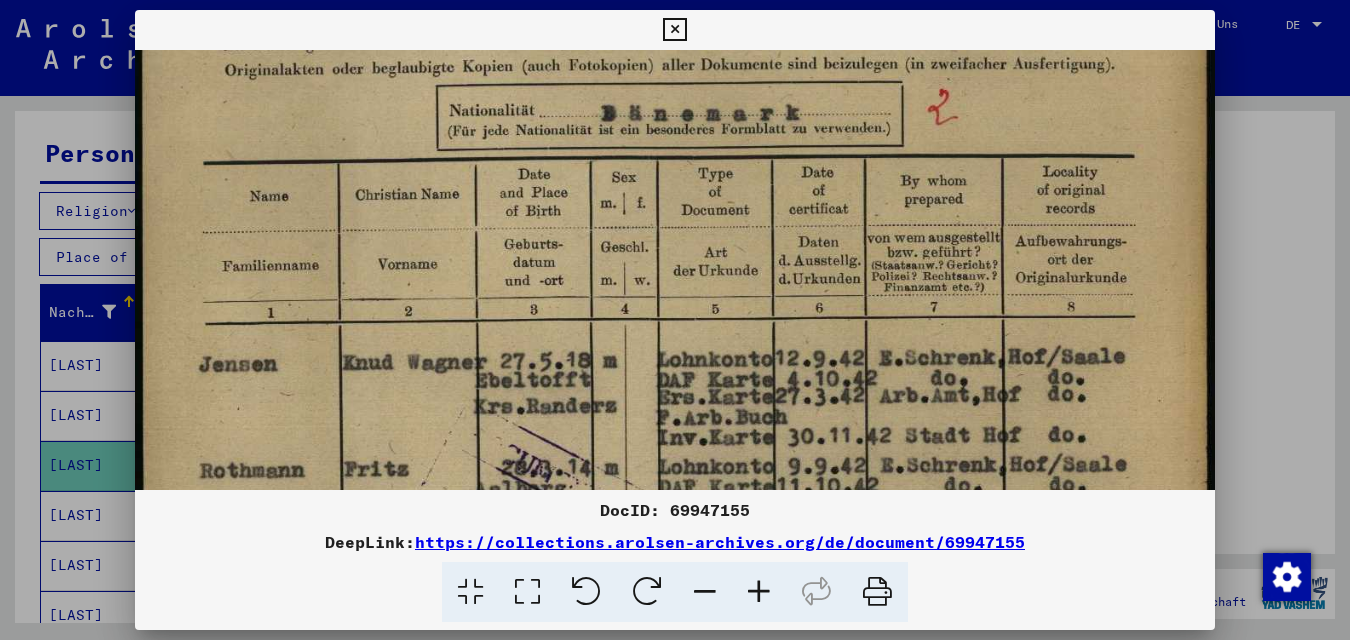 drag, startPoint x: 653, startPoint y: 336, endPoint x: 627, endPoint y: 229, distance: 110.11358 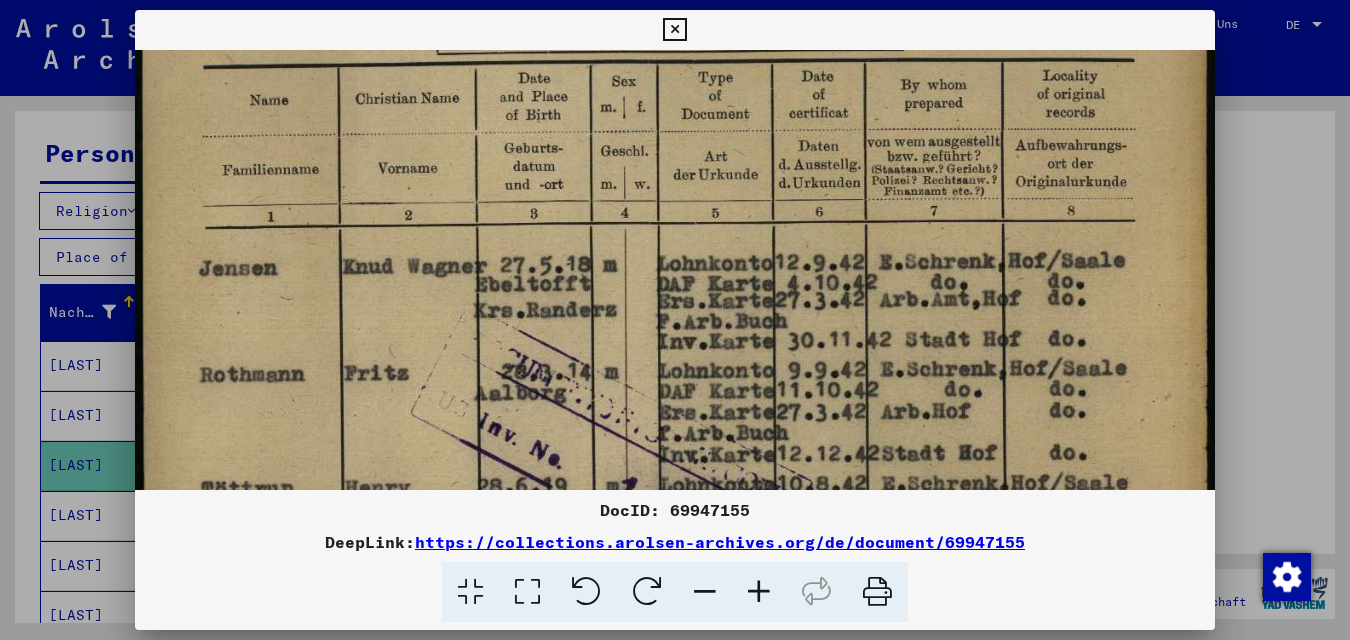 scroll, scrollTop: 367, scrollLeft: 0, axis: vertical 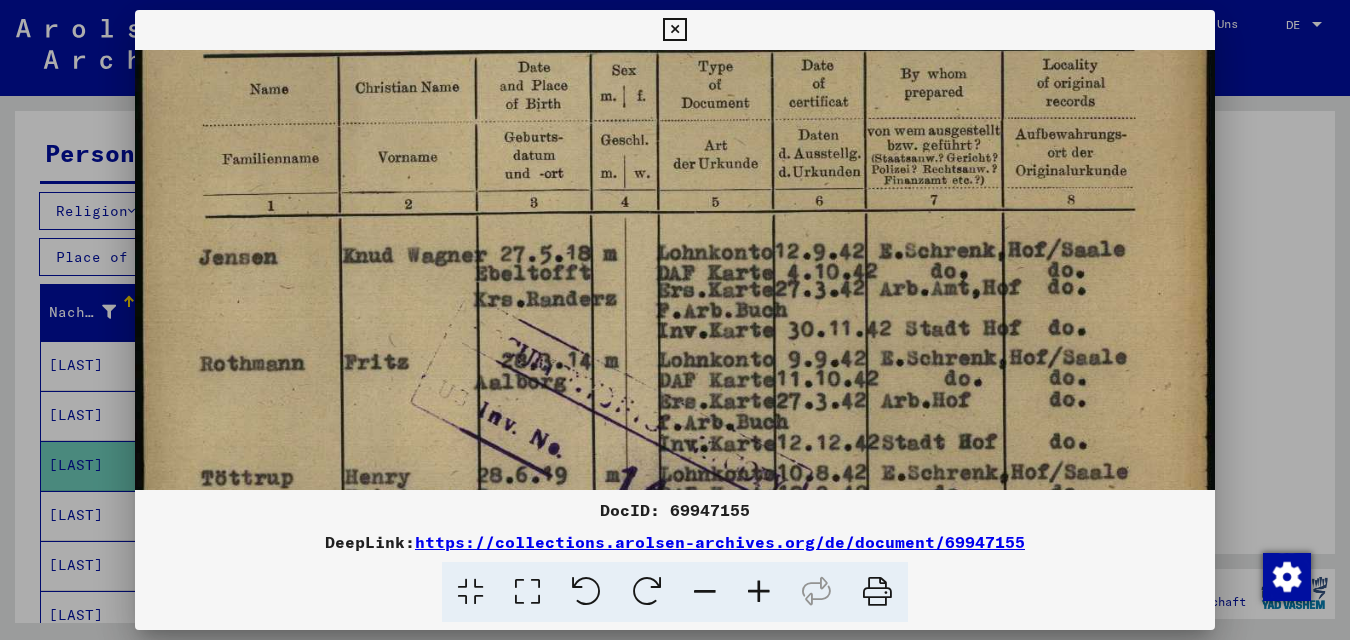 drag, startPoint x: 602, startPoint y: 333, endPoint x: 599, endPoint y: 226, distance: 107.042046 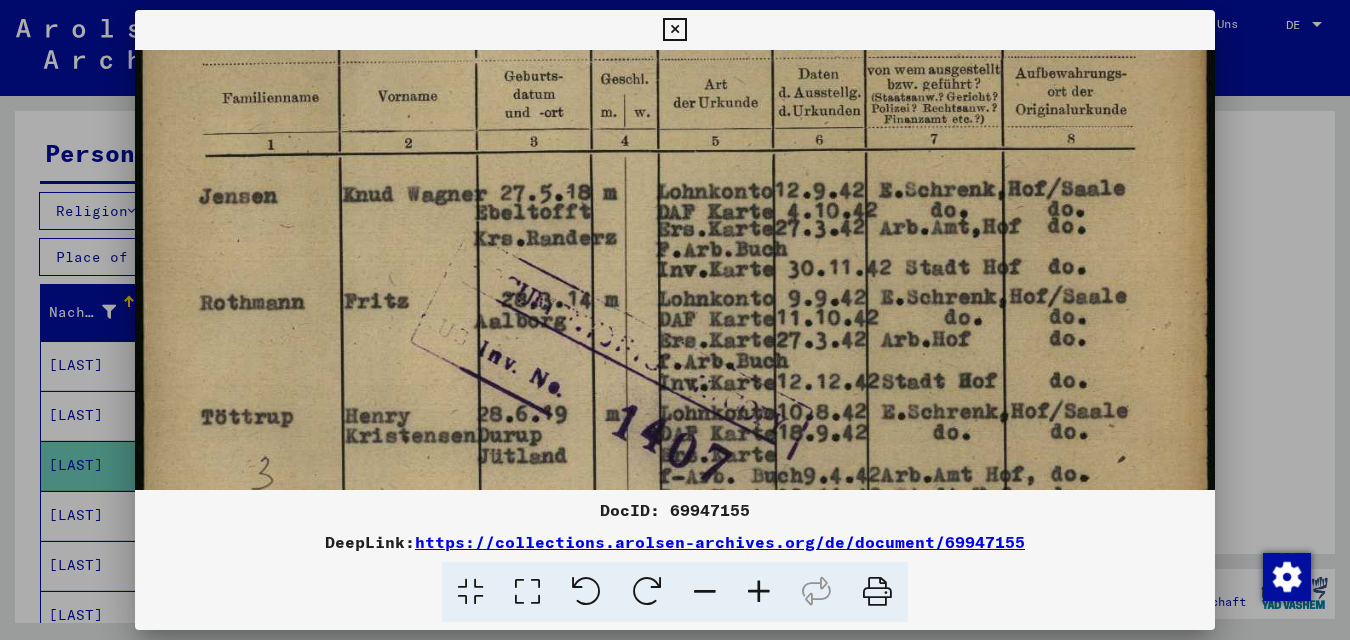 scroll, scrollTop: 431, scrollLeft: 0, axis: vertical 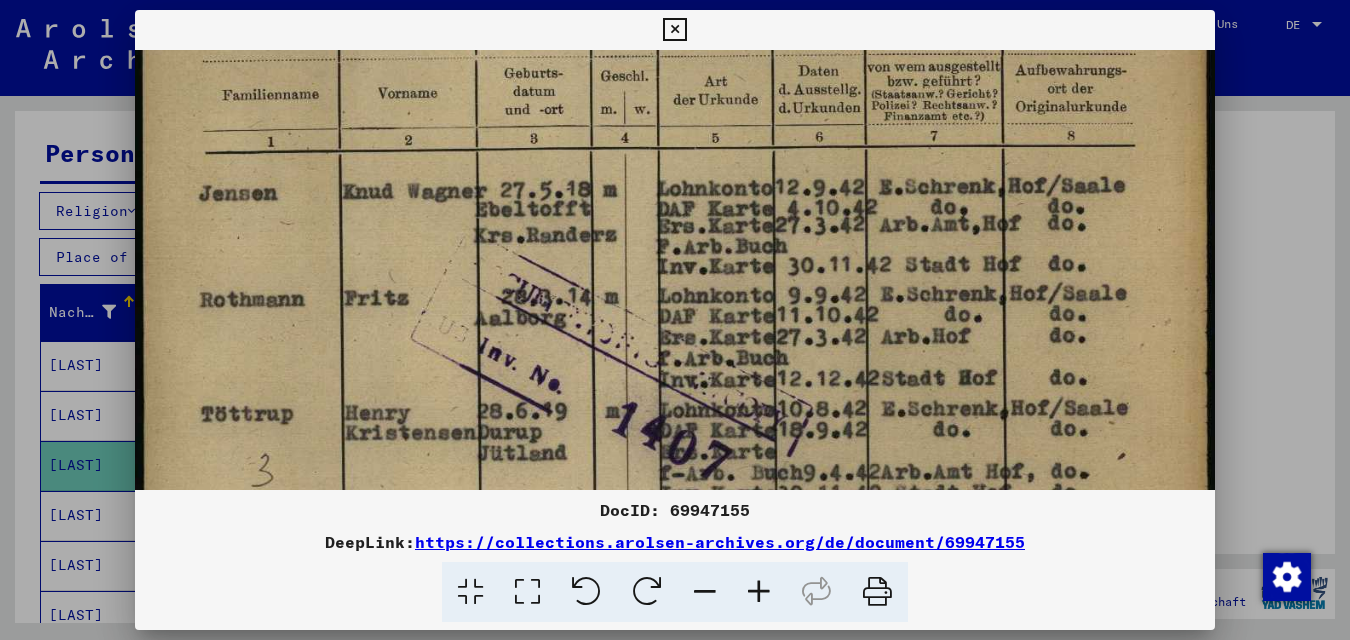 drag, startPoint x: 602, startPoint y: 302, endPoint x: 595, endPoint y: 250, distance: 52.46904 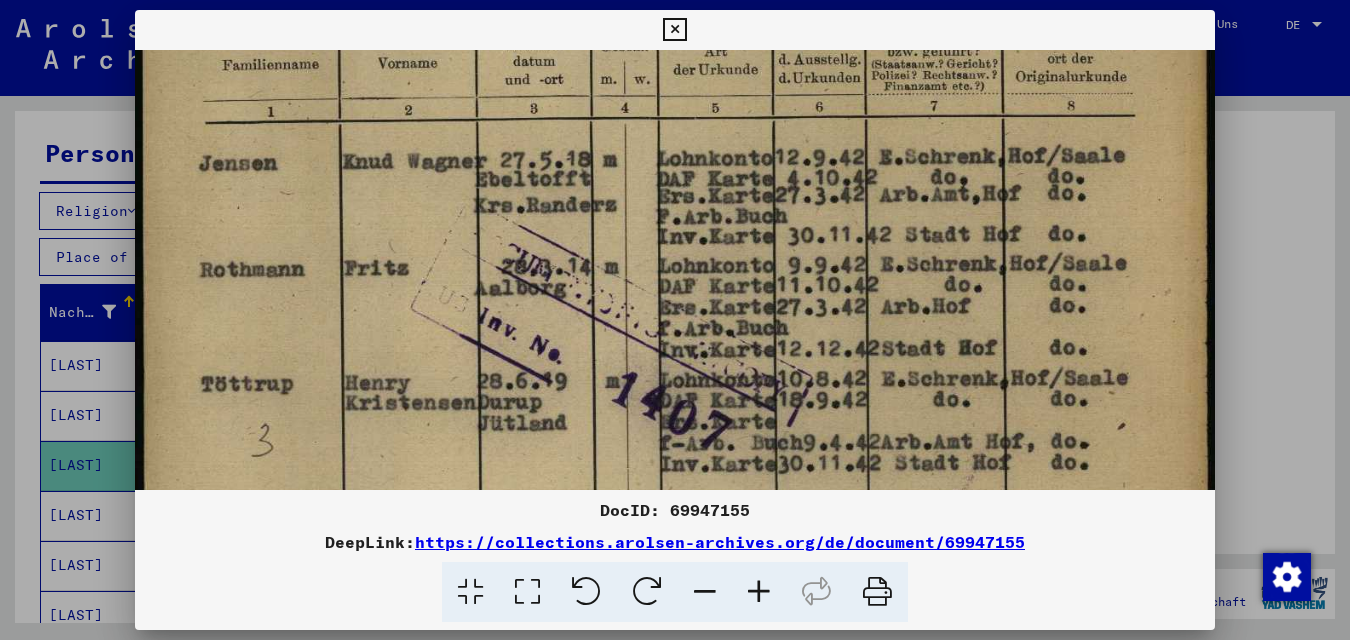 scroll, scrollTop: 499, scrollLeft: 0, axis: vertical 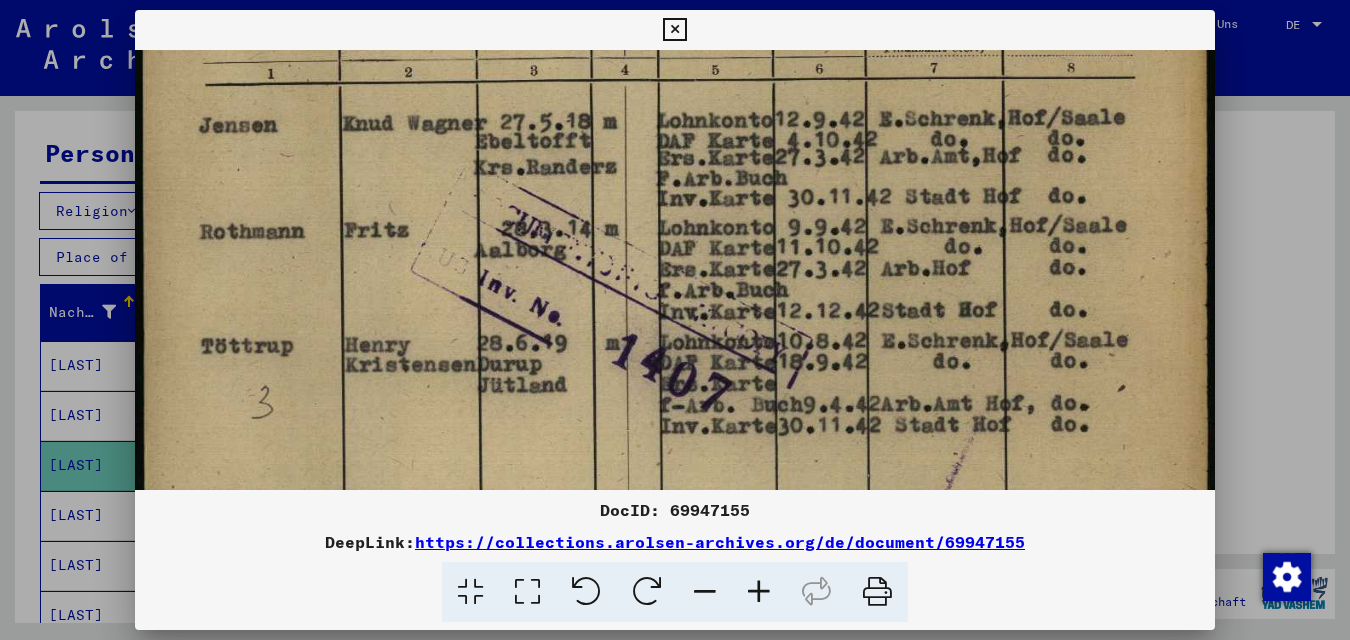 drag, startPoint x: 520, startPoint y: 314, endPoint x: 533, endPoint y: 256, distance: 59.439045 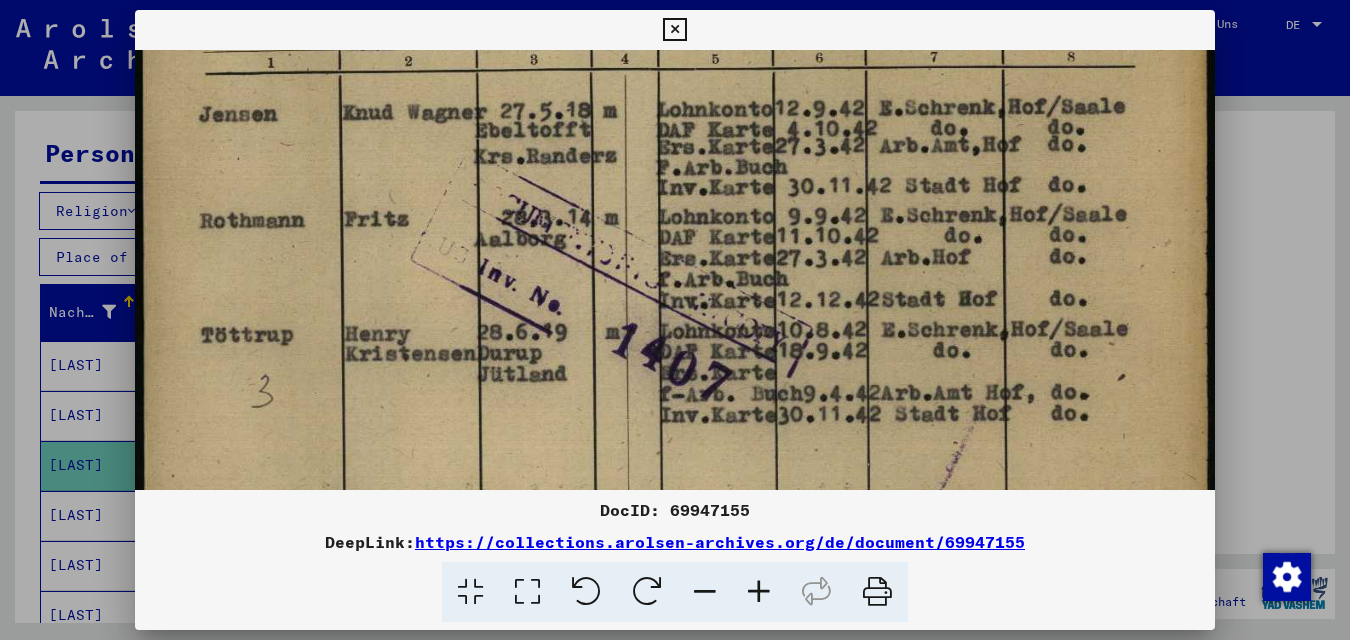 drag, startPoint x: 586, startPoint y: 282, endPoint x: 417, endPoint y: 215, distance: 181.79659 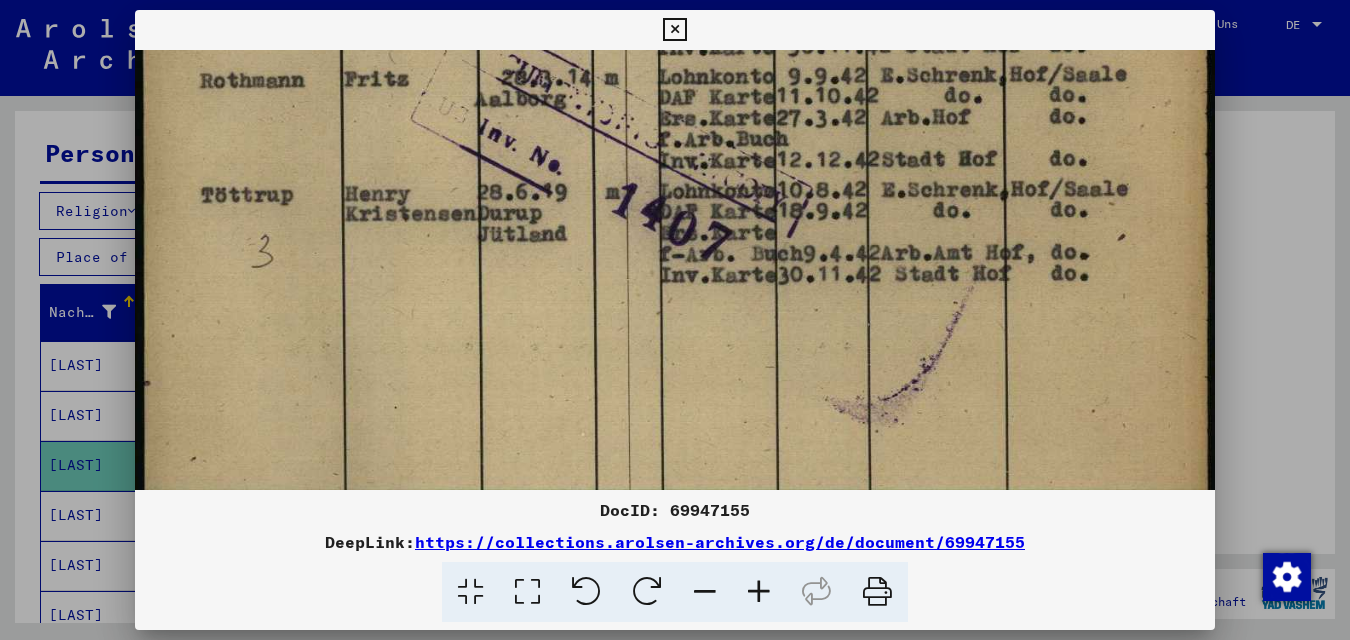 drag, startPoint x: 482, startPoint y: 342, endPoint x: 466, endPoint y: 198, distance: 144.88617 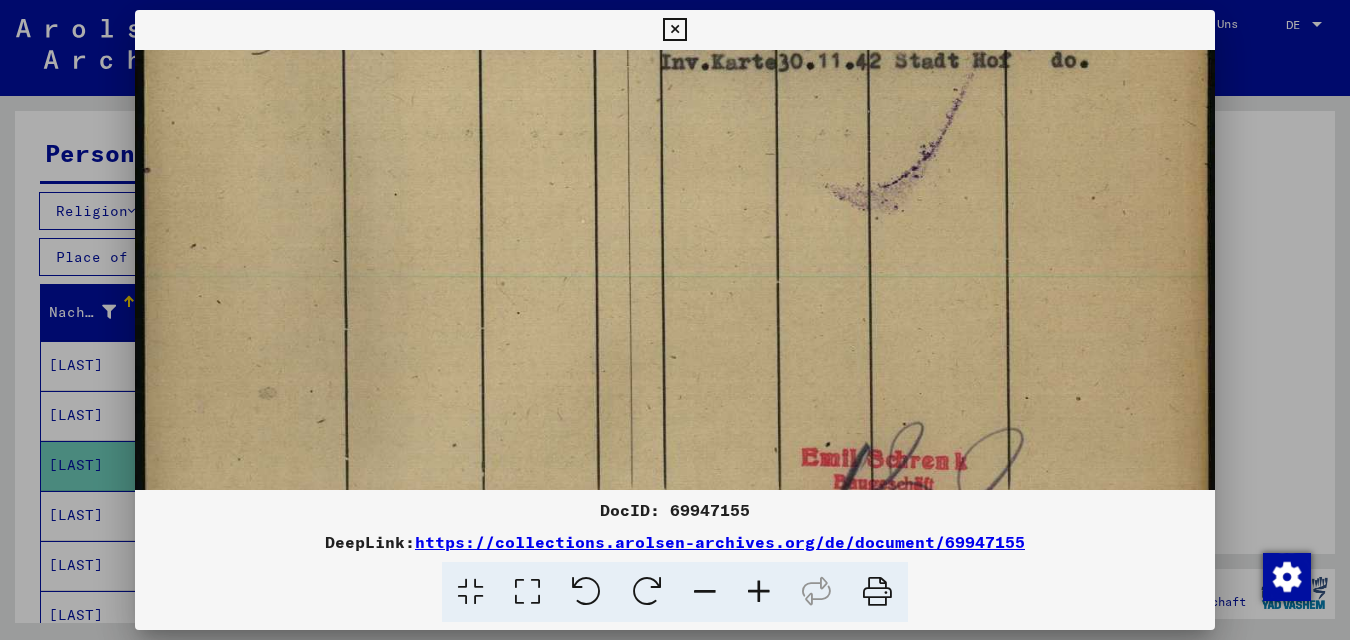 drag, startPoint x: 563, startPoint y: 315, endPoint x: 548, endPoint y: 236, distance: 80.411446 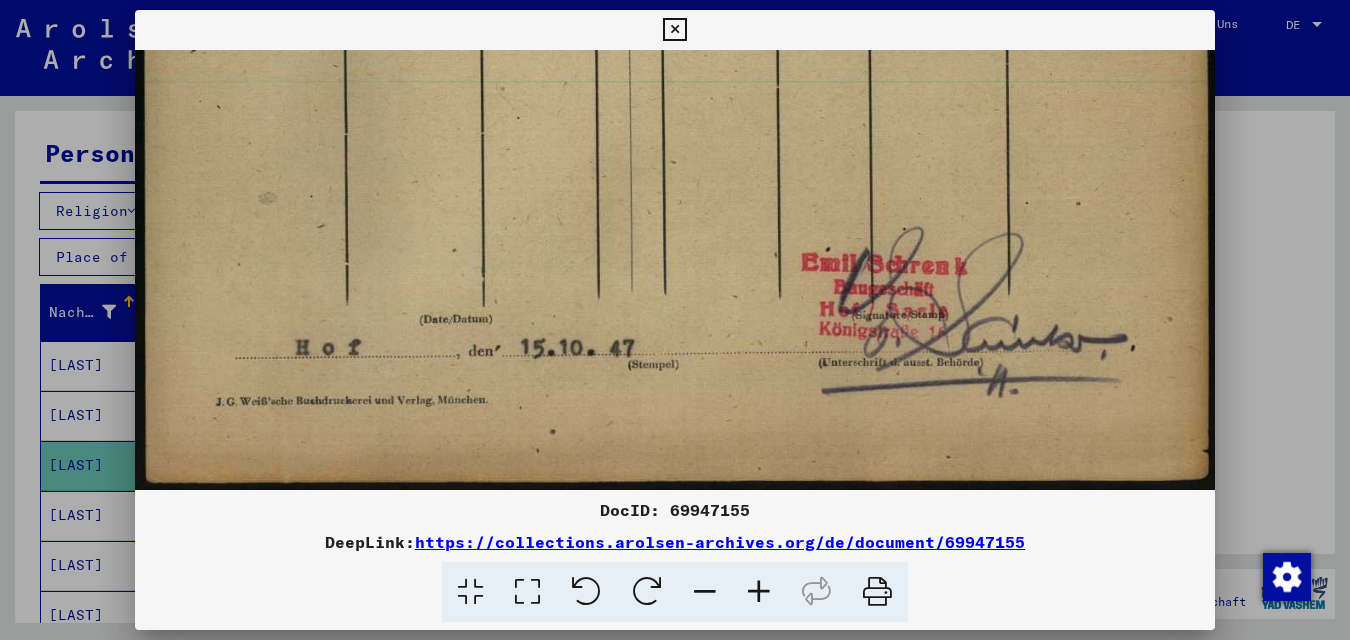 drag, startPoint x: 629, startPoint y: 366, endPoint x: 595, endPoint y: 221, distance: 148.93288 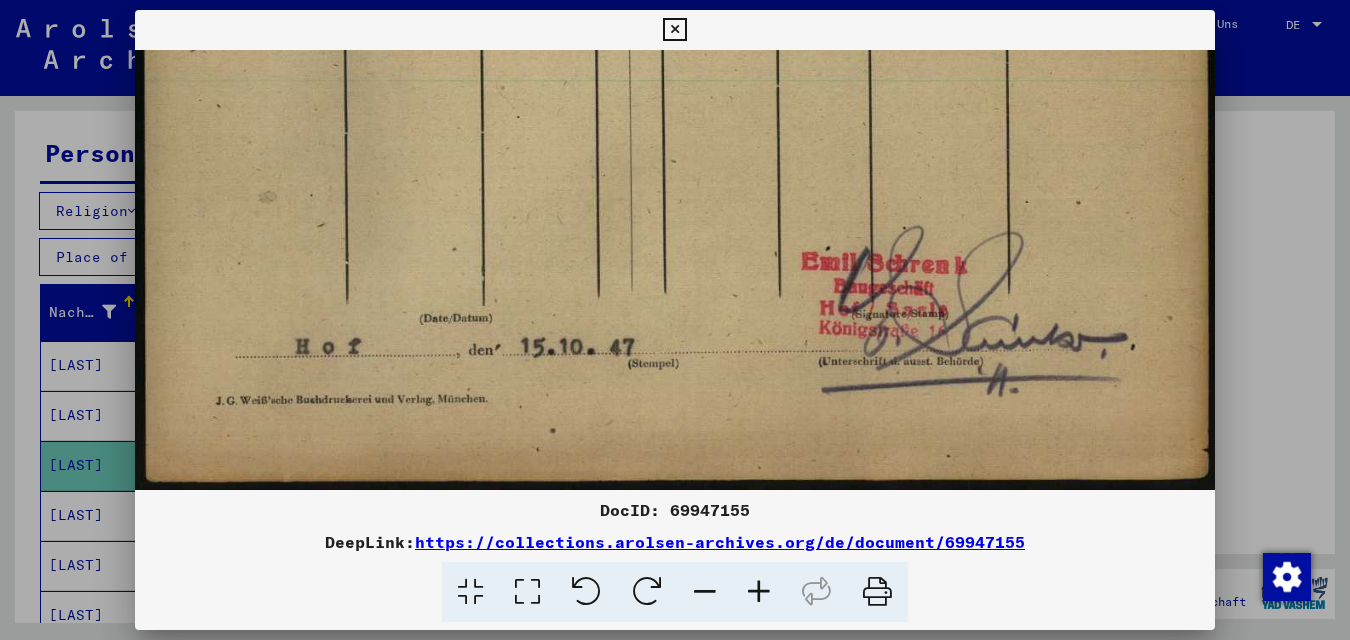 drag, startPoint x: 606, startPoint y: 318, endPoint x: 596, endPoint y: 255, distance: 63.788715 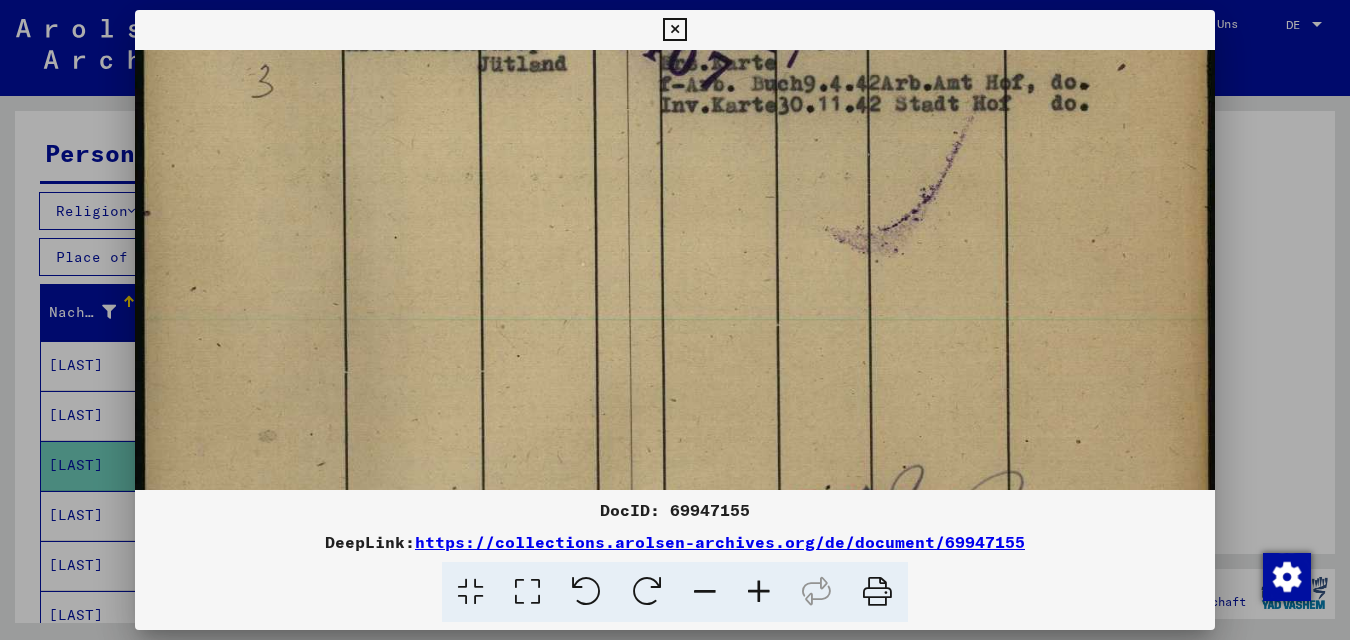 click at bounding box center [675, -21] 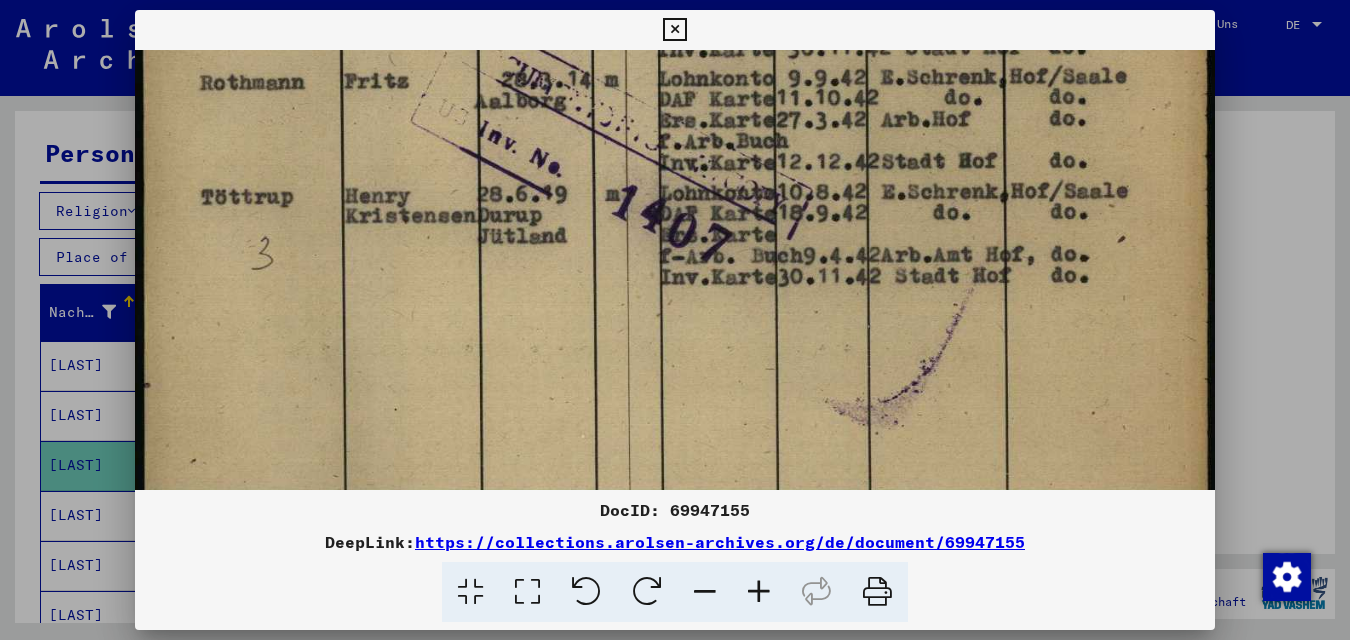drag, startPoint x: 1196, startPoint y: 79, endPoint x: 1276, endPoint y: 77, distance: 80.024994 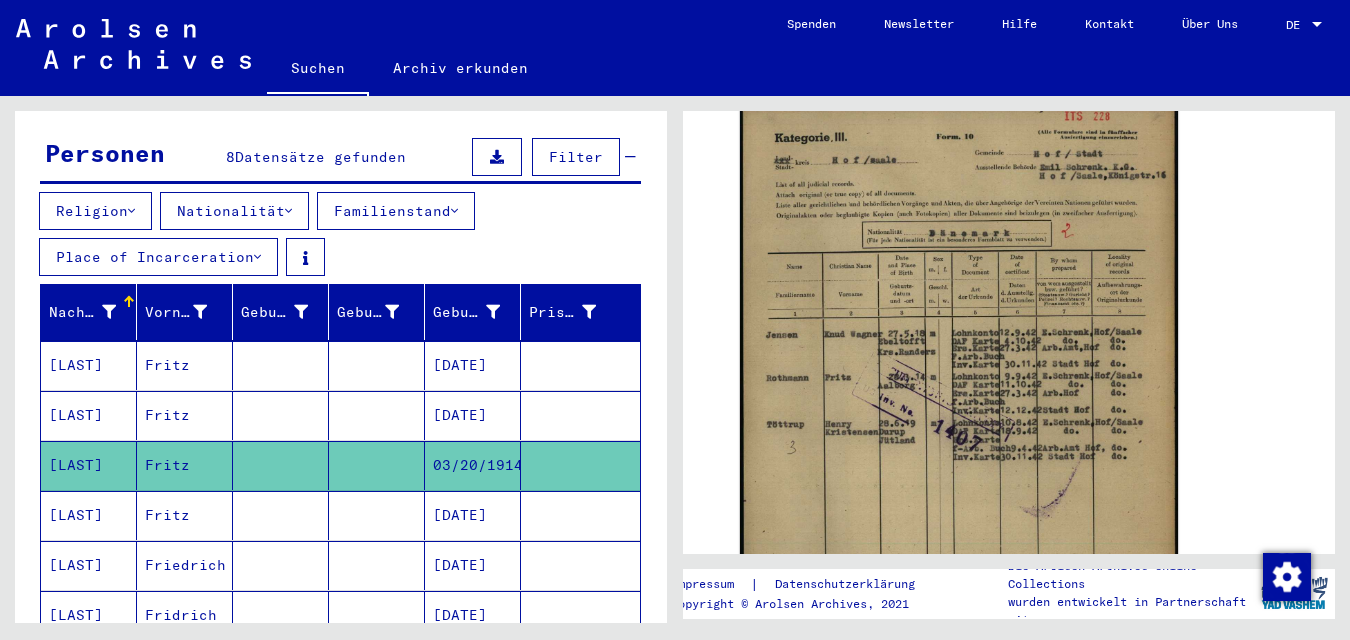scroll, scrollTop: 0, scrollLeft: 0, axis: both 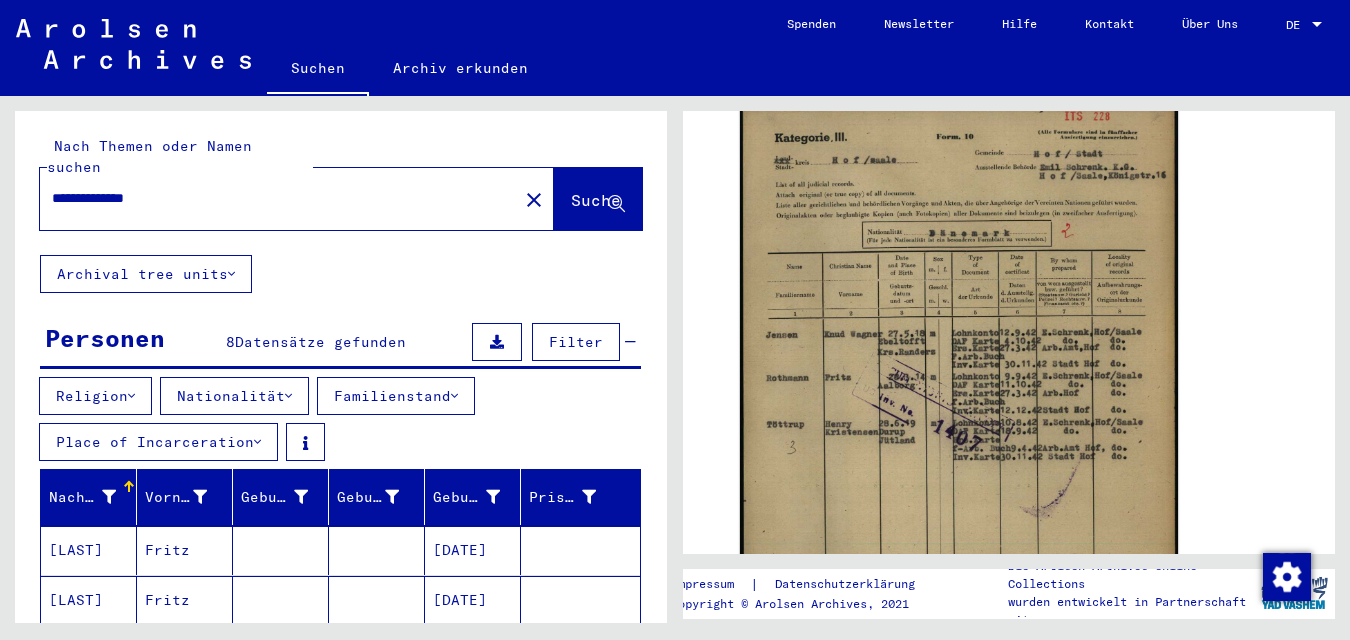drag, startPoint x: 97, startPoint y: 178, endPoint x: 21, endPoint y: 186, distance: 76.41989 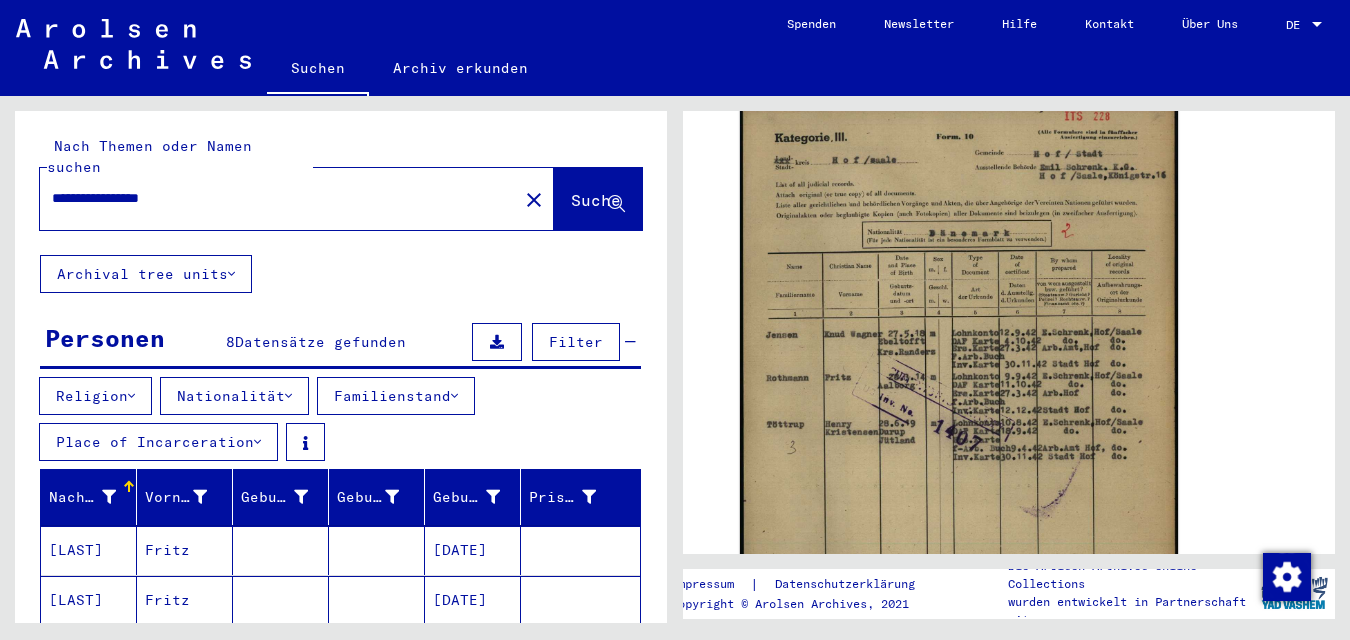 type on "**********" 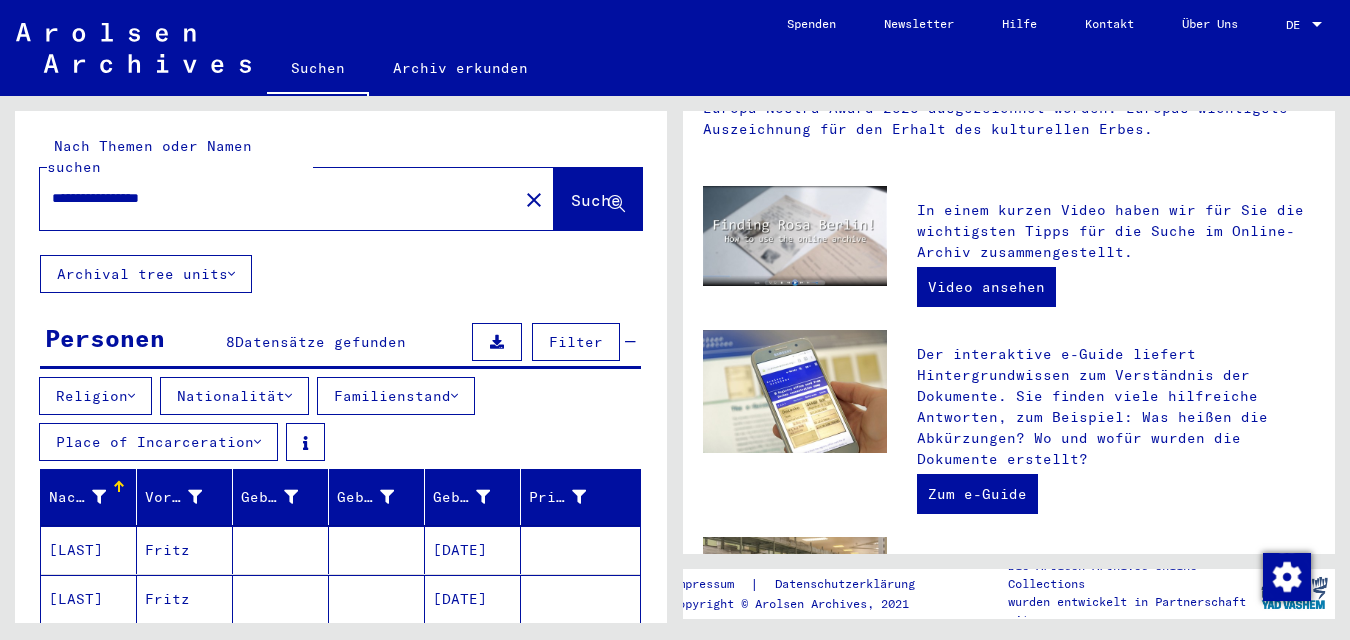 scroll, scrollTop: 0, scrollLeft: 0, axis: both 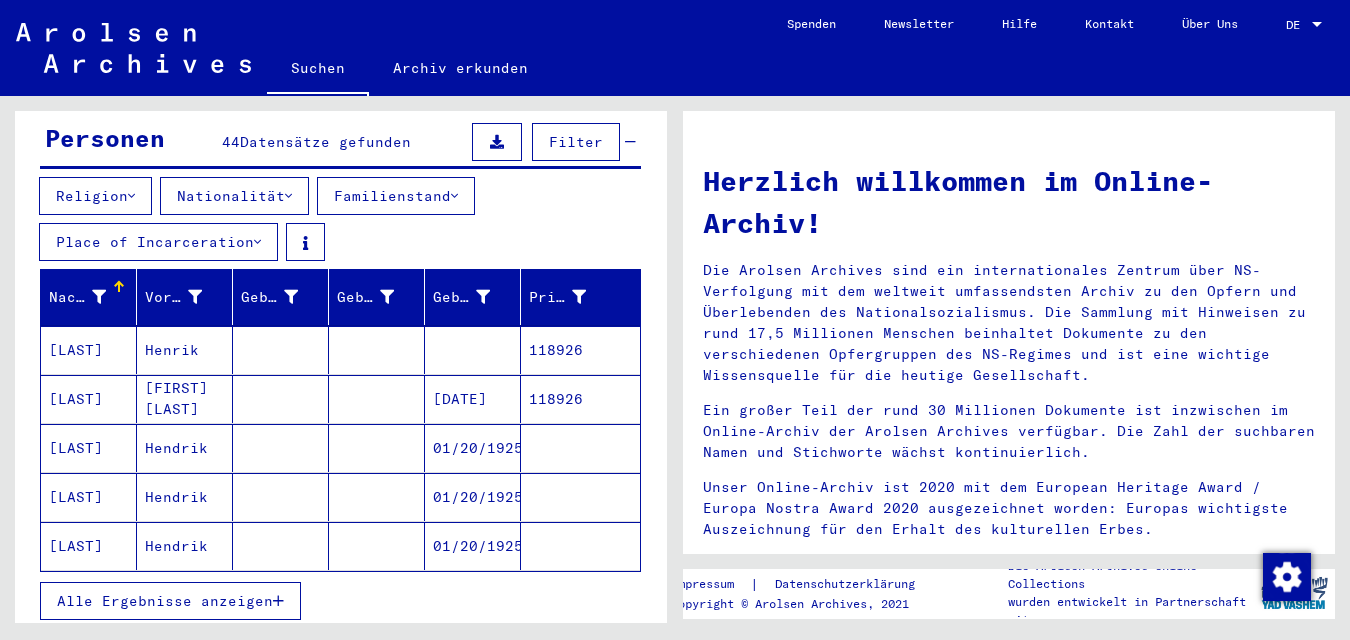click on "Alle Ergebnisse anzeigen" at bounding box center (165, 601) 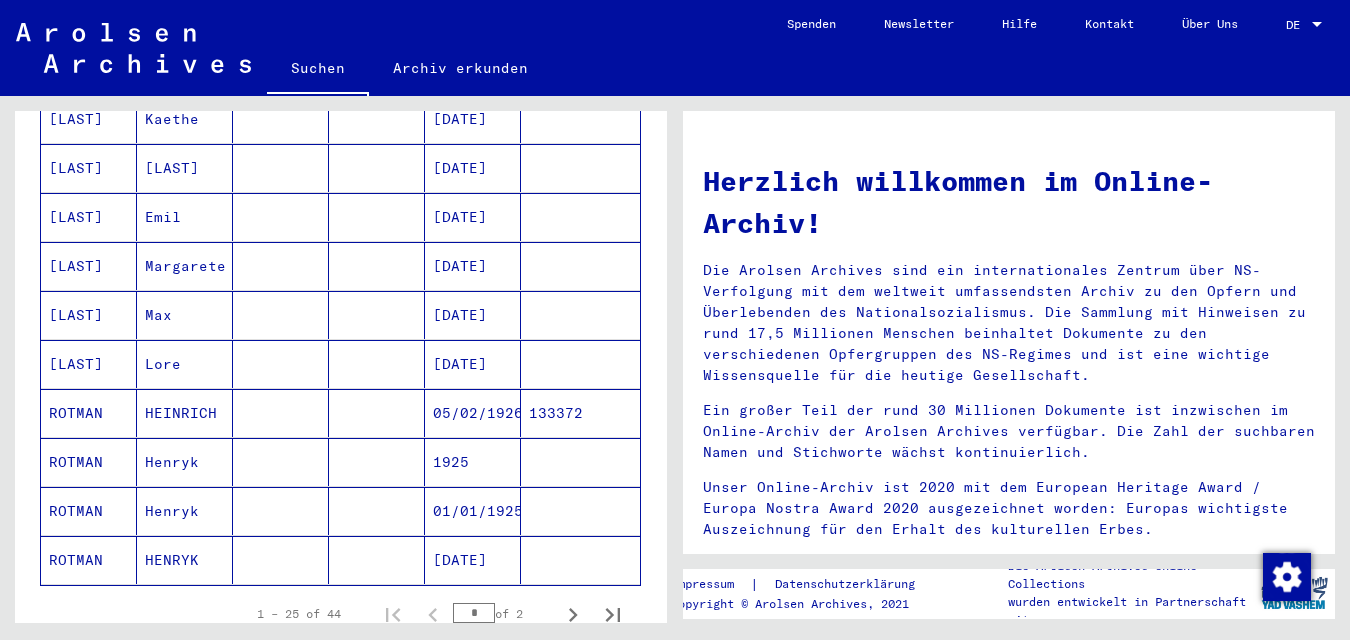 scroll, scrollTop: 1200, scrollLeft: 0, axis: vertical 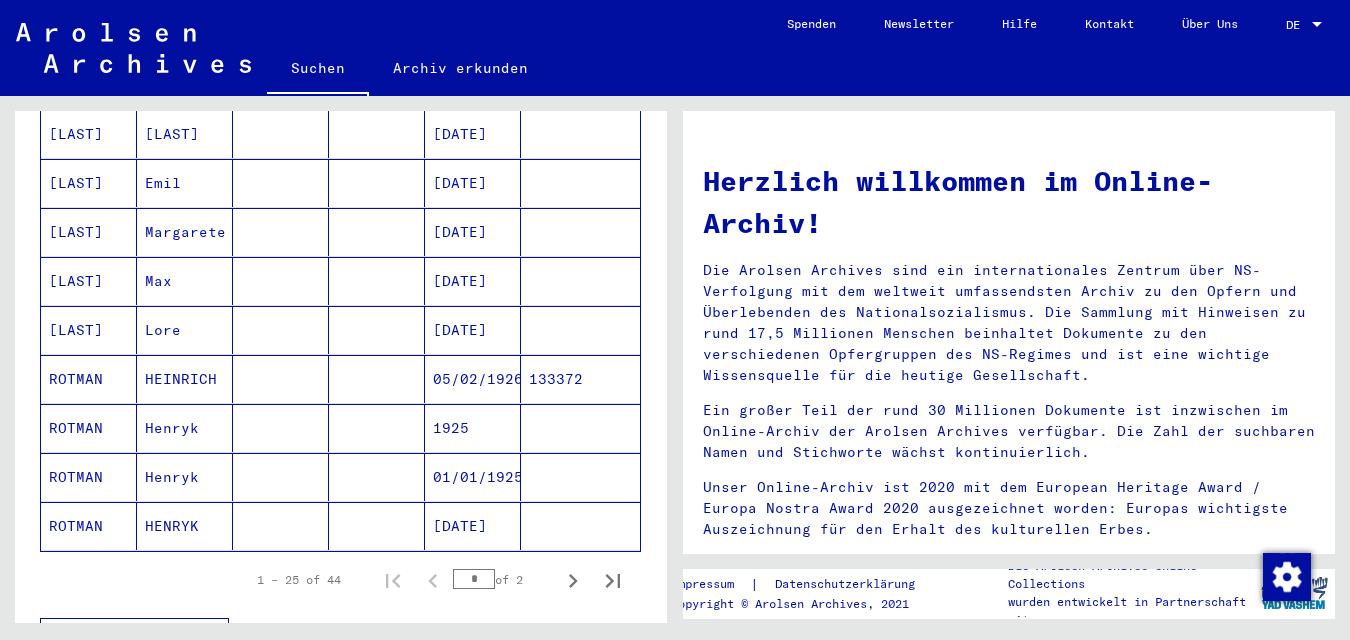 click on "HEINRICH" at bounding box center [185, 428] 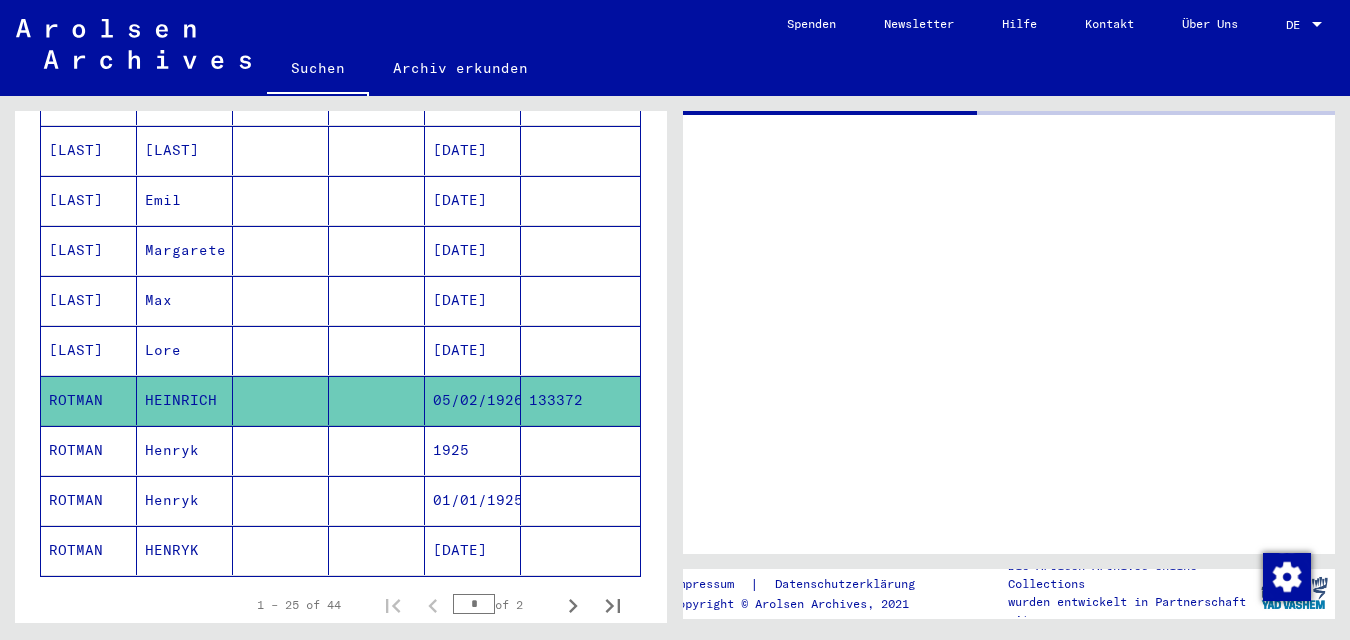 scroll, scrollTop: 1216, scrollLeft: 0, axis: vertical 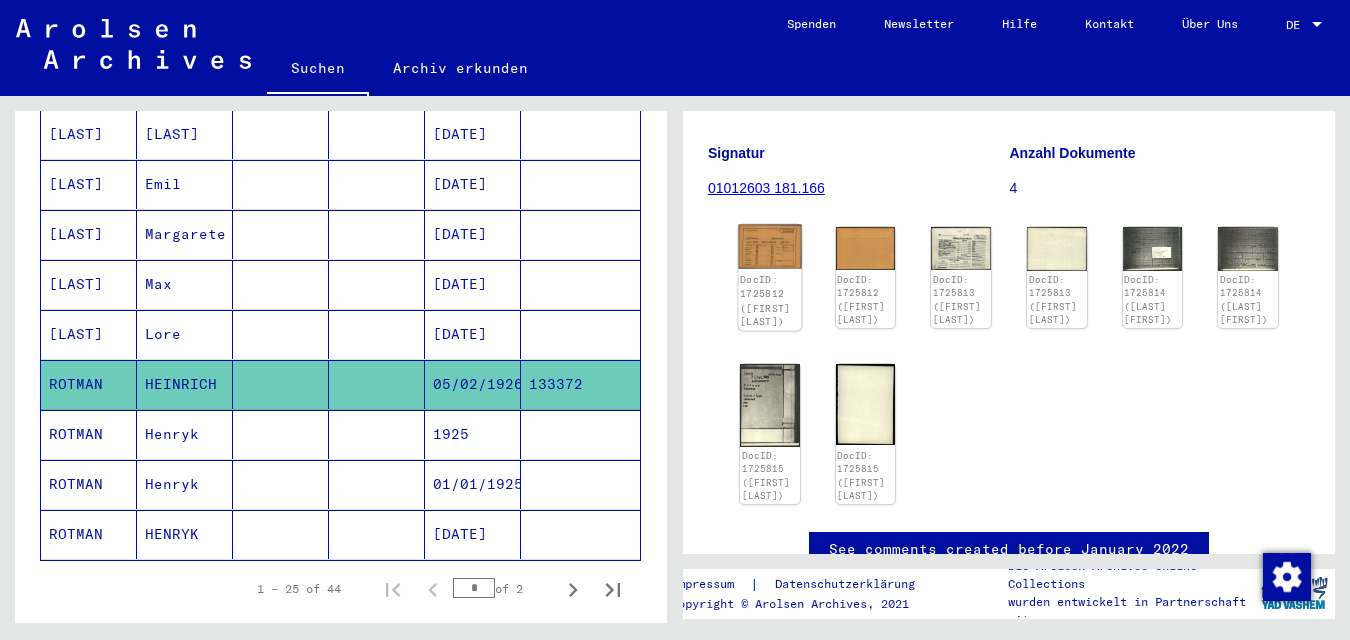 click 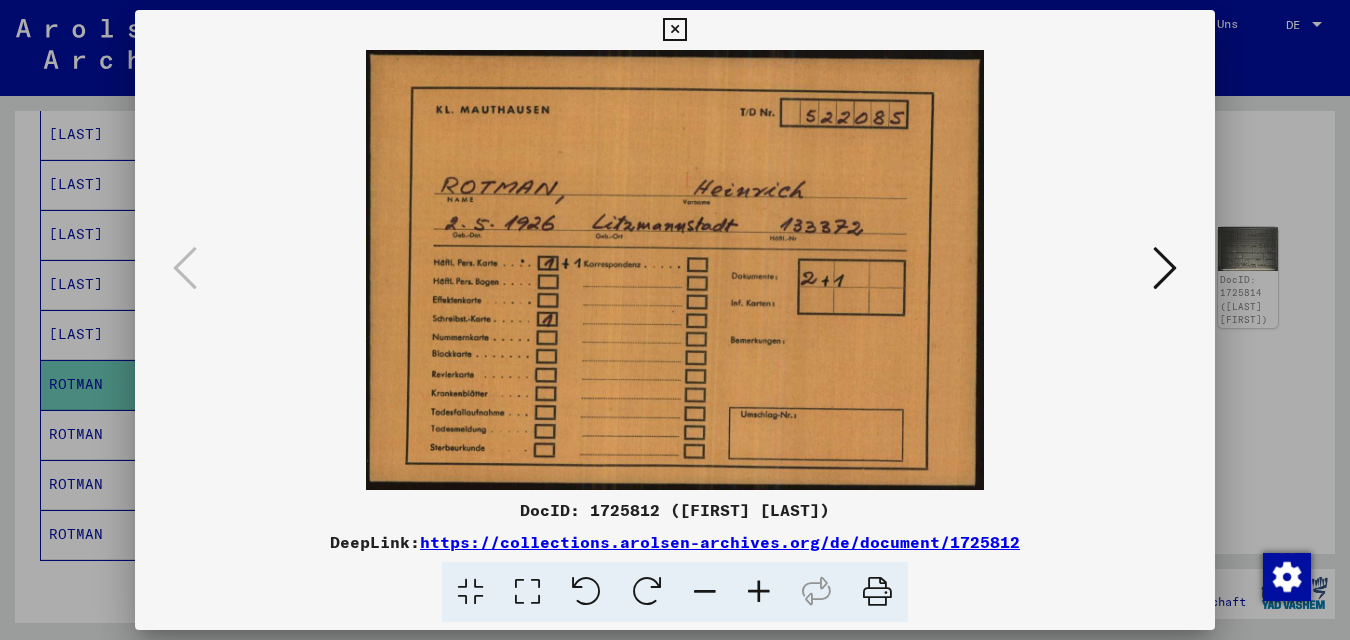 click at bounding box center (1165, 269) 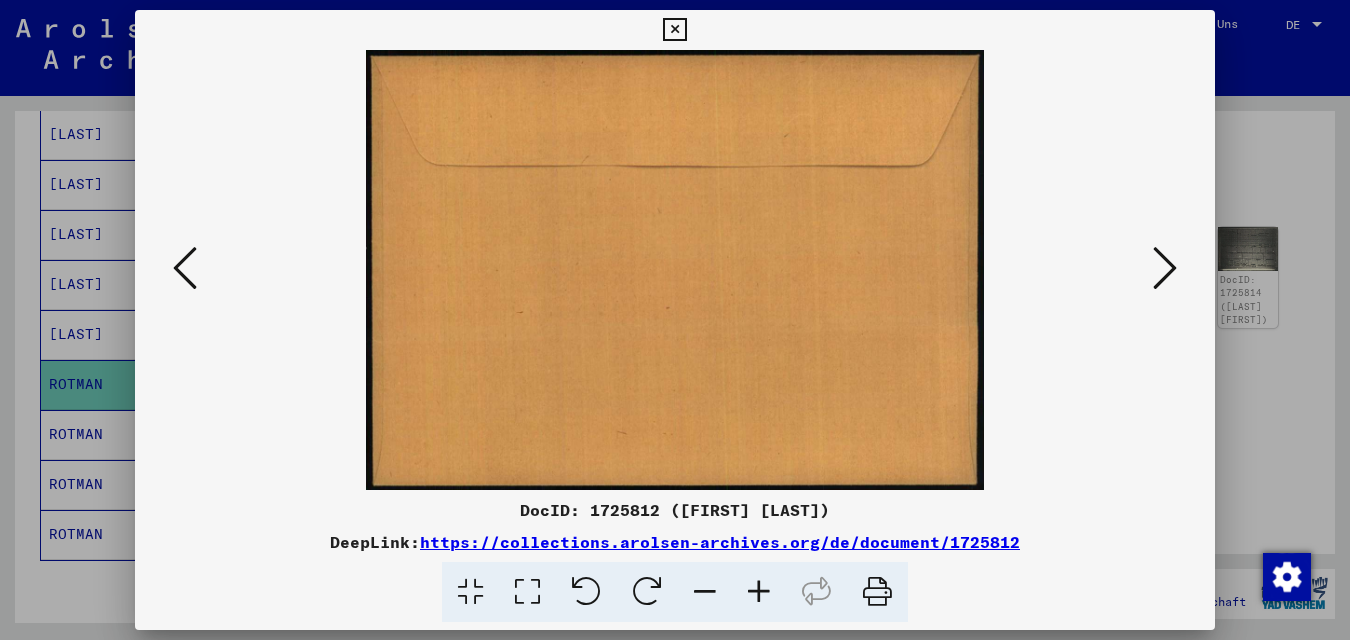 click at bounding box center [1165, 268] 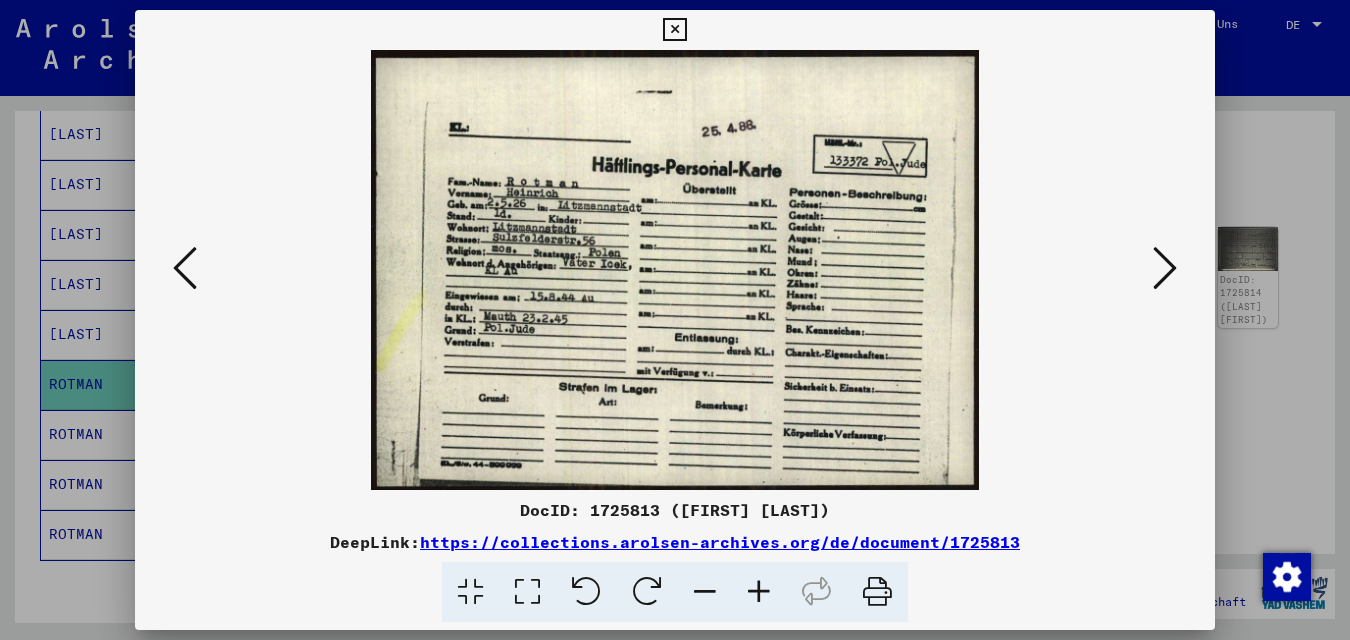 click at bounding box center (1165, 268) 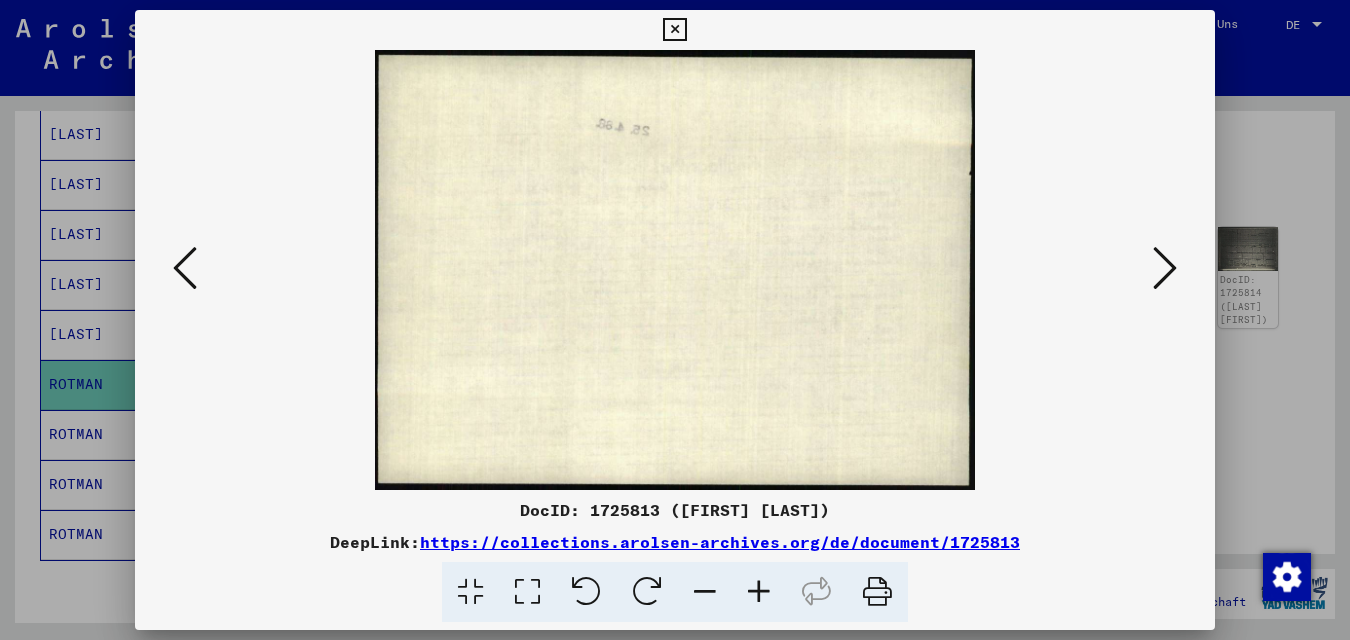 click at bounding box center (1165, 268) 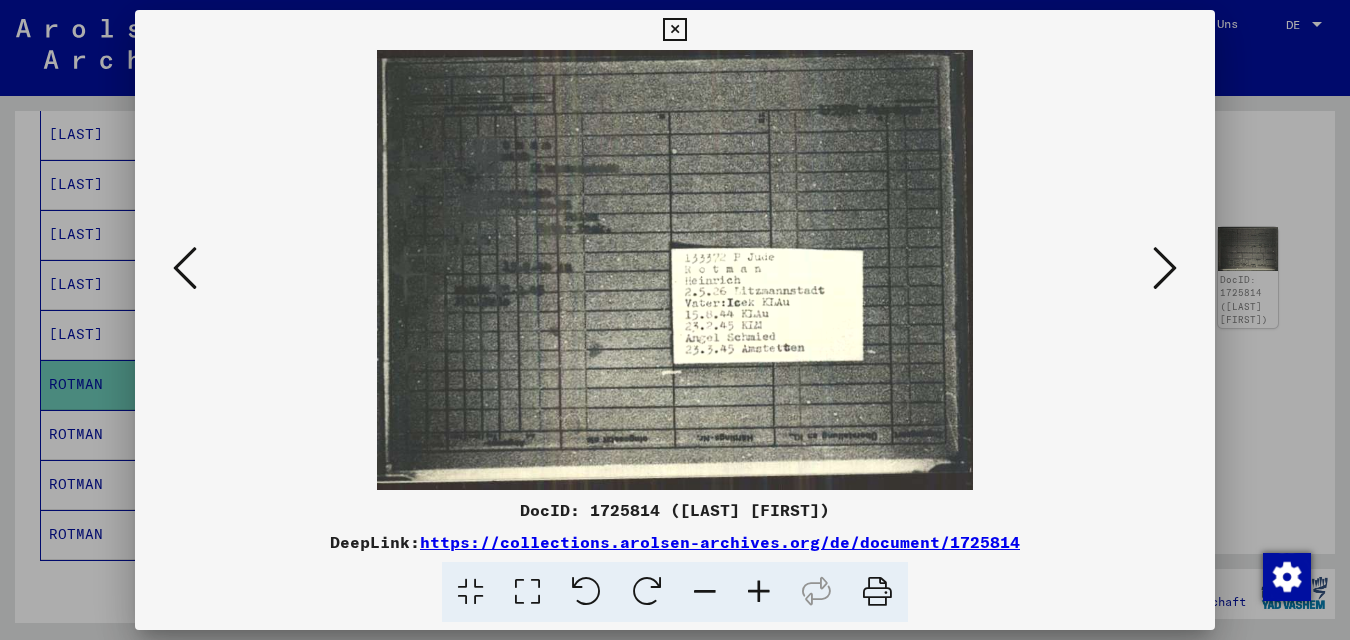 click at bounding box center [1165, 268] 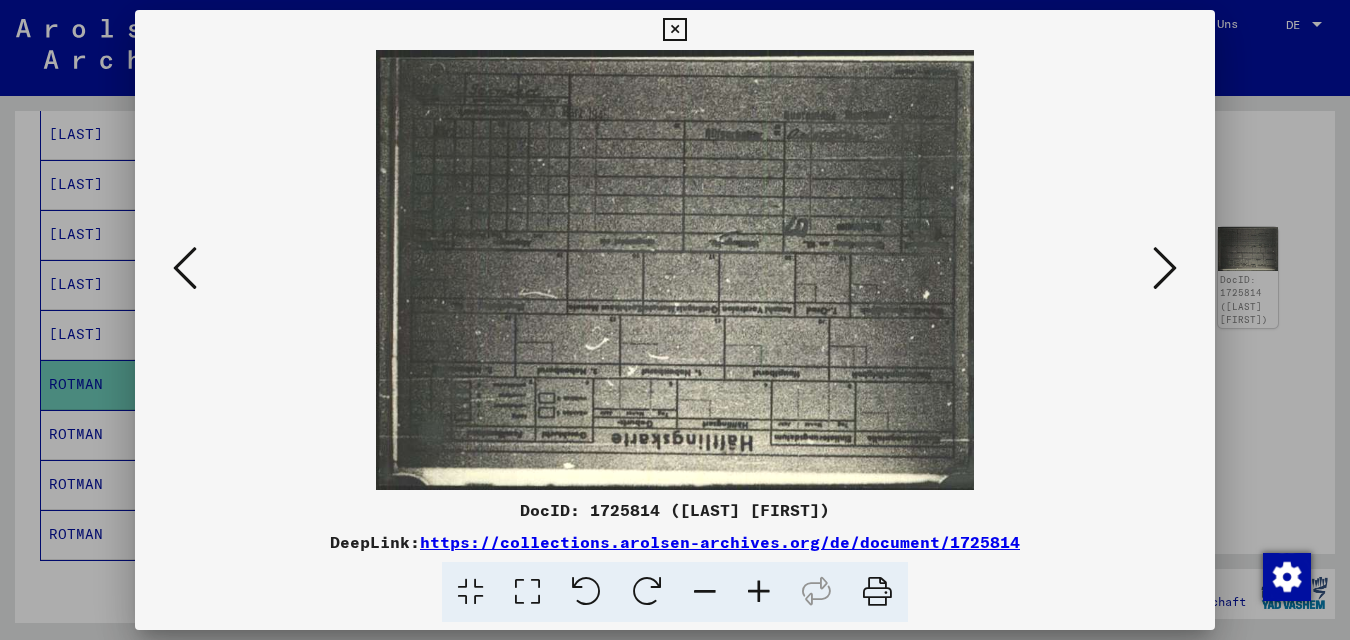 click at bounding box center (1165, 268) 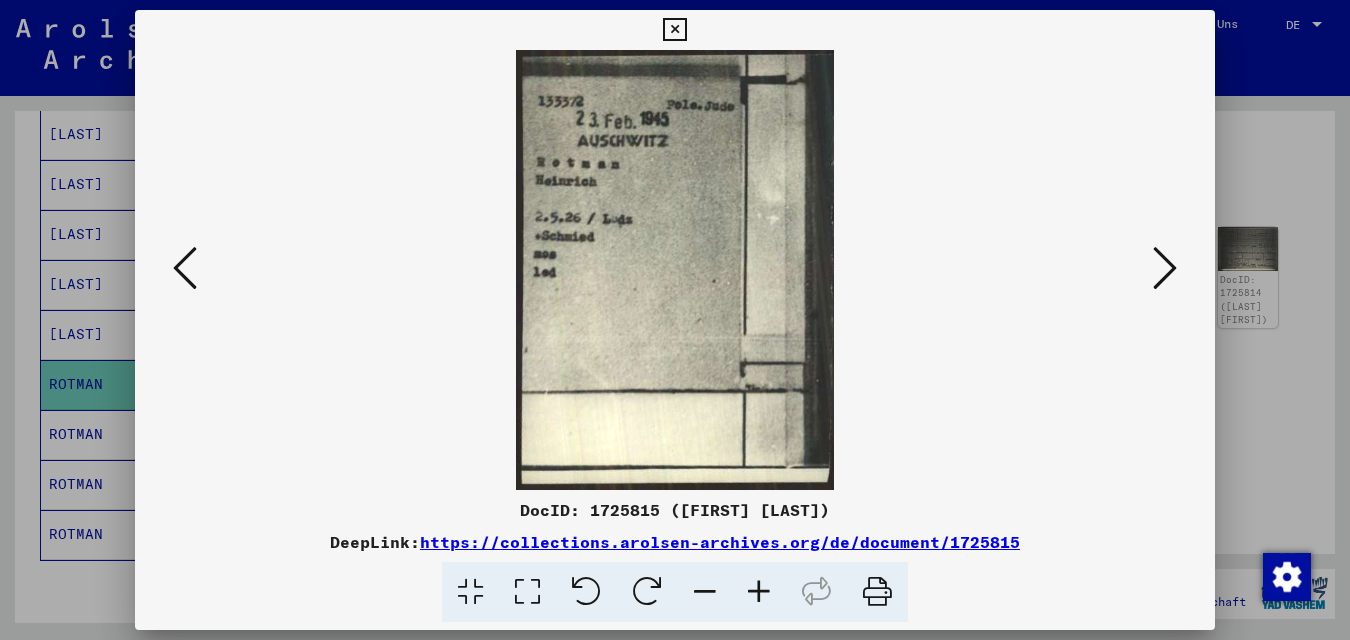 click at bounding box center (1165, 268) 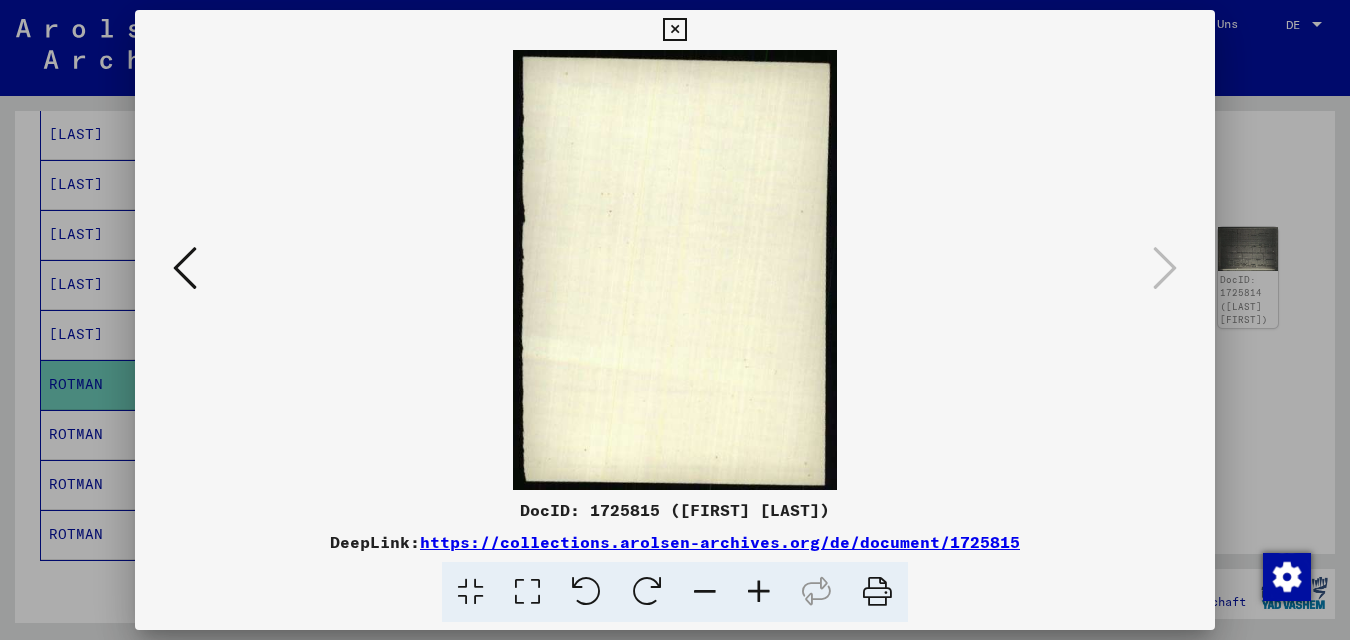click at bounding box center [185, 269] 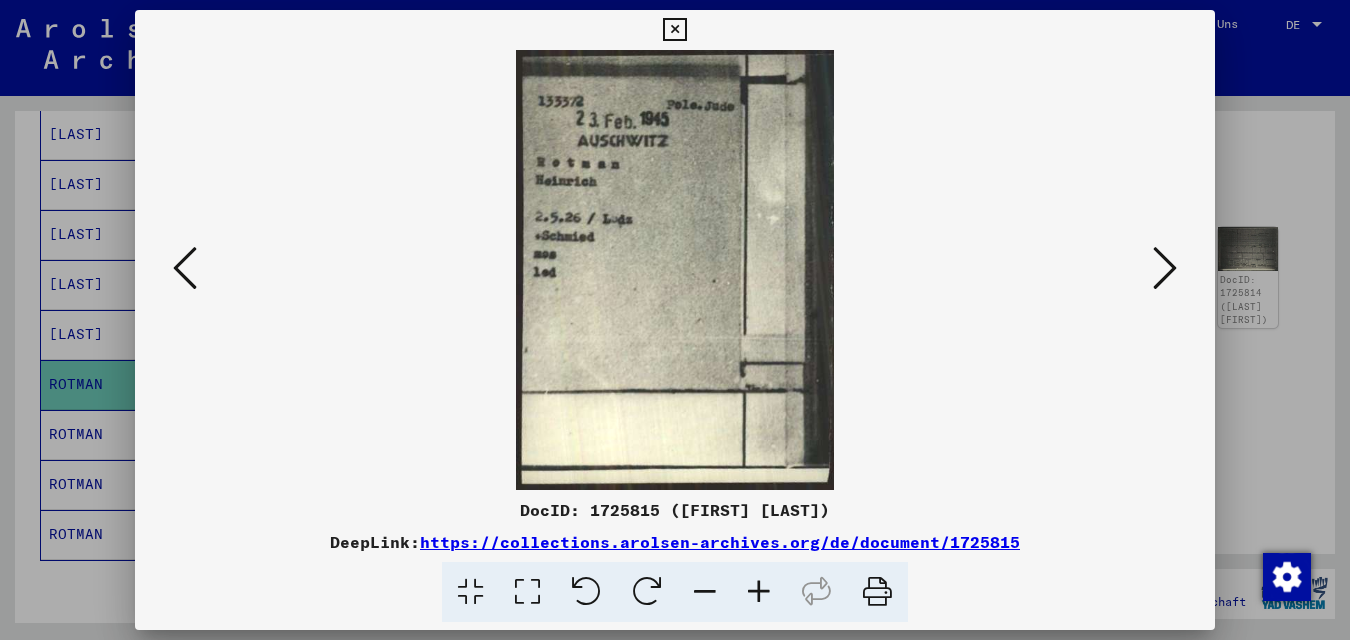click at bounding box center [185, 269] 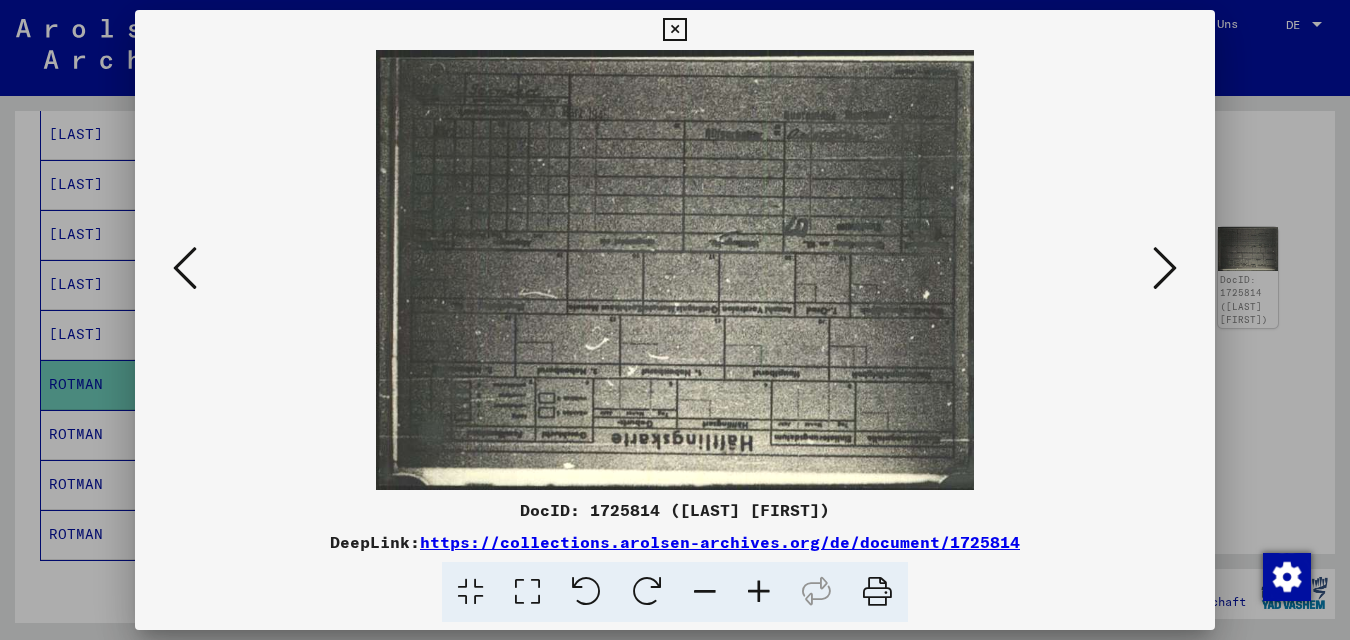 click at bounding box center [185, 269] 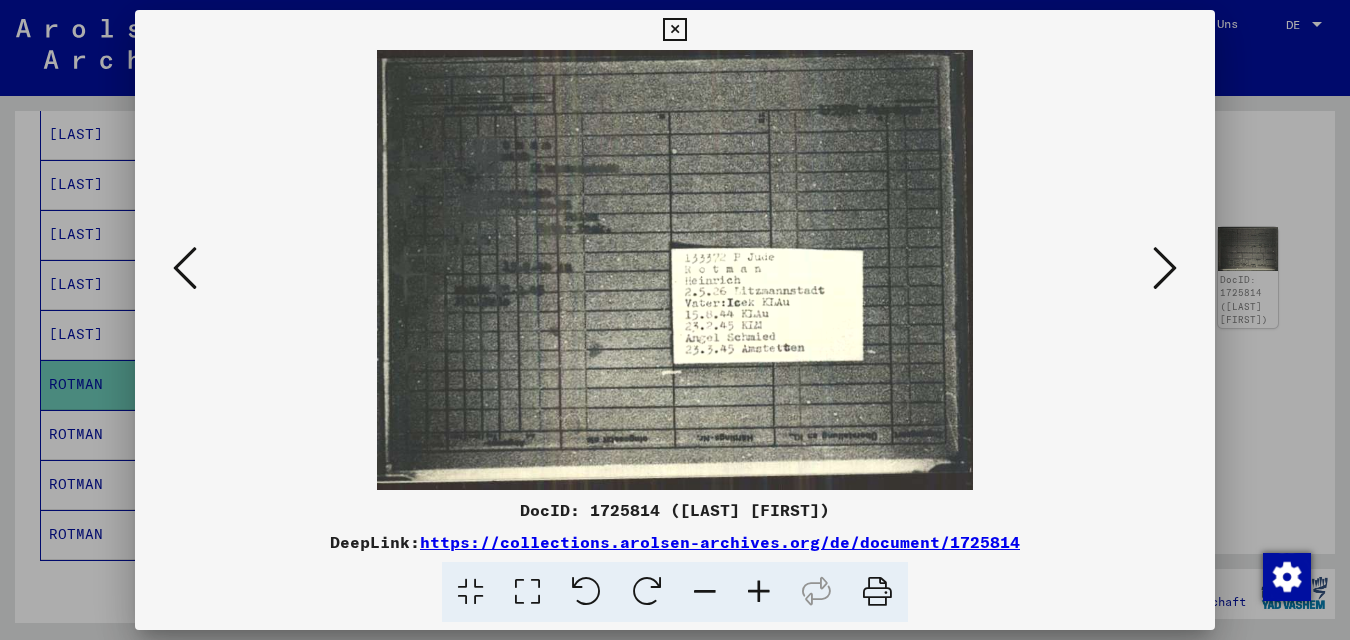 click at bounding box center [185, 269] 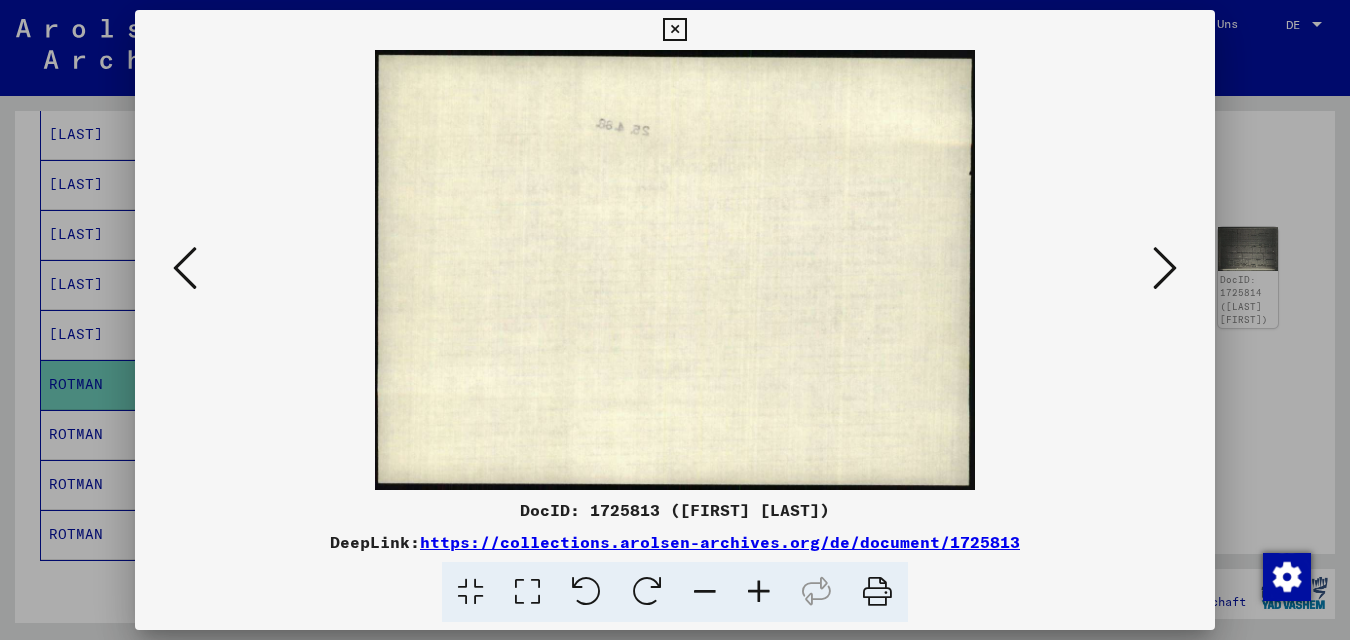 click at bounding box center [185, 269] 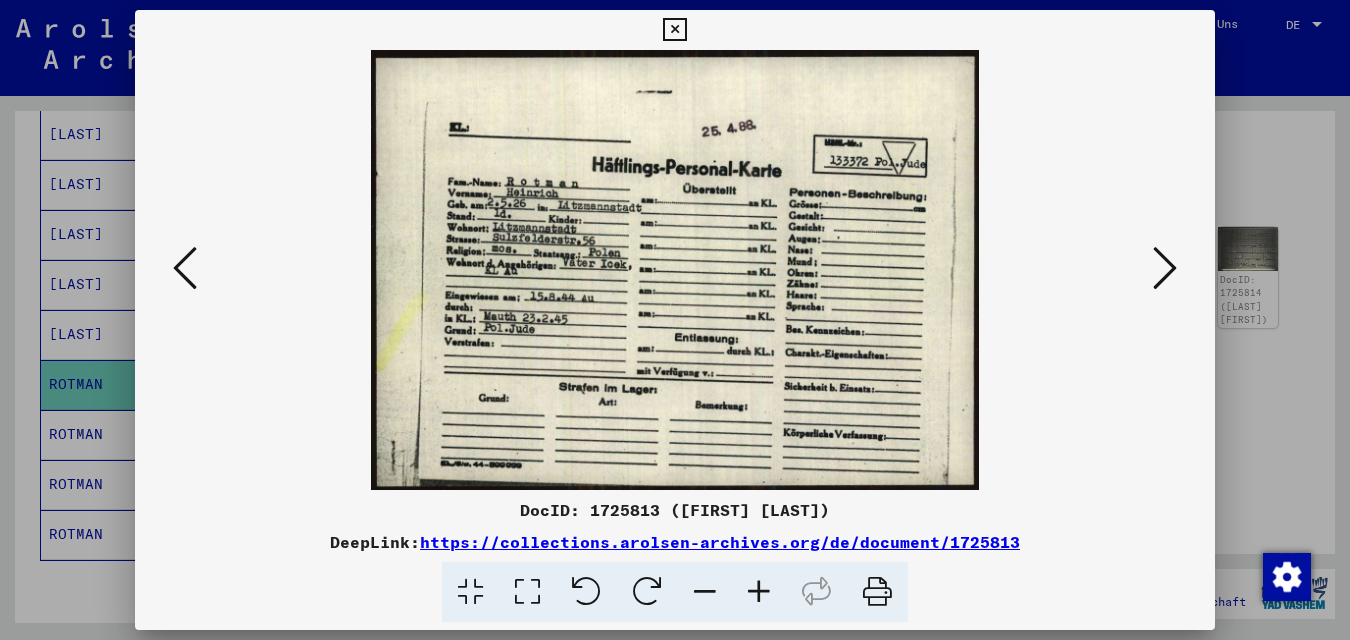 click at bounding box center (674, 30) 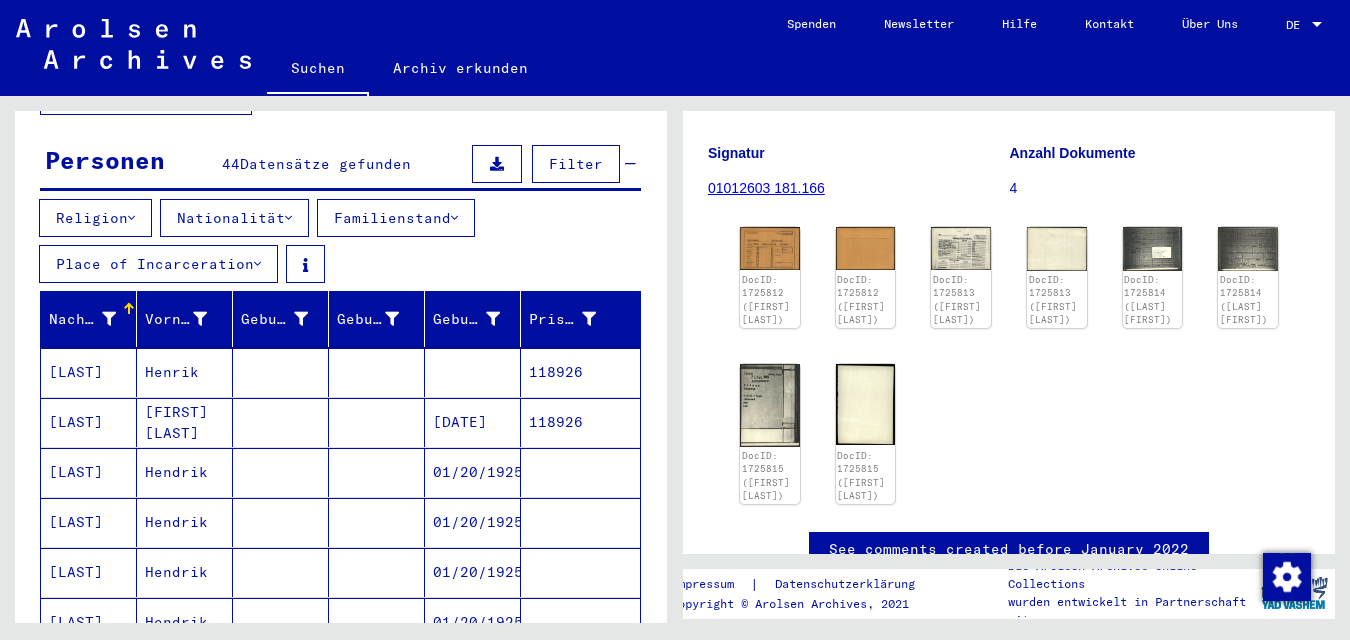 scroll, scrollTop: 0, scrollLeft: 0, axis: both 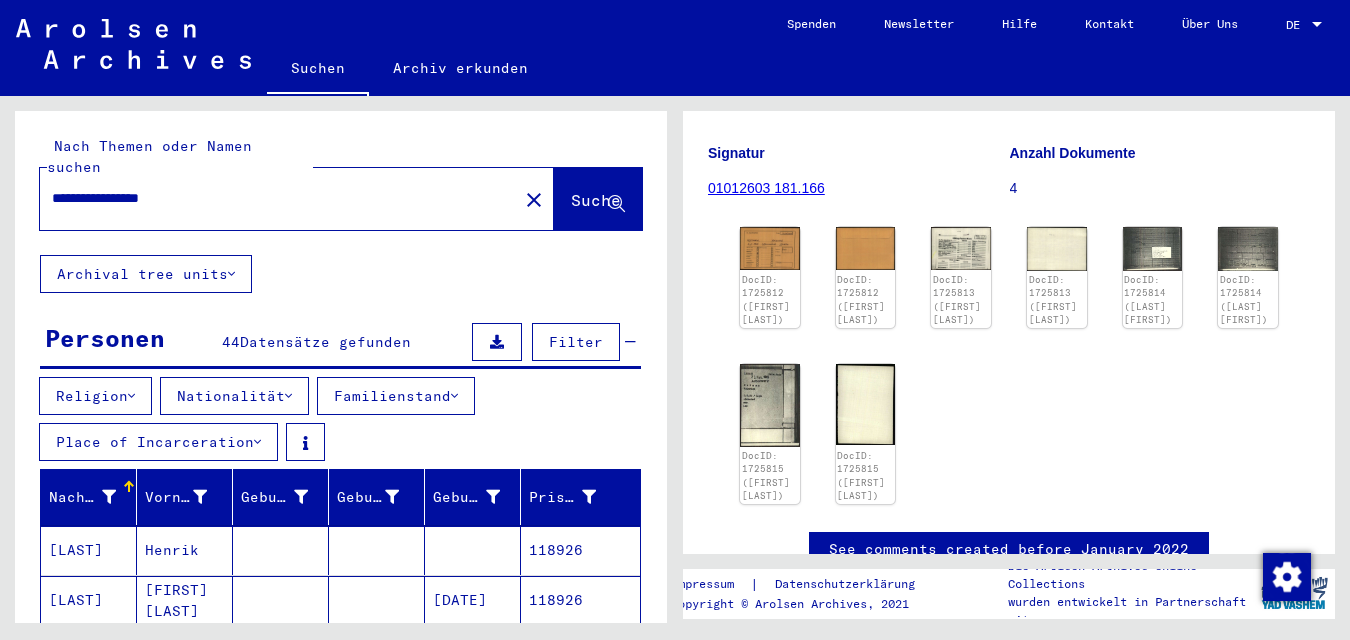 click on "close" 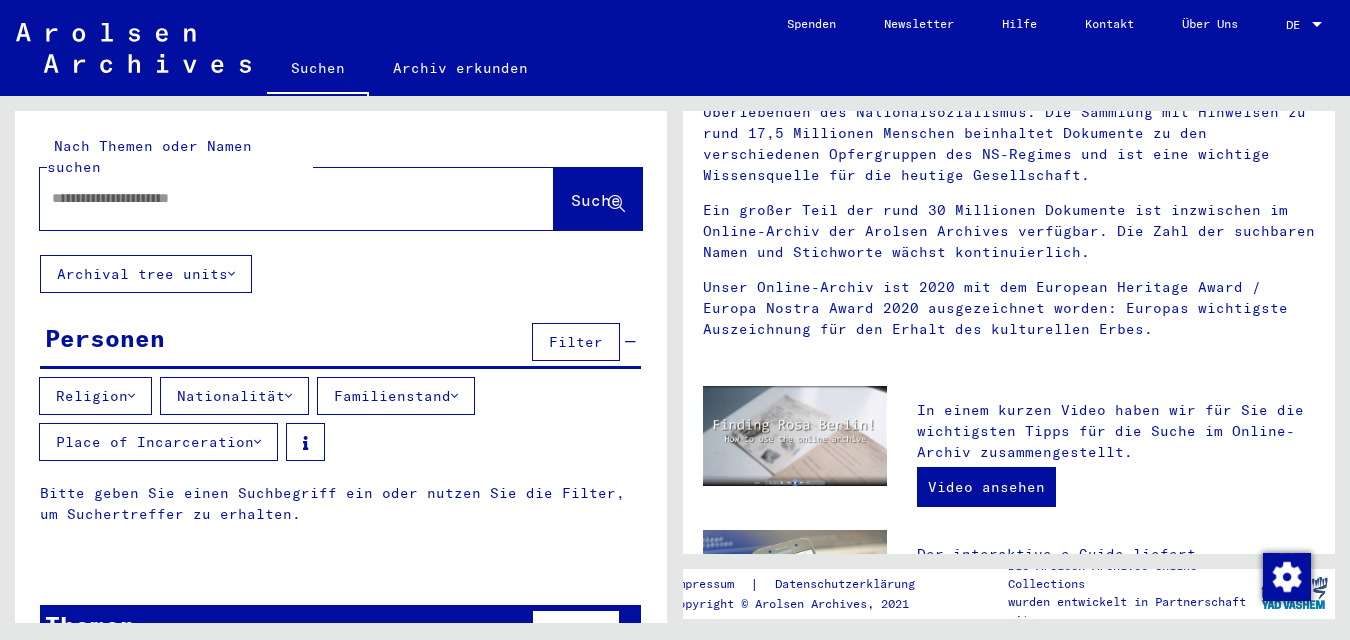 scroll, scrollTop: 0, scrollLeft: 0, axis: both 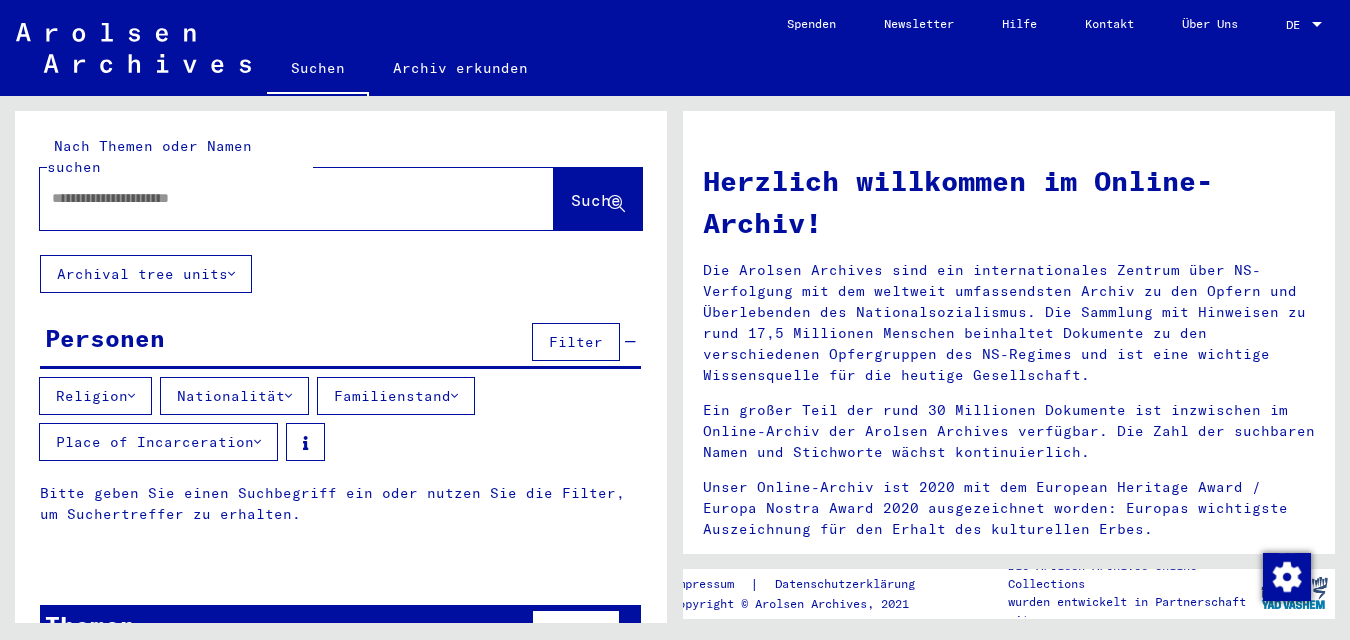click at bounding box center (273, 198) 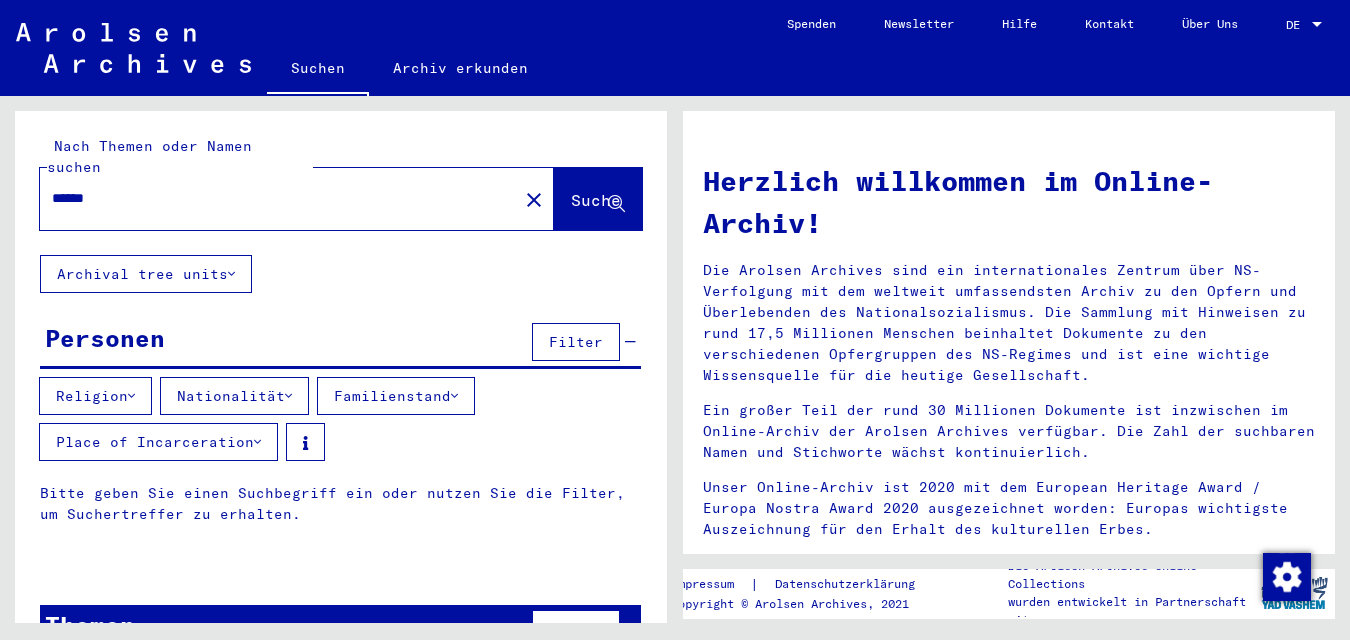 type on "******" 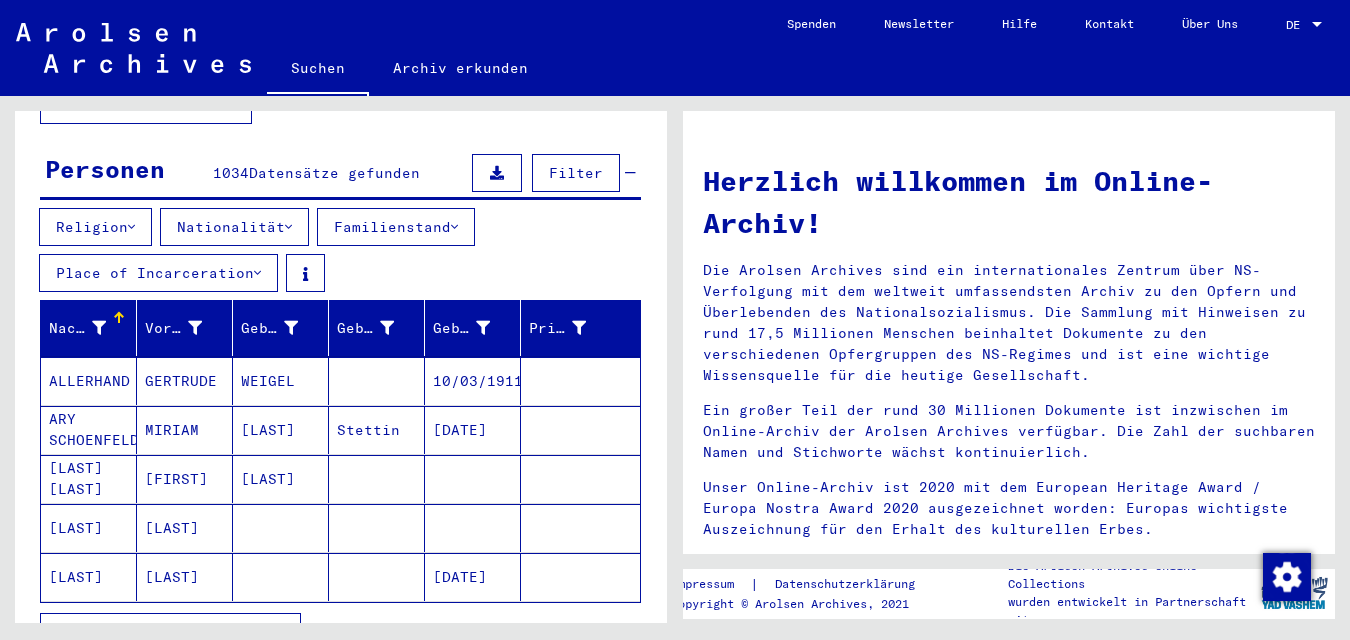 scroll, scrollTop: 200, scrollLeft: 0, axis: vertical 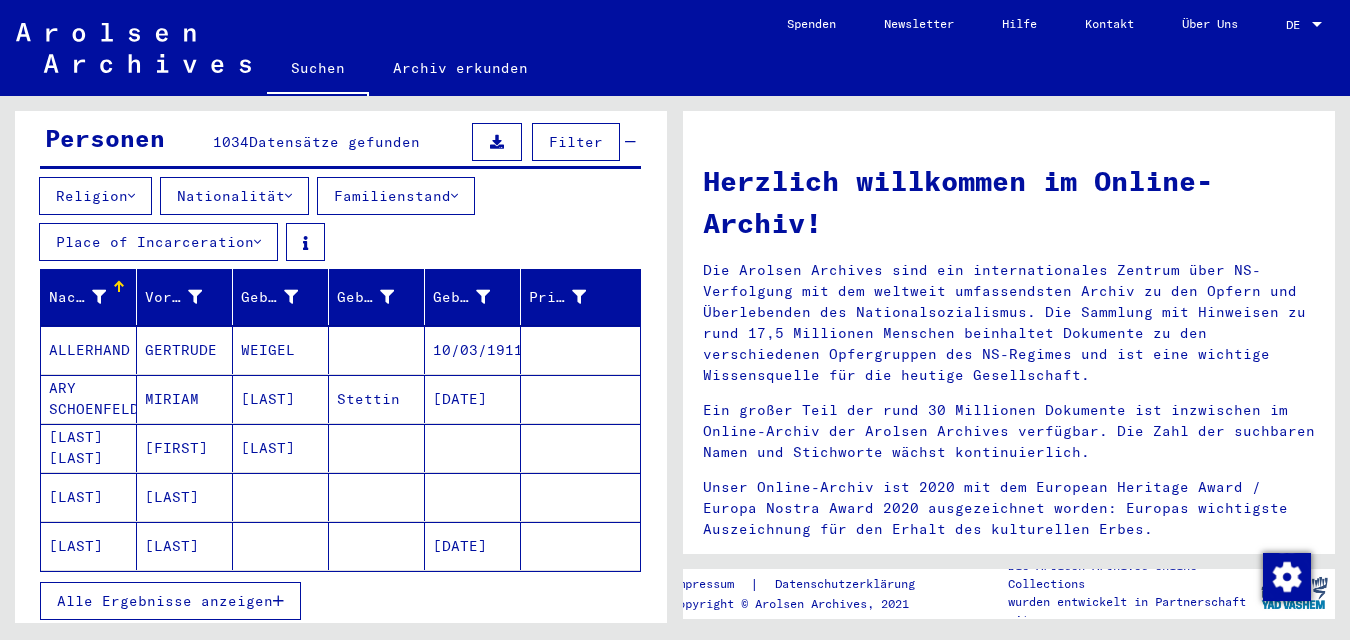 click on "Alle Ergebnisse anzeigen" at bounding box center (170, 601) 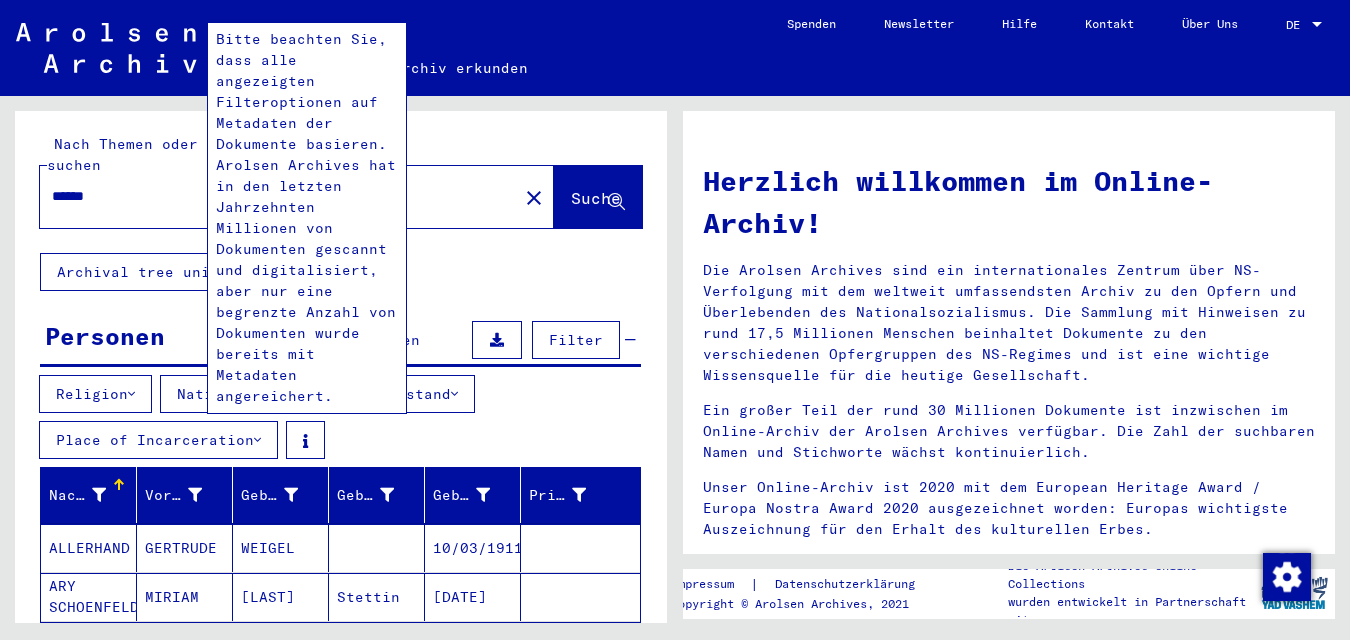 scroll, scrollTop: 0, scrollLeft: 0, axis: both 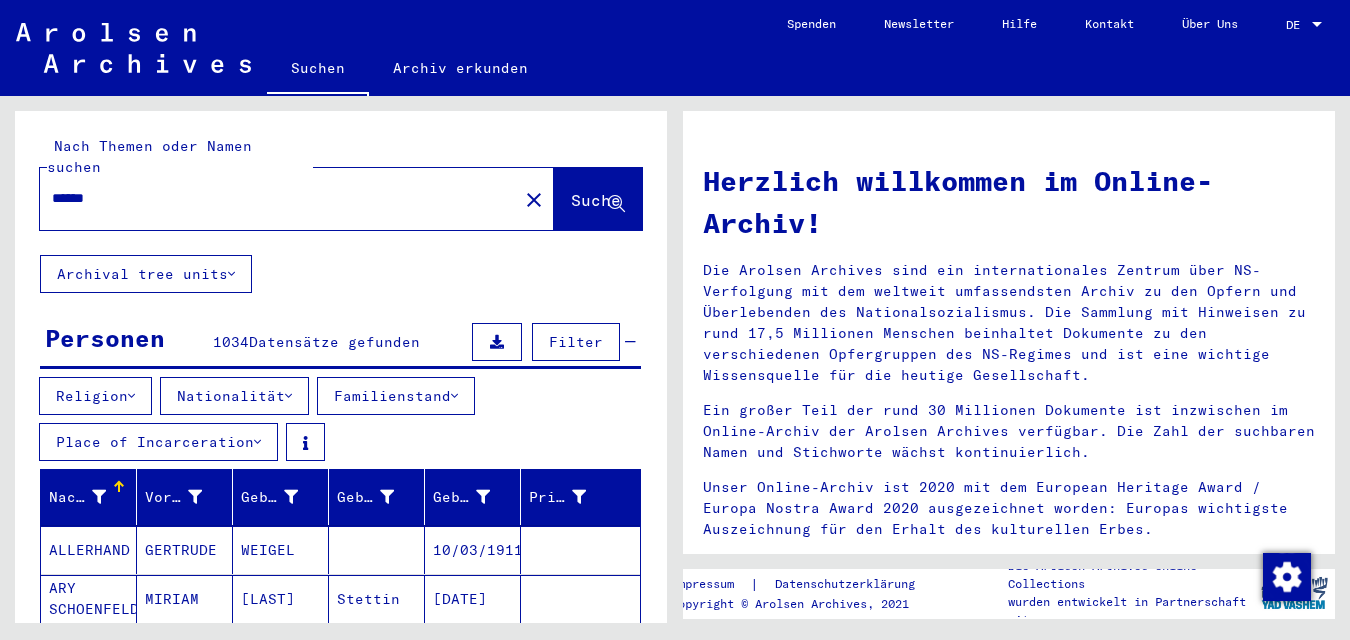click on "close" 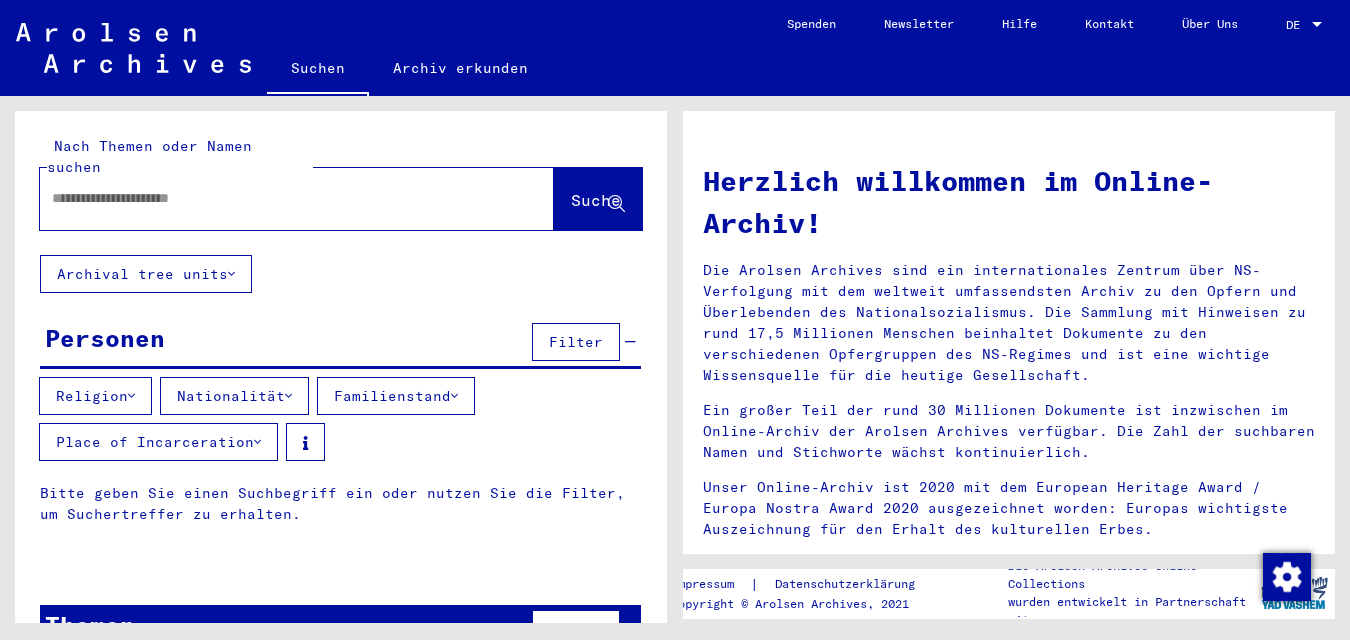 click 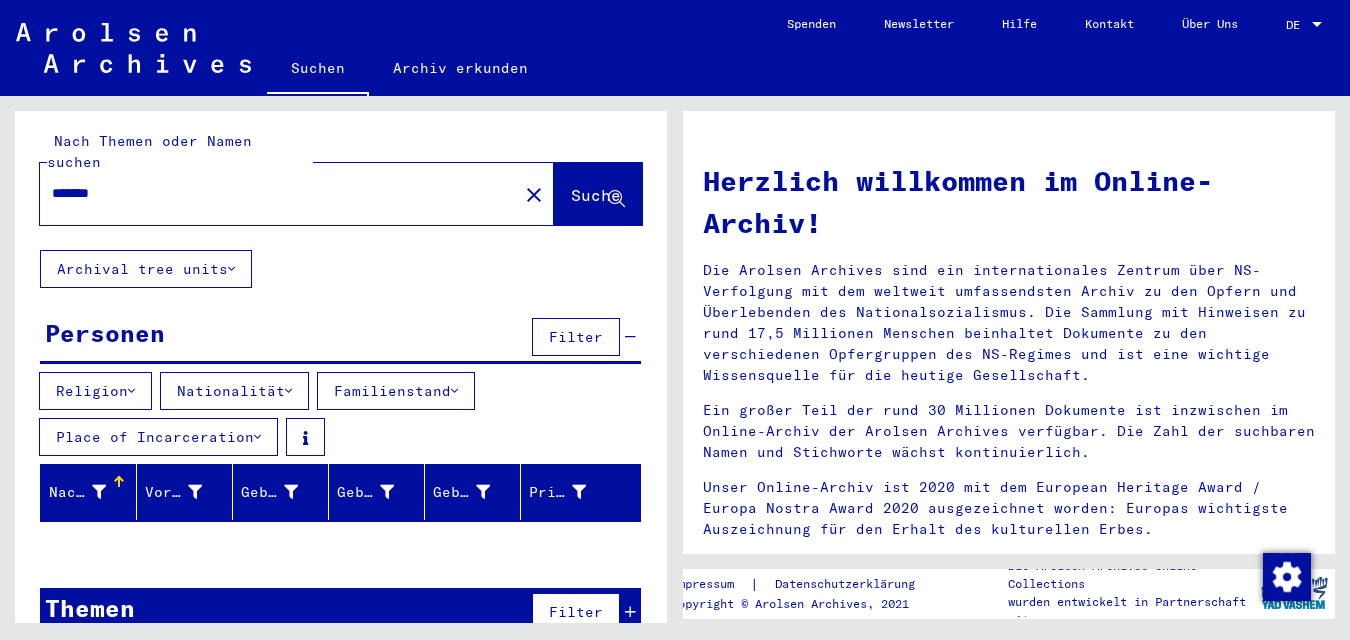 scroll, scrollTop: 0, scrollLeft: 0, axis: both 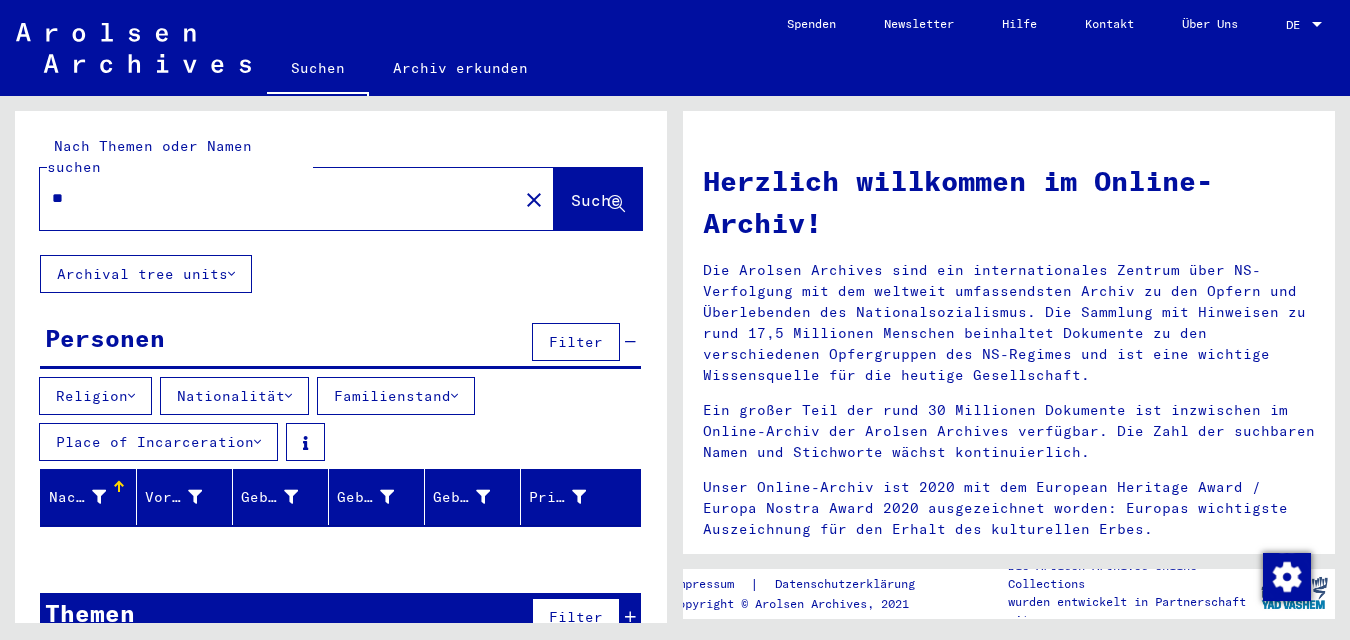 type on "*" 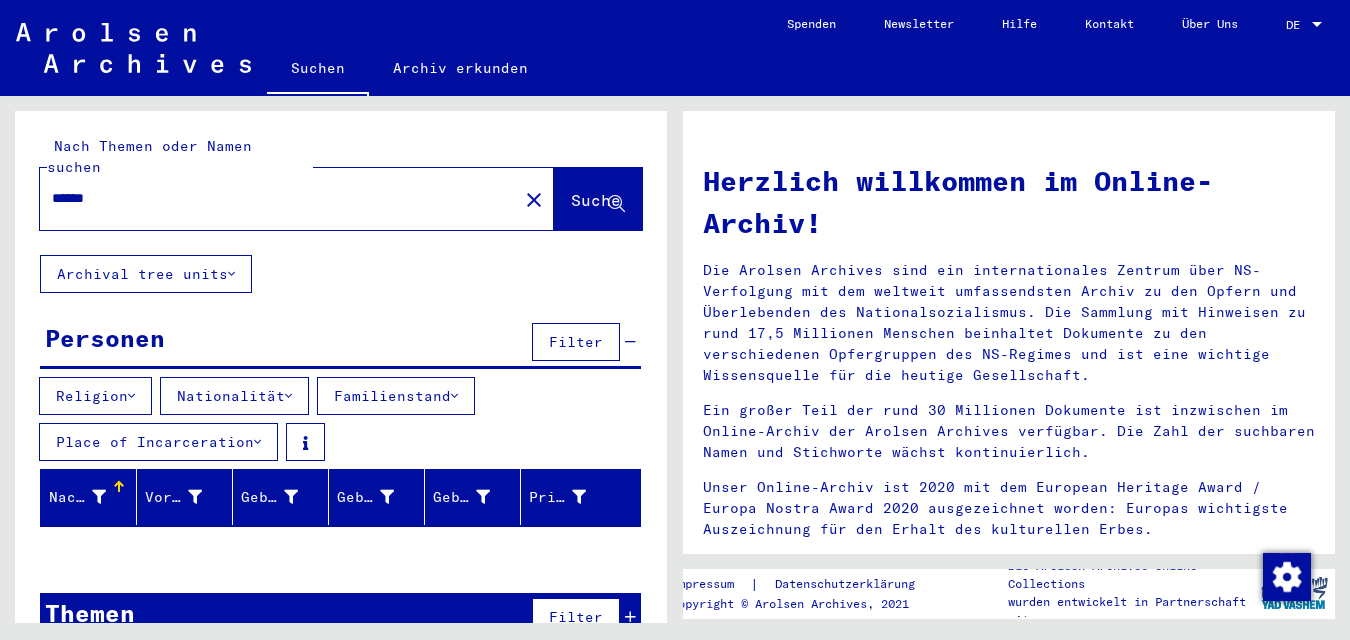 type on "******" 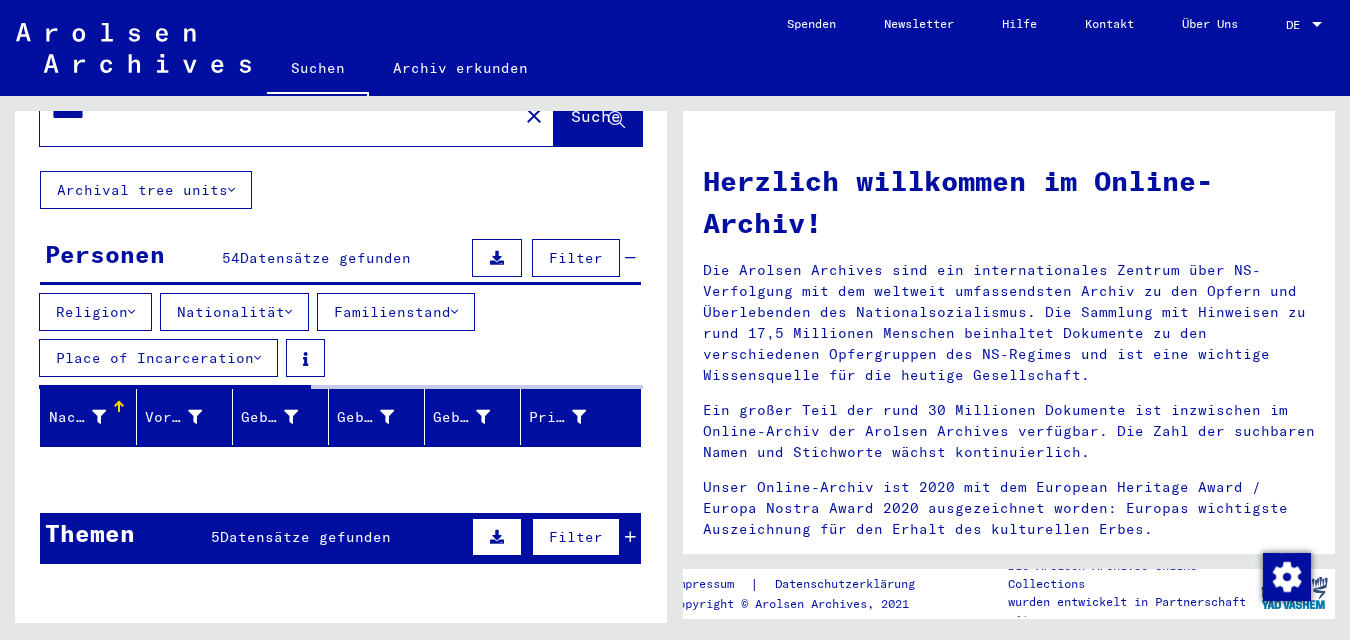 scroll, scrollTop: 240, scrollLeft: 0, axis: vertical 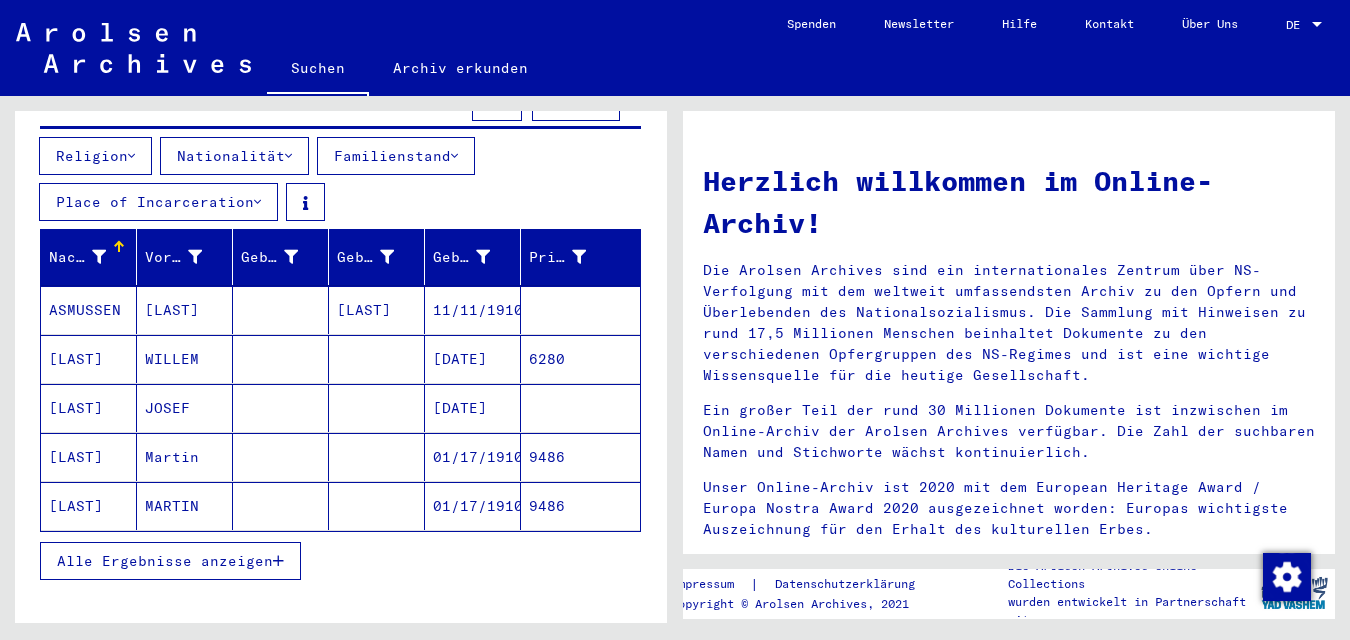 click on "MARTIN" 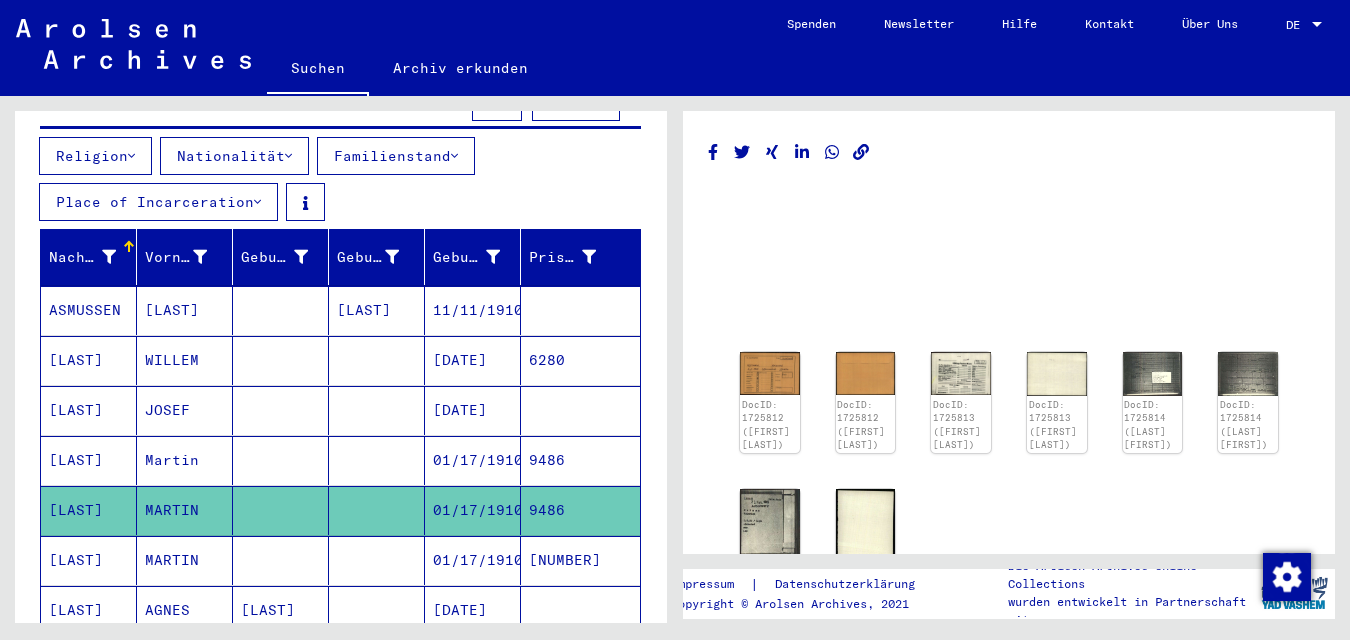click on "MARTIN" at bounding box center [185, 610] 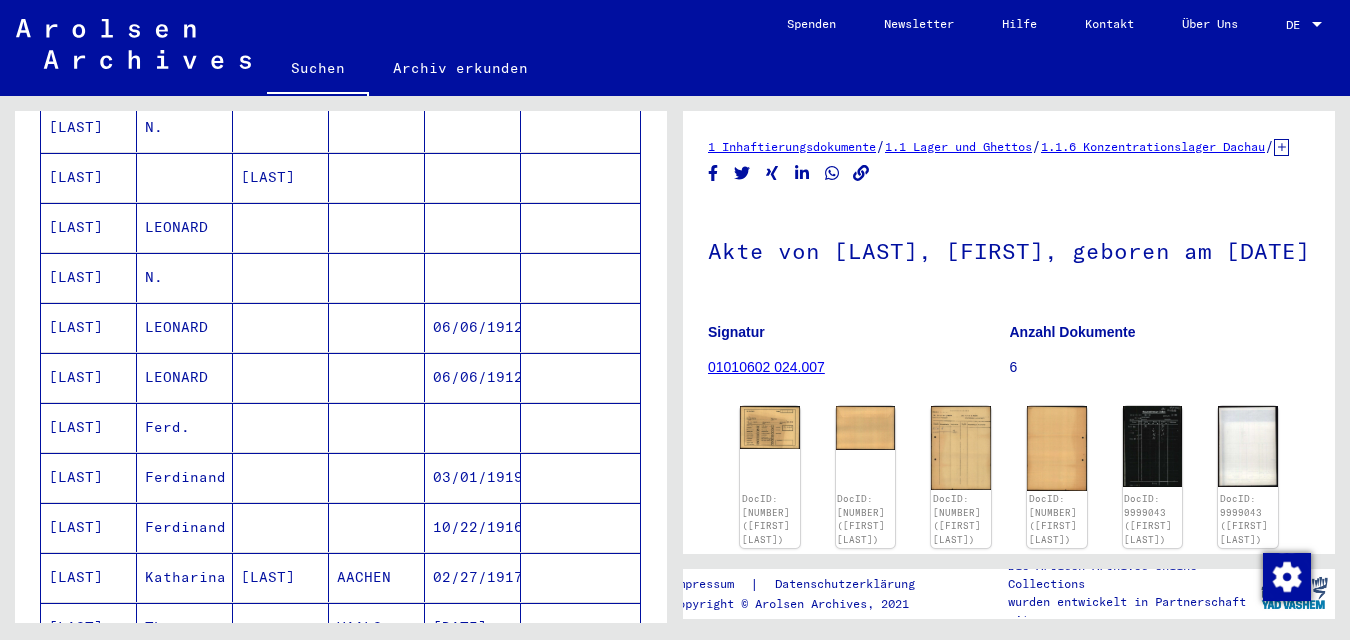 scroll, scrollTop: 940, scrollLeft: 0, axis: vertical 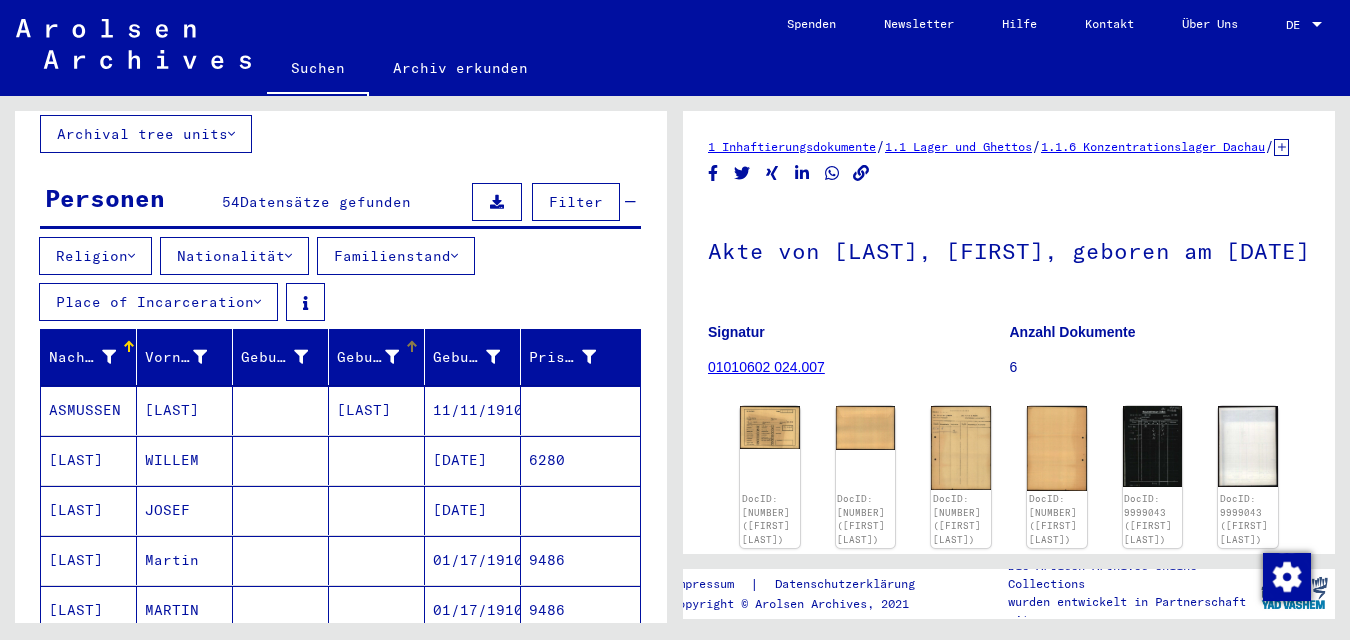 click on "Geburt‏" at bounding box center (377, 357) 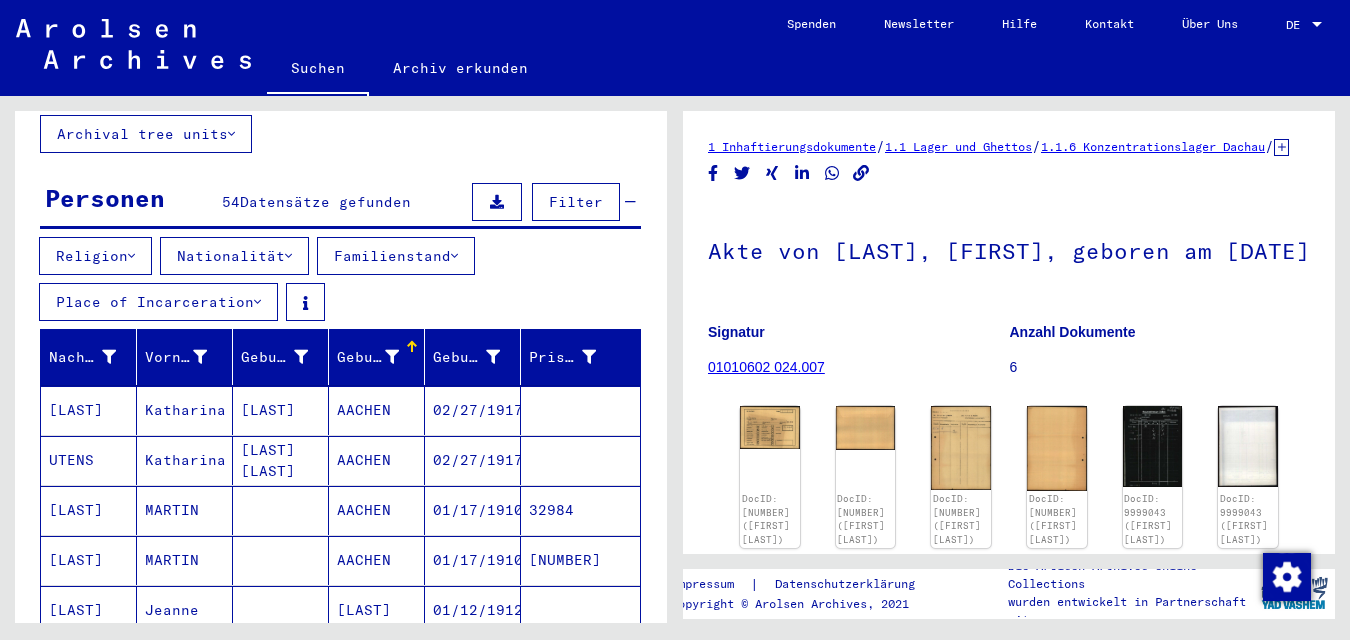 click on "Geburt‏" at bounding box center (377, 357) 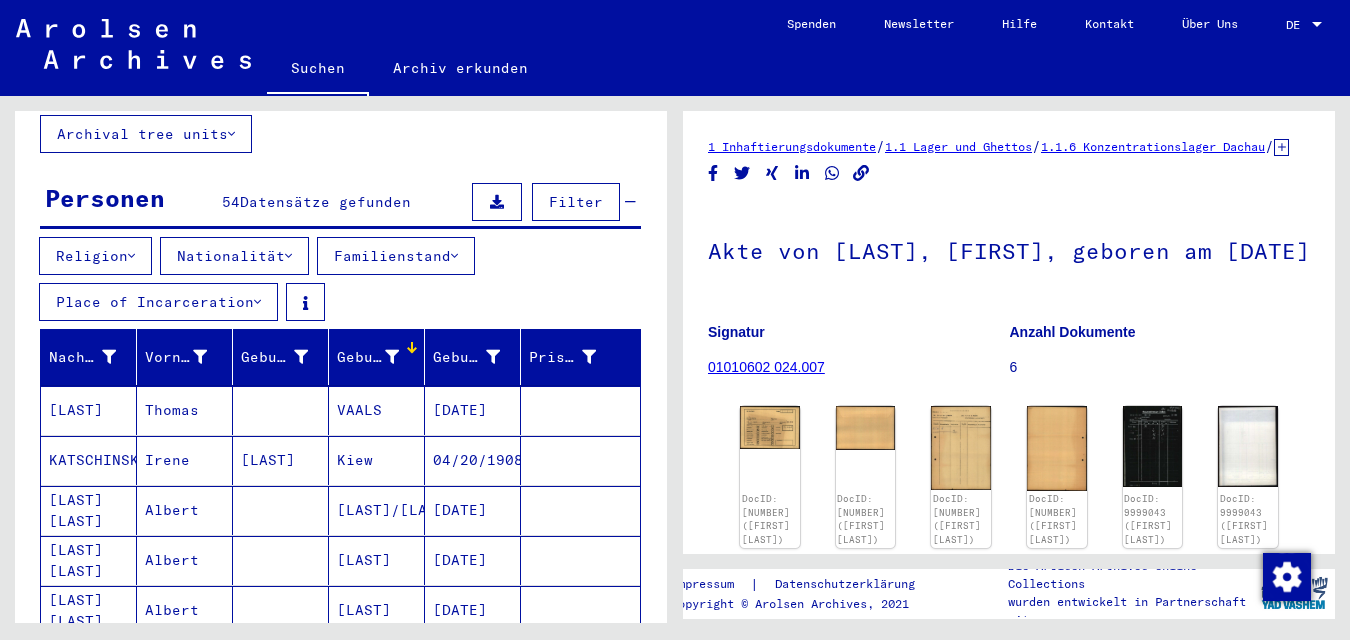 click on "Geburt‏" at bounding box center (380, 357) 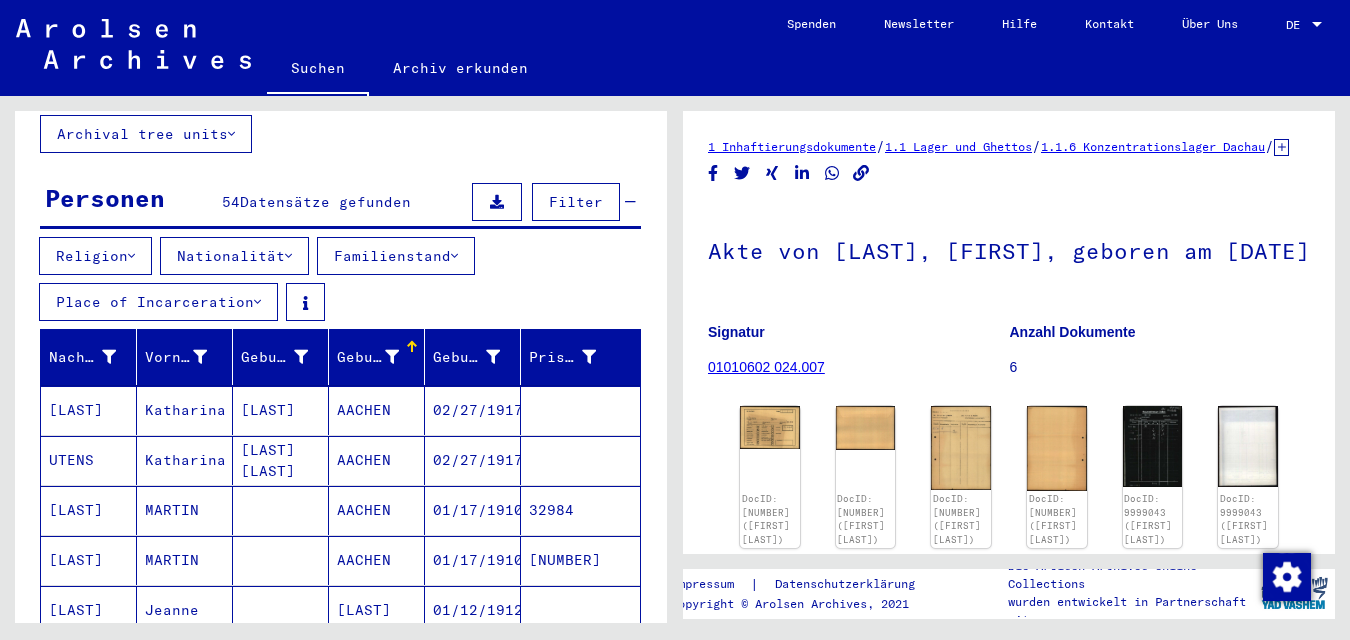 click on "Geburt‏" at bounding box center (380, 357) 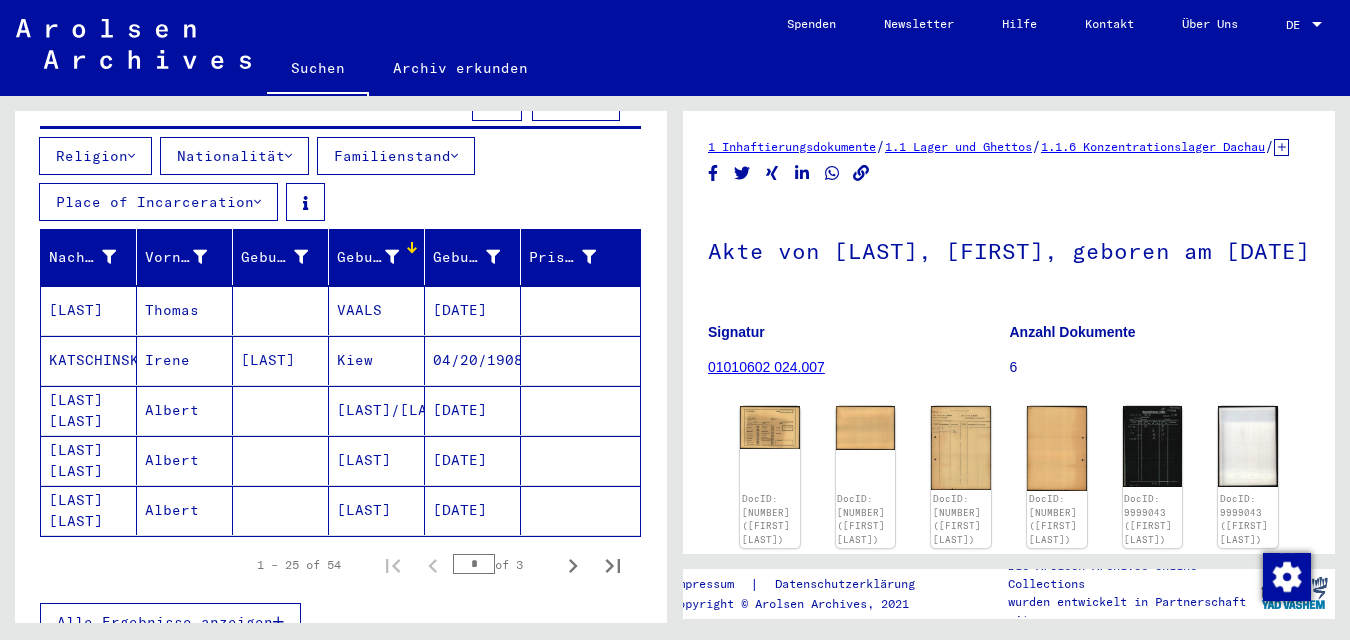 scroll, scrollTop: 340, scrollLeft: 0, axis: vertical 